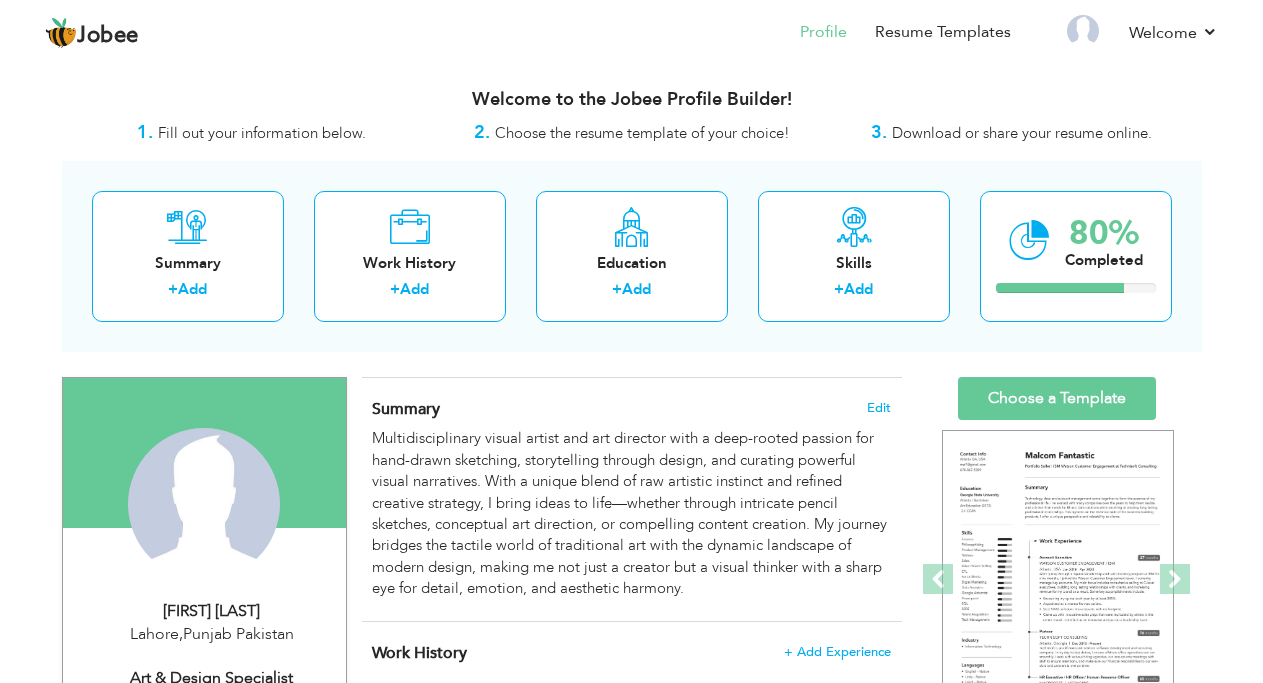 scroll, scrollTop: 0, scrollLeft: 0, axis: both 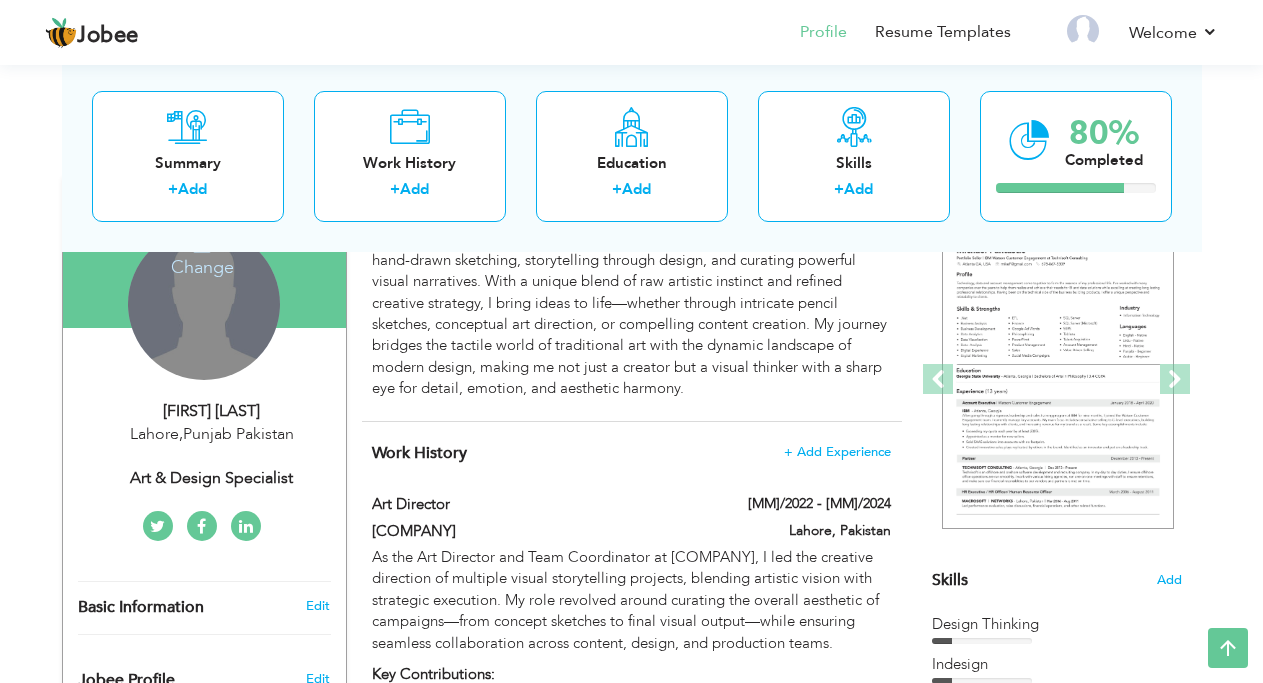 click on "Change
Remove" at bounding box center (204, 304) 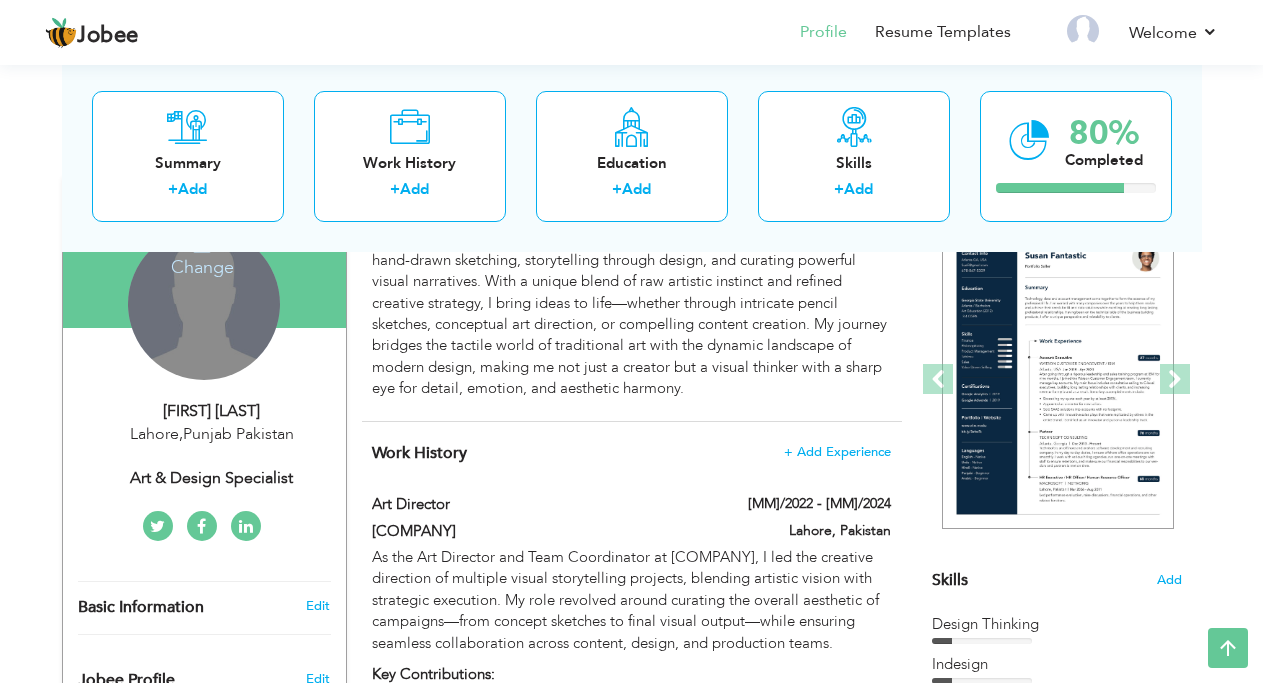 click on "Change" at bounding box center [202, 254] 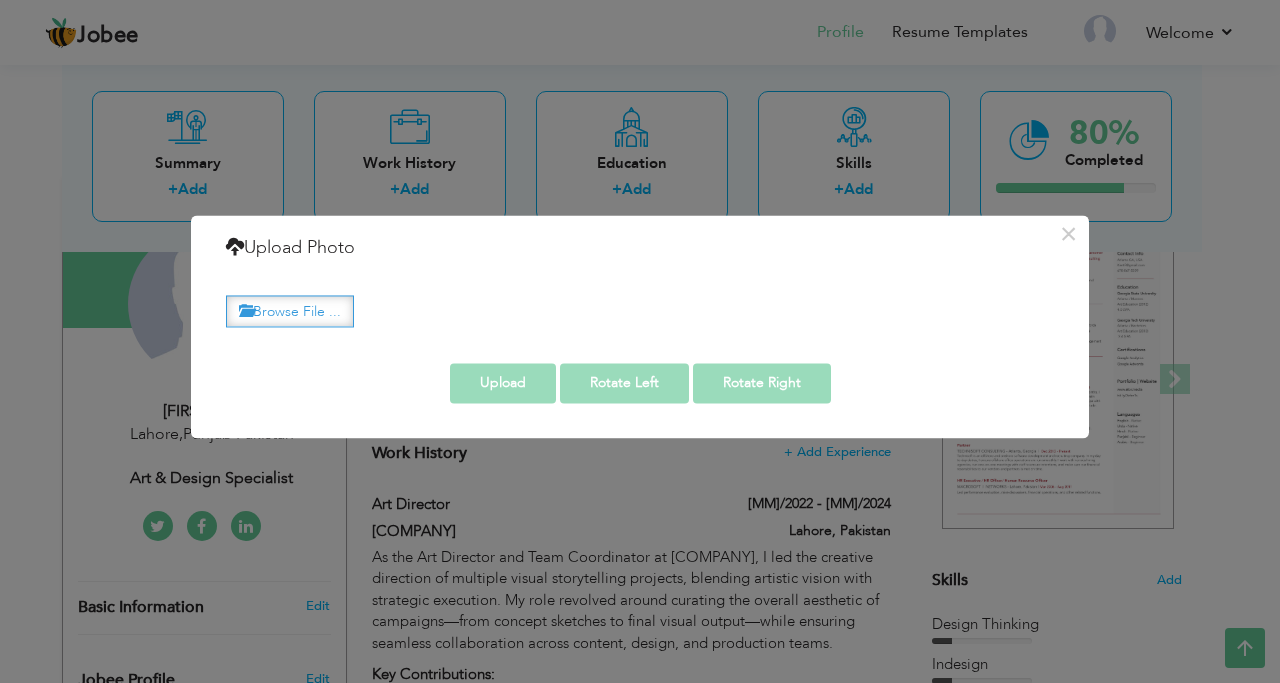 click on "Browse File ..." at bounding box center (290, 311) 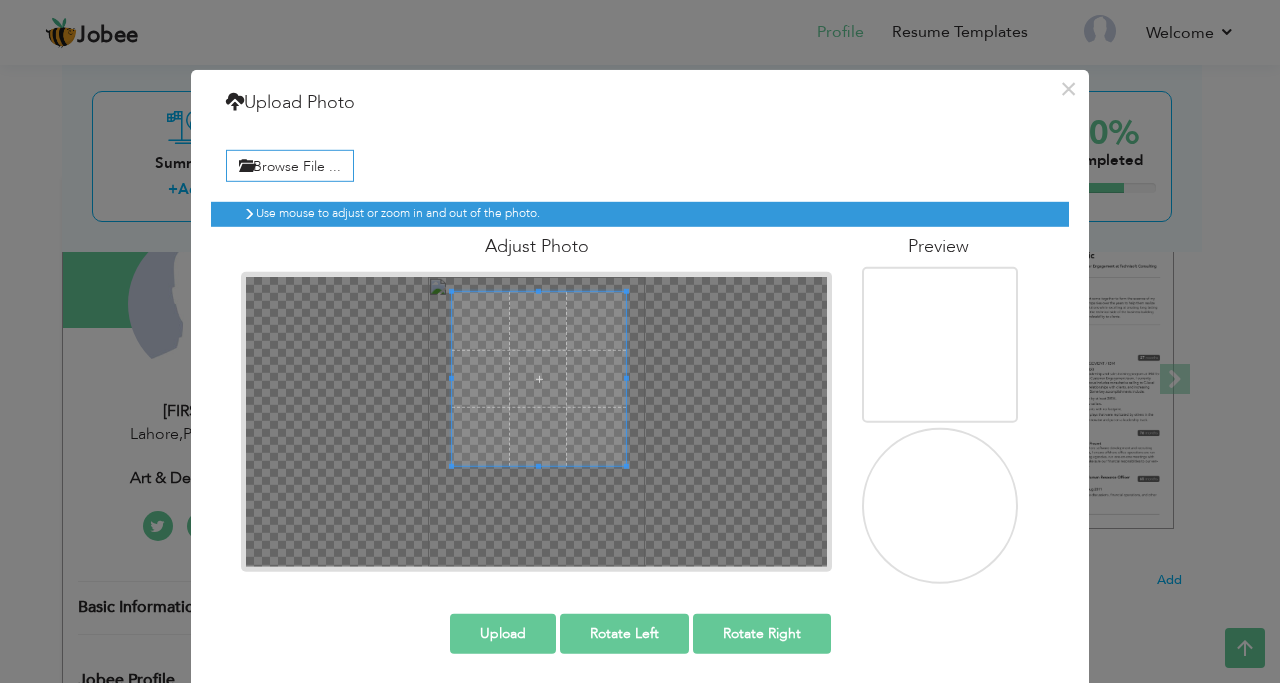 click at bounding box center [539, 378] 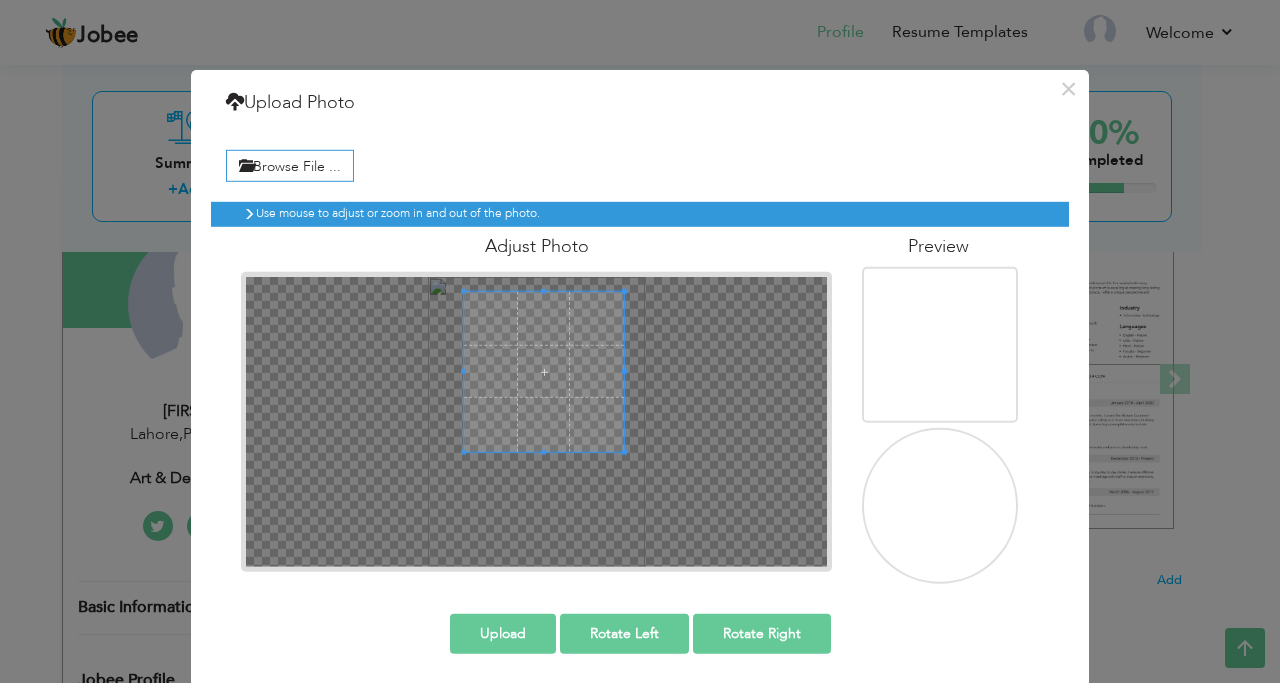 click at bounding box center (544, 371) 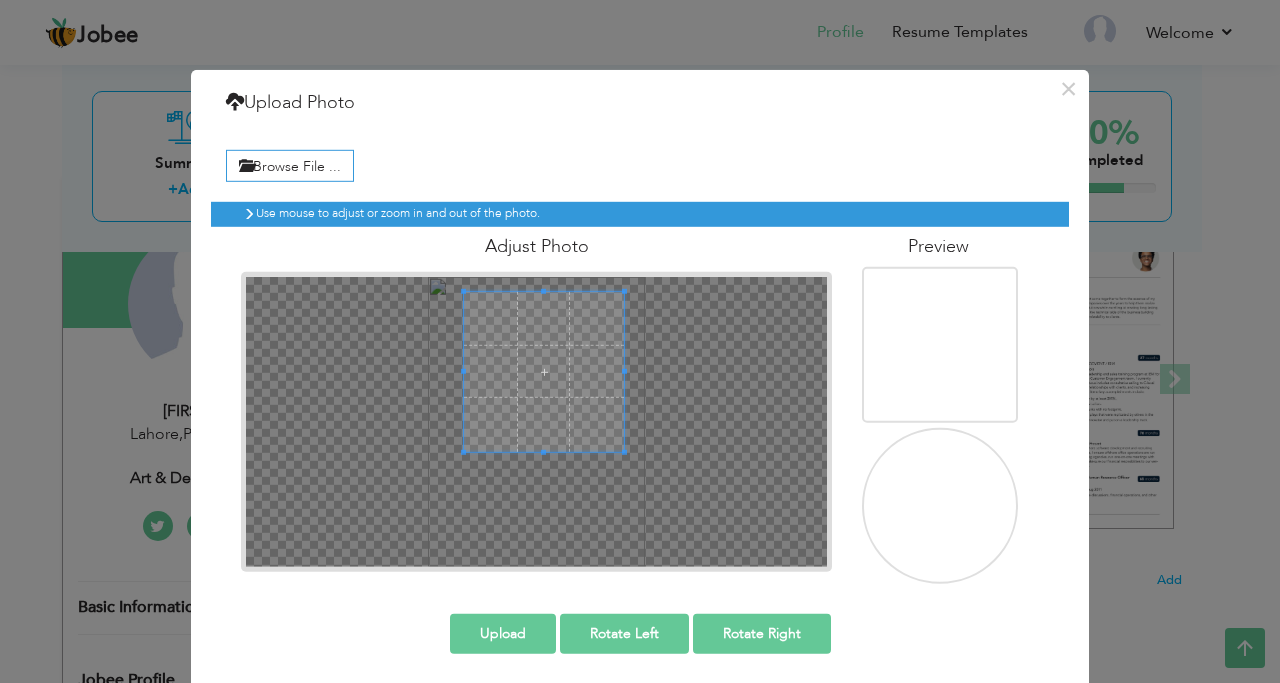 click at bounding box center (544, 371) 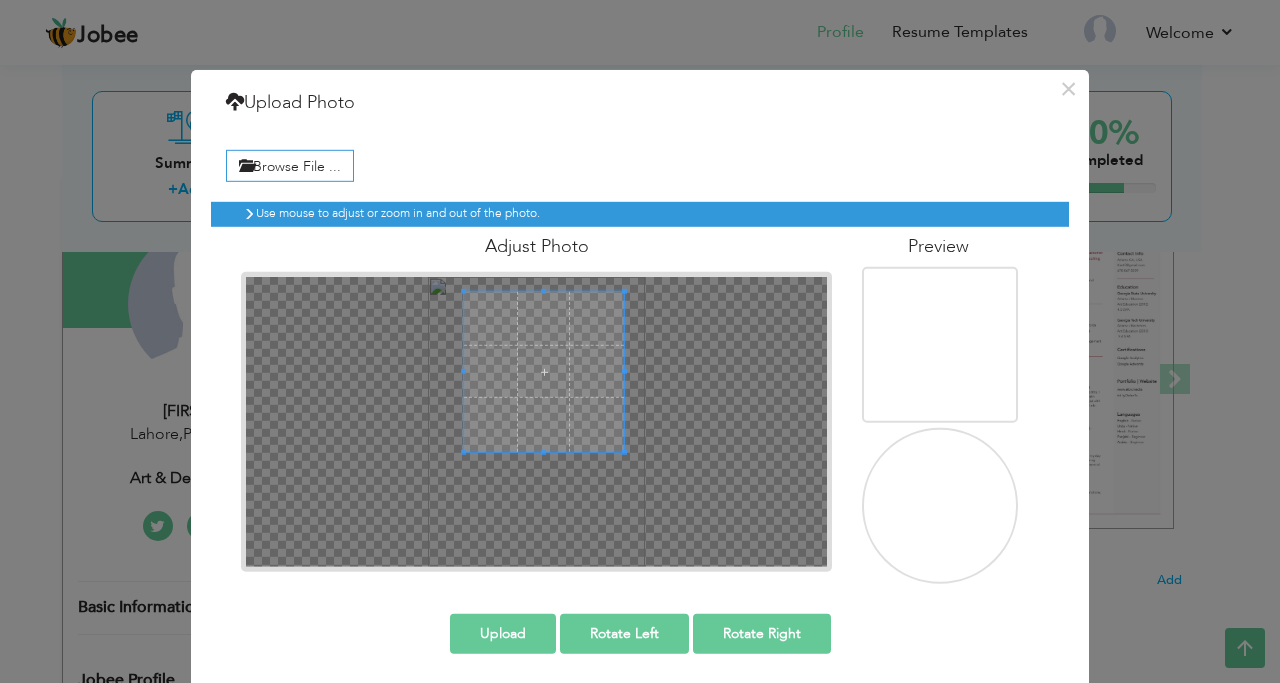 click at bounding box center [544, 371] 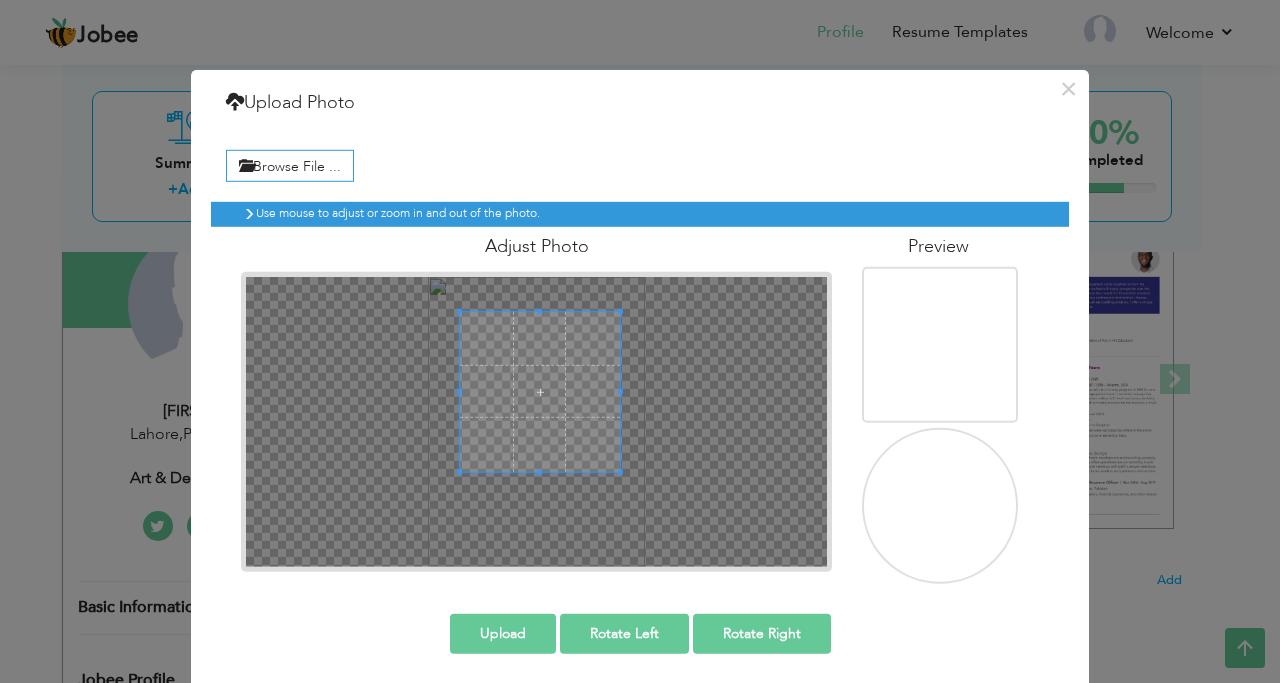 click at bounding box center [540, 391] 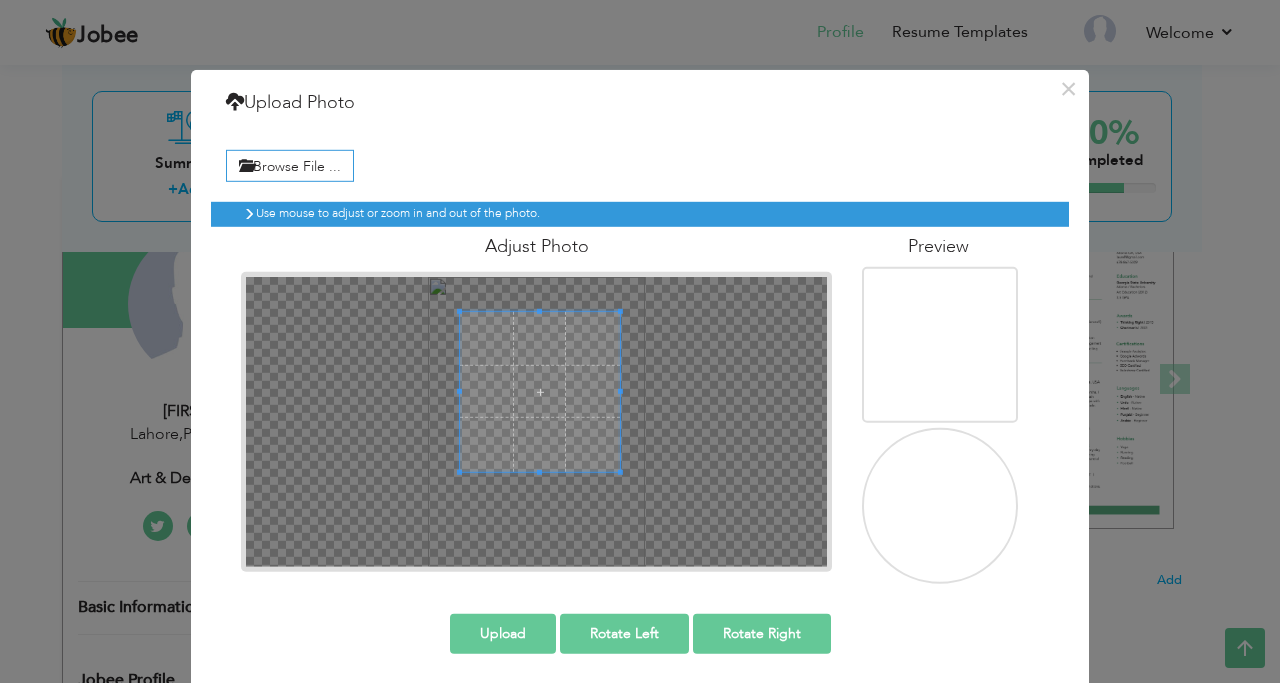 click on "Upload" at bounding box center (503, 633) 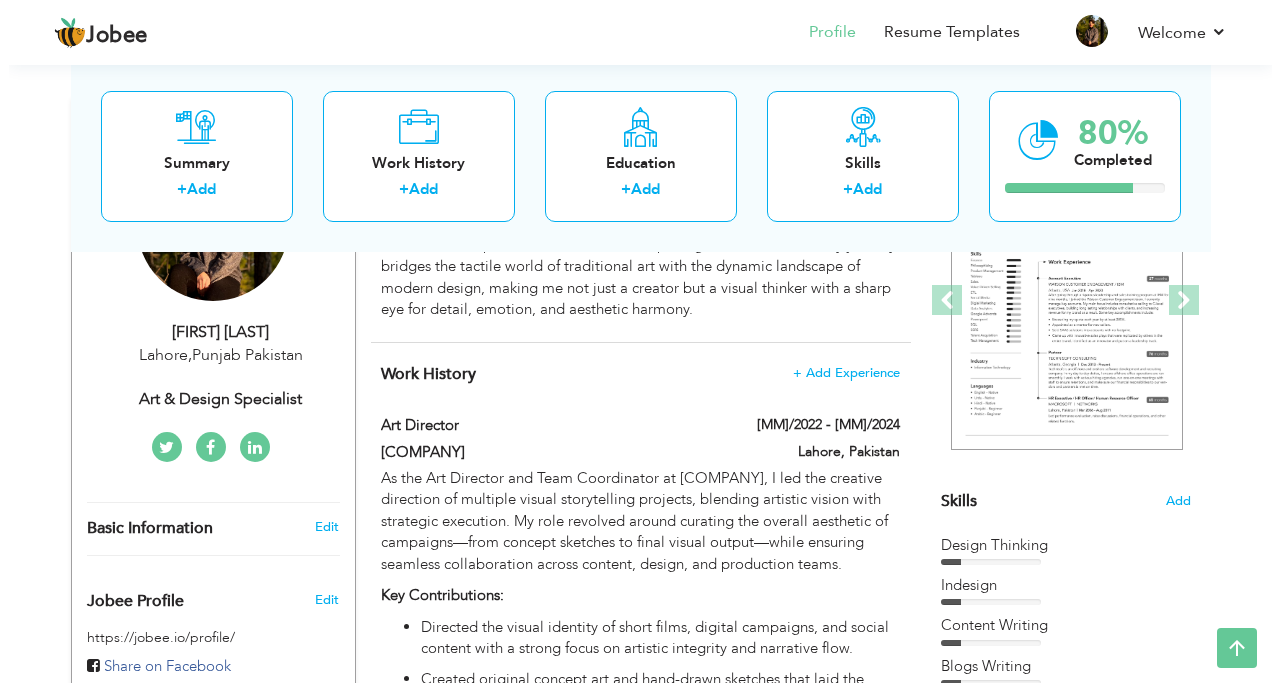 scroll, scrollTop: 243, scrollLeft: 0, axis: vertical 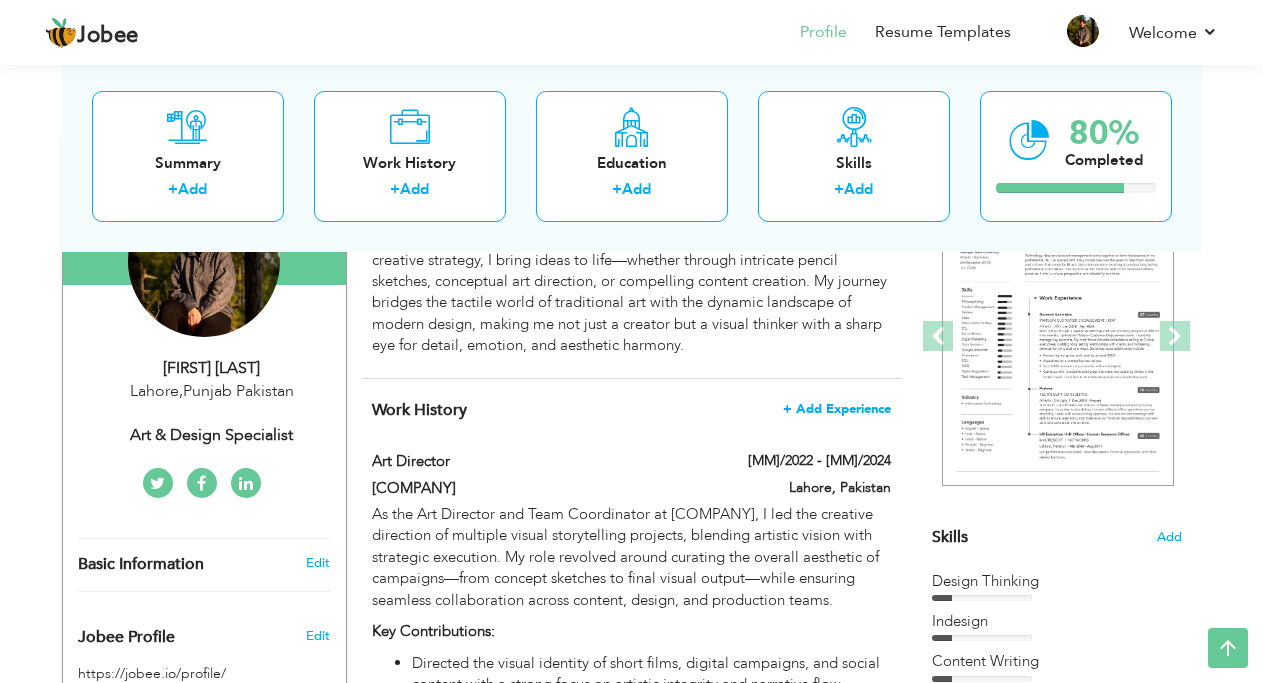 click on "+ Add Experience" at bounding box center [837, 409] 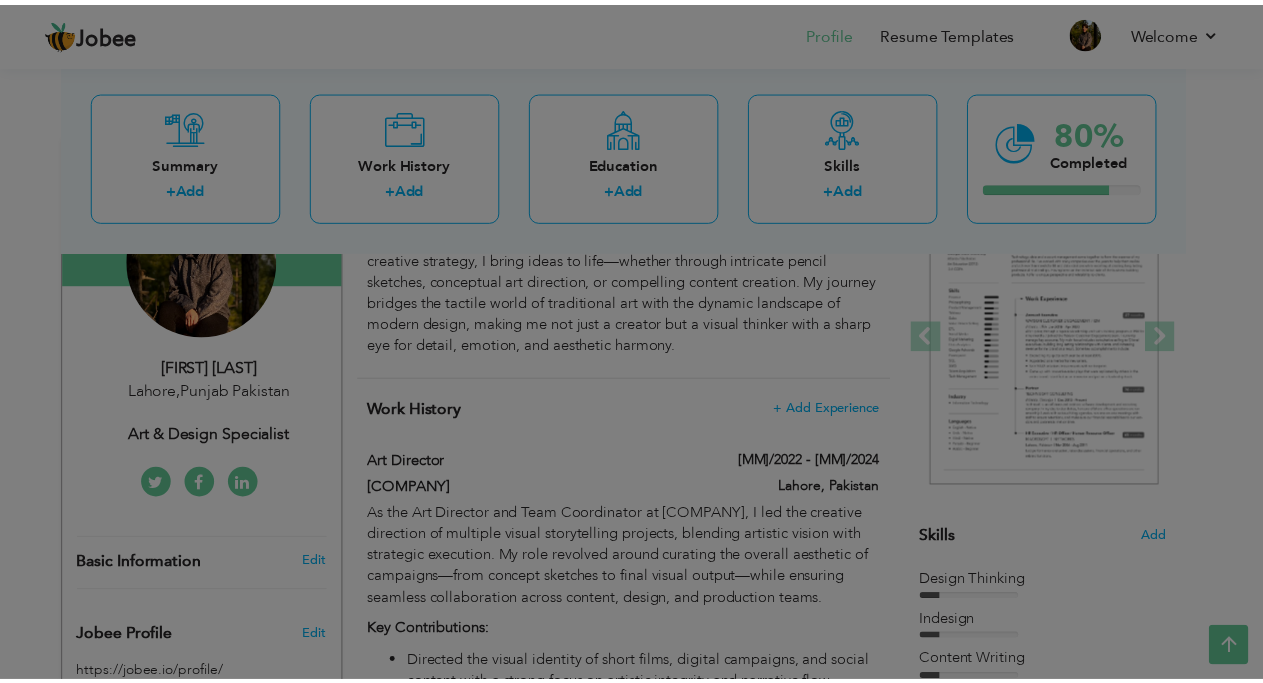 scroll, scrollTop: 0, scrollLeft: 0, axis: both 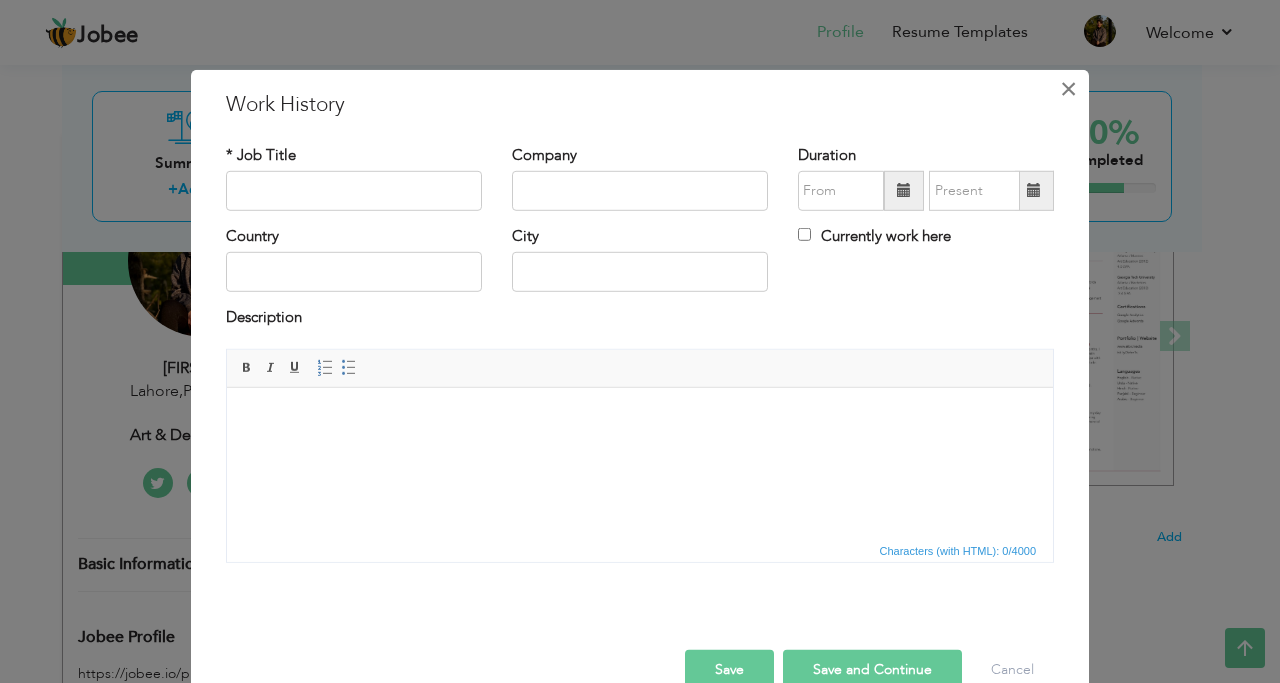 click on "×" at bounding box center [1068, 88] 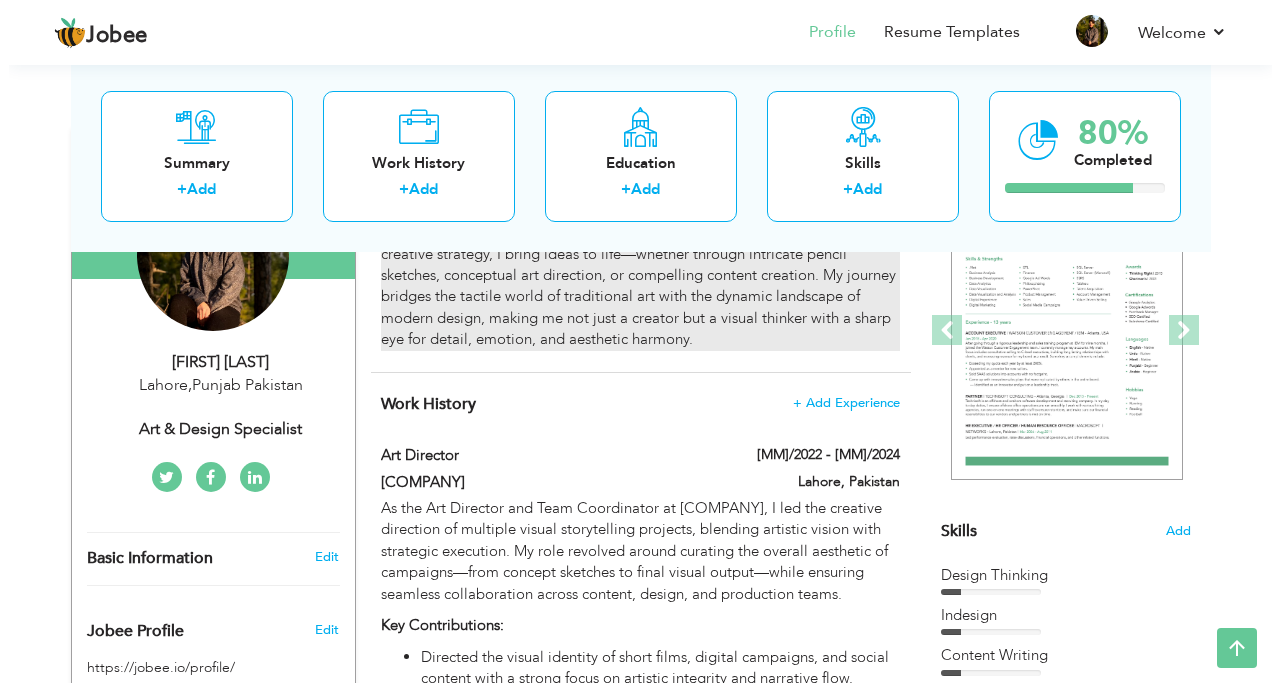 scroll, scrollTop: 243, scrollLeft: 0, axis: vertical 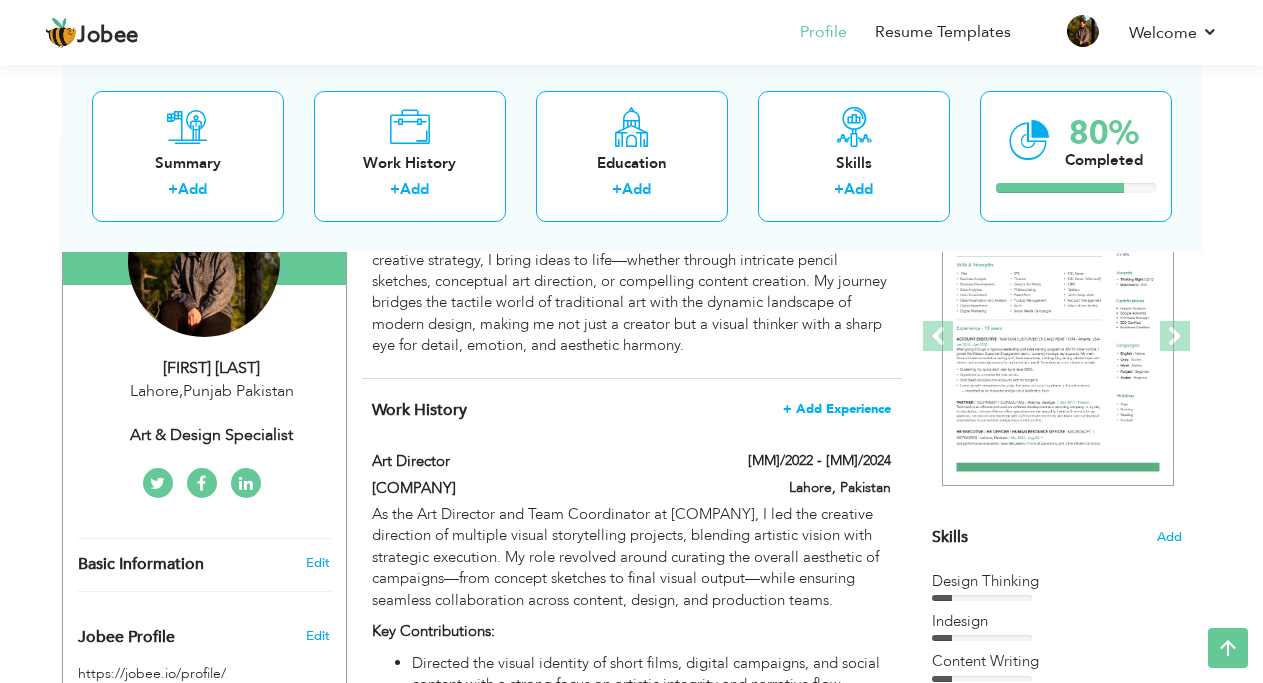 click on "+ Add Experience" at bounding box center [837, 409] 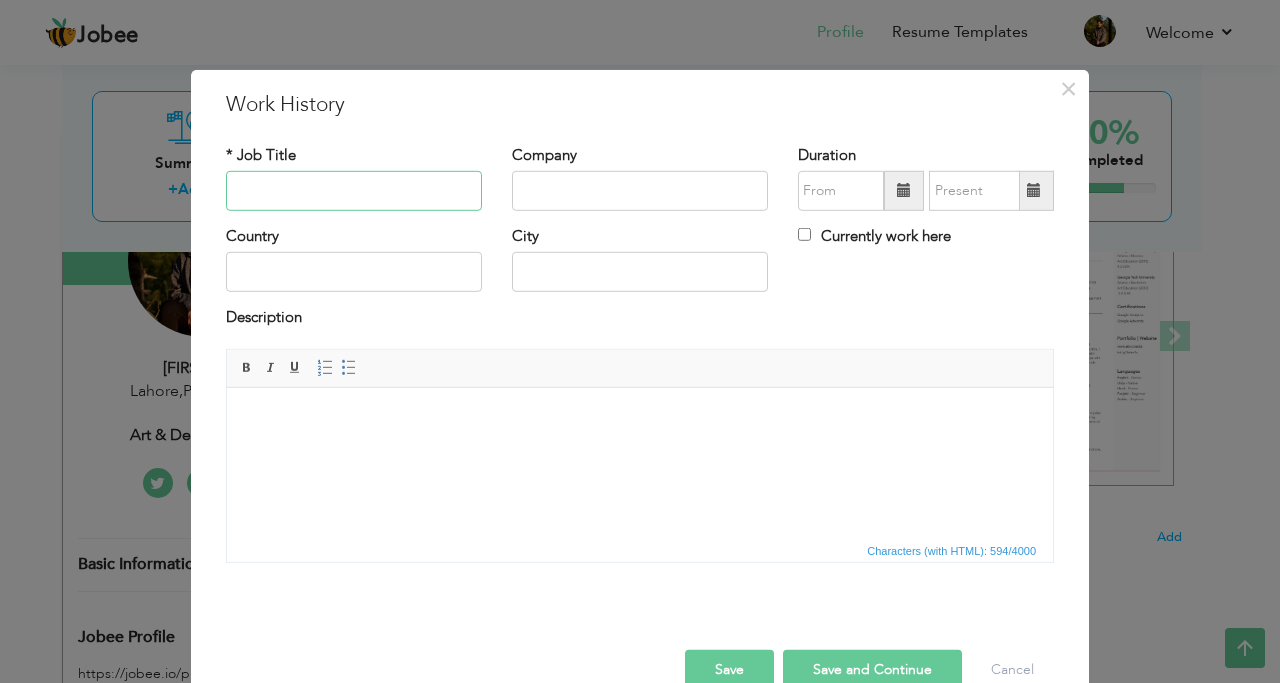 click at bounding box center (354, 191) 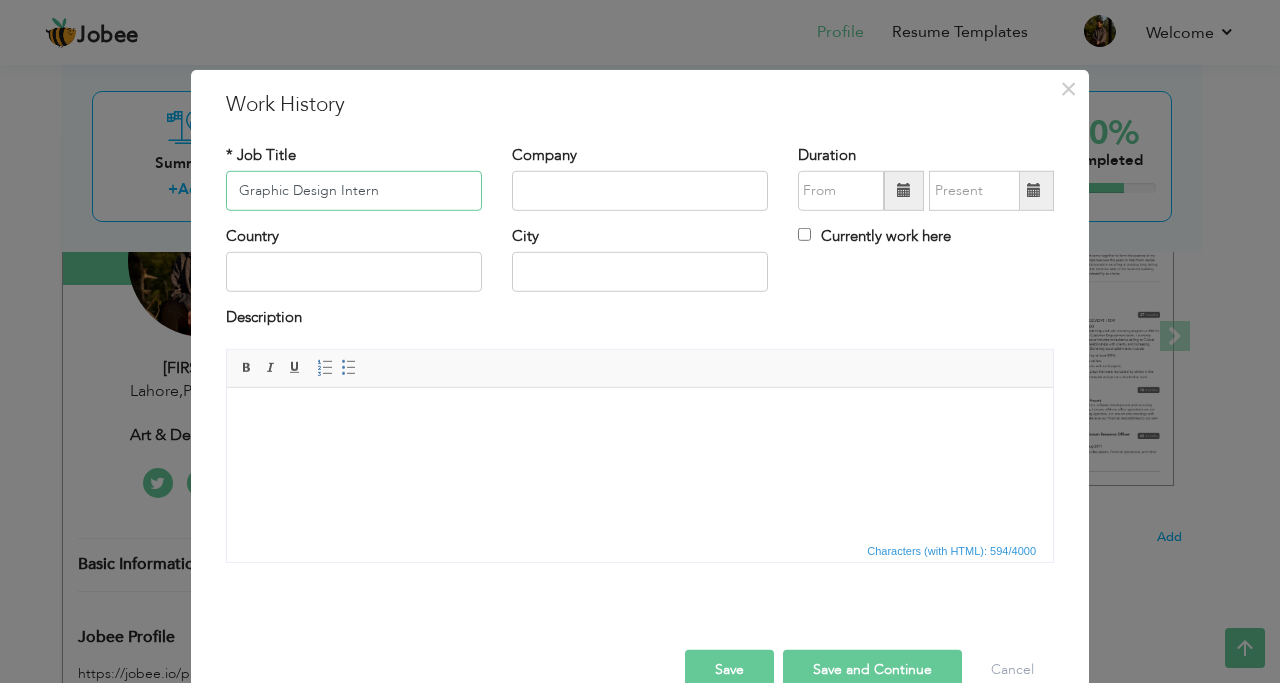 type on "Graphic Design Intern" 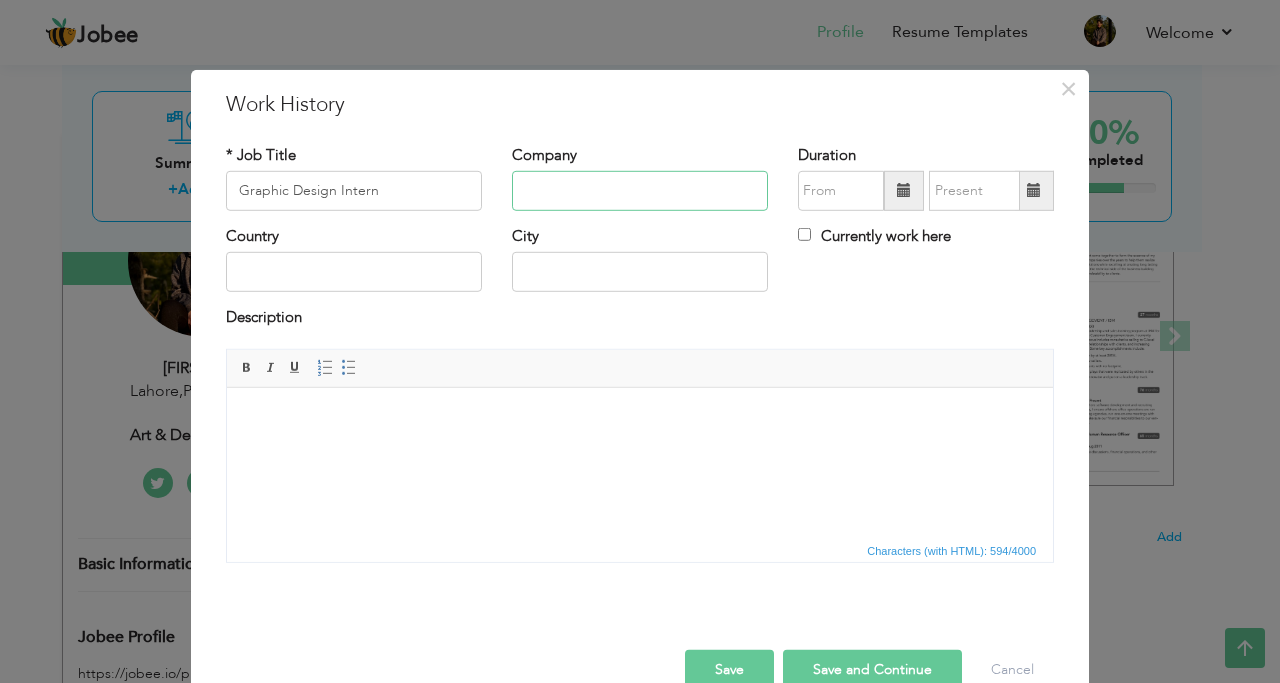 click at bounding box center [640, 191] 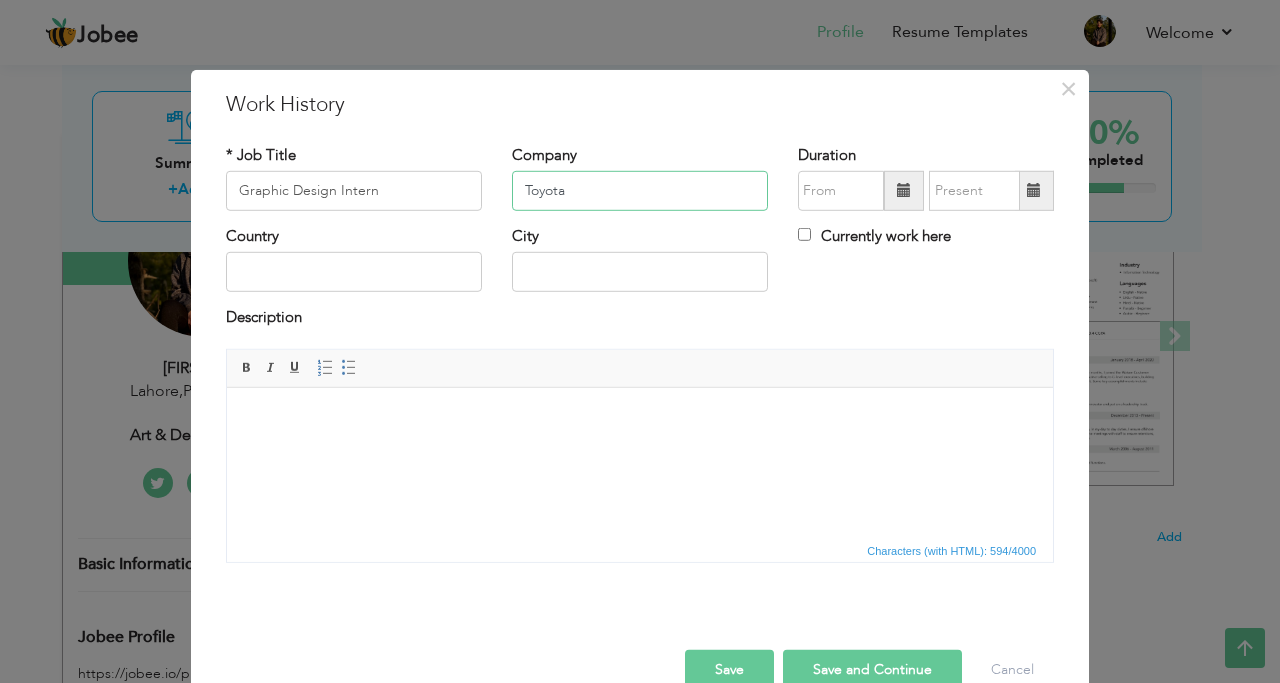 type on "Toyota" 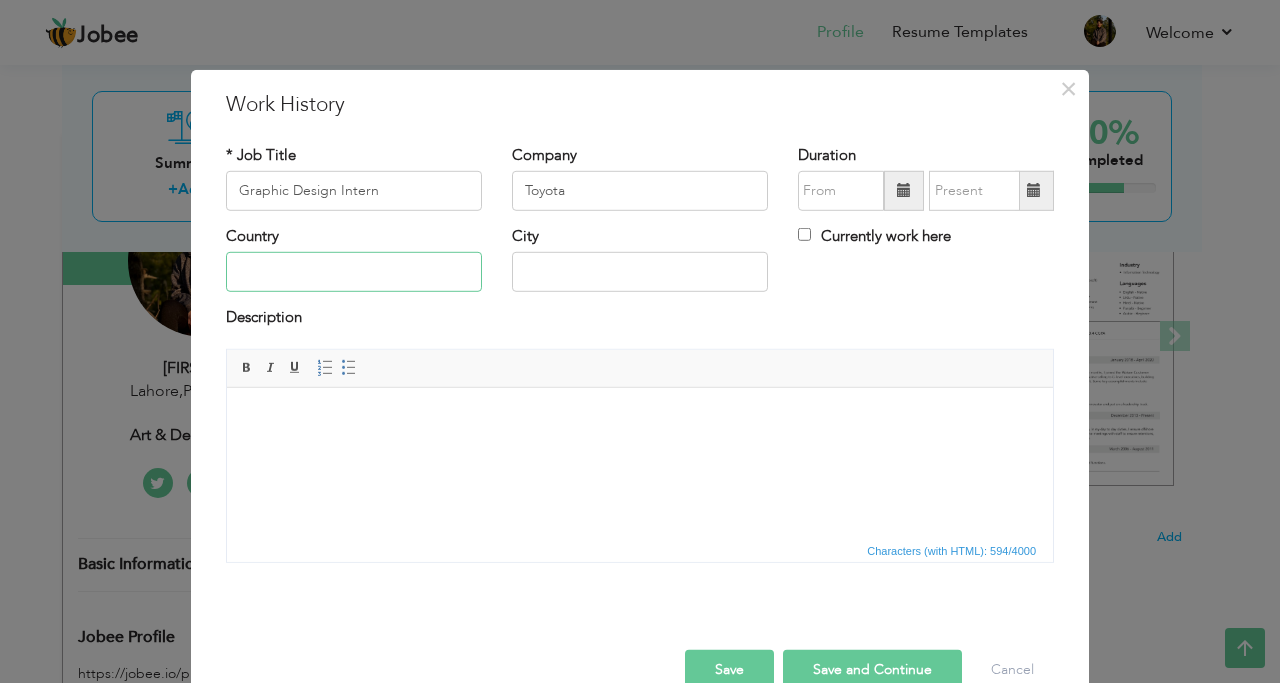 click at bounding box center [354, 272] 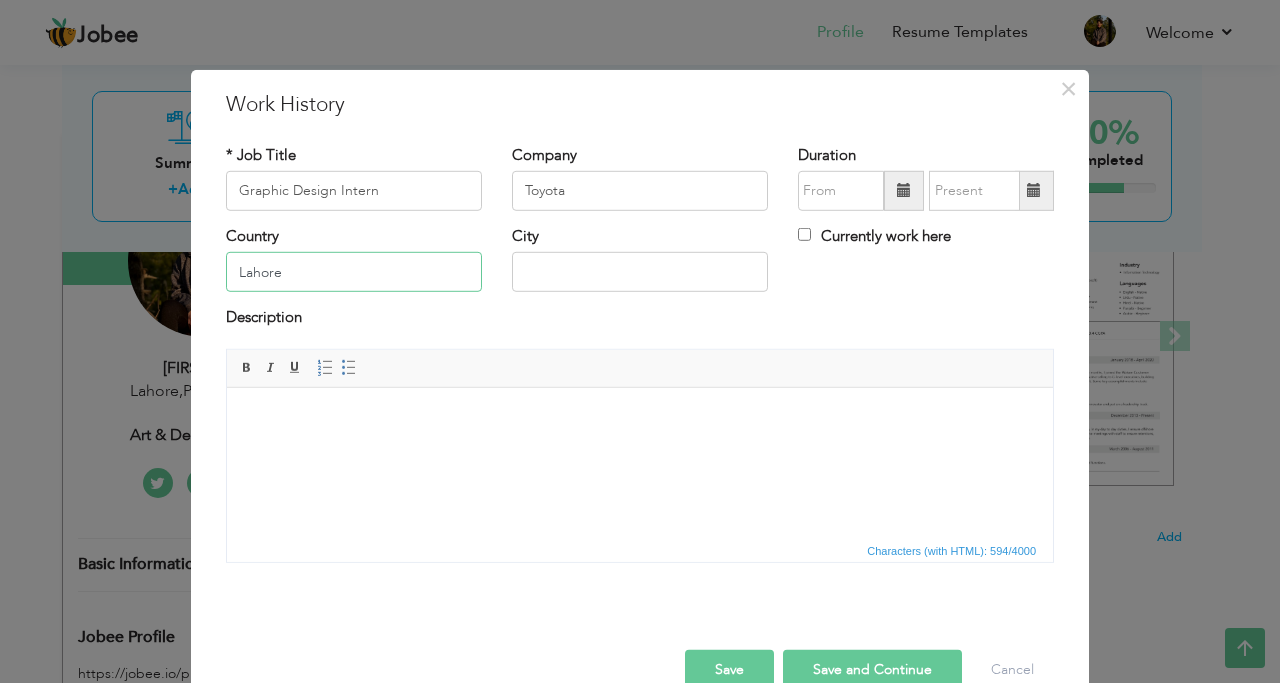 type on "Lahore" 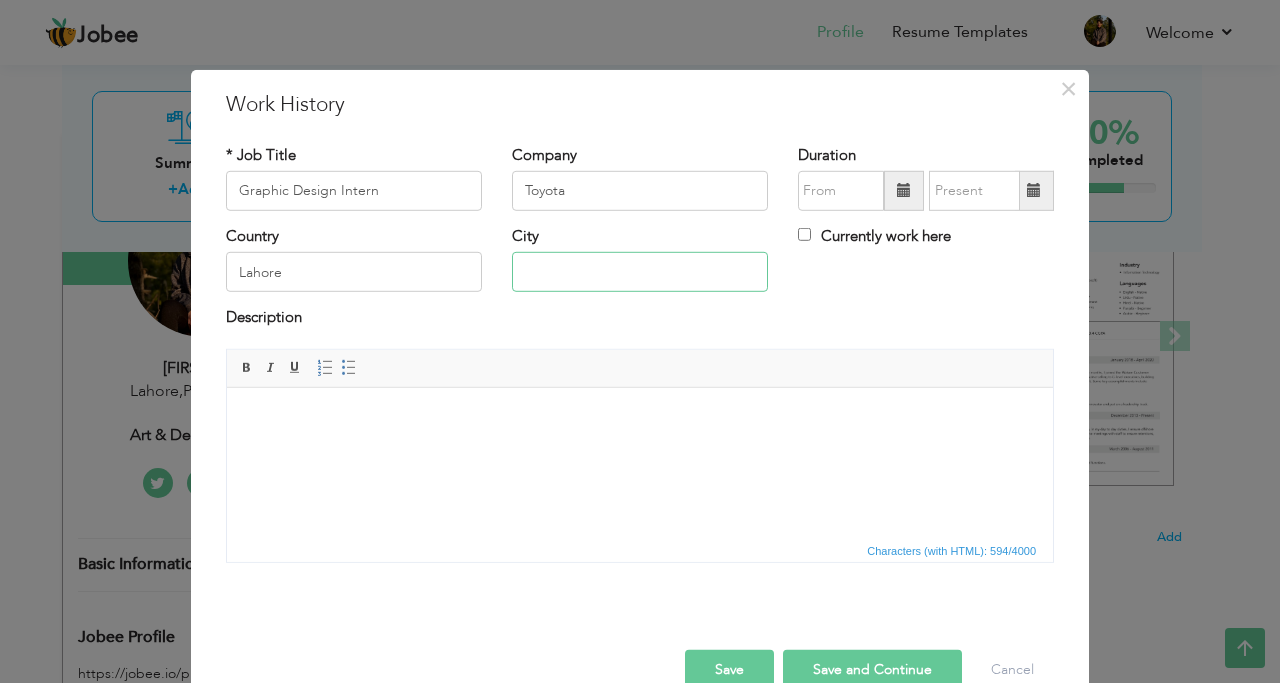 click at bounding box center [640, 272] 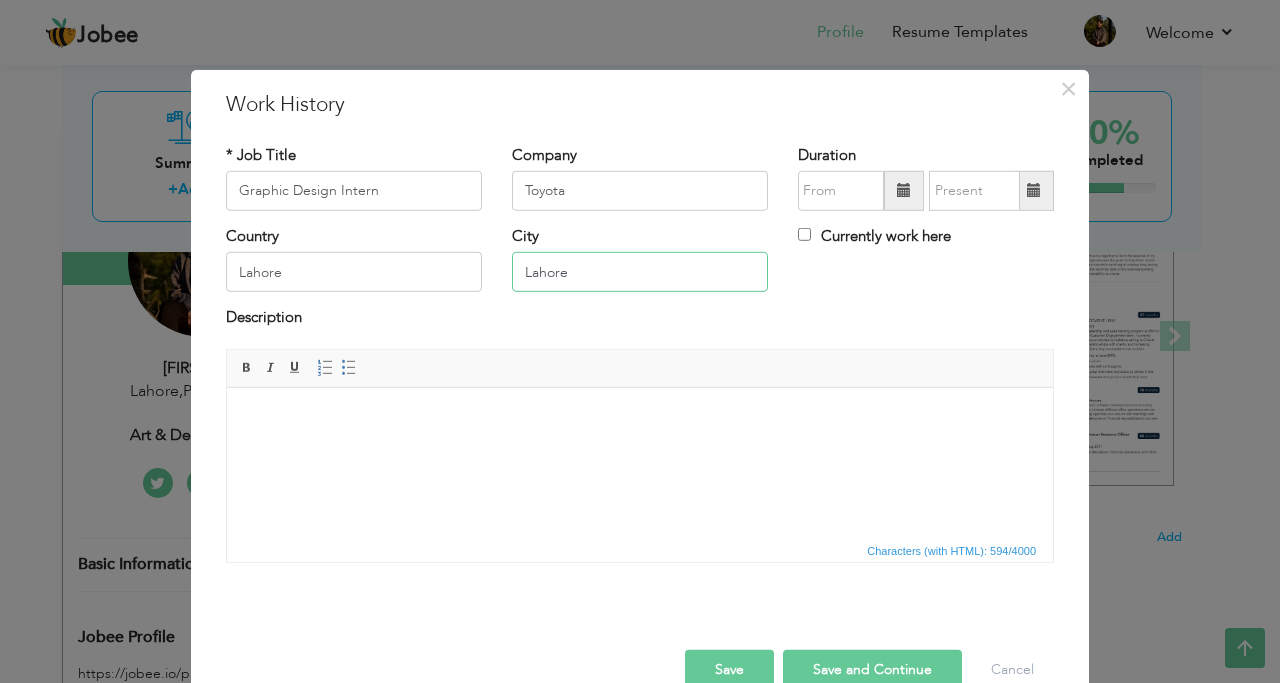 type on "Lahore" 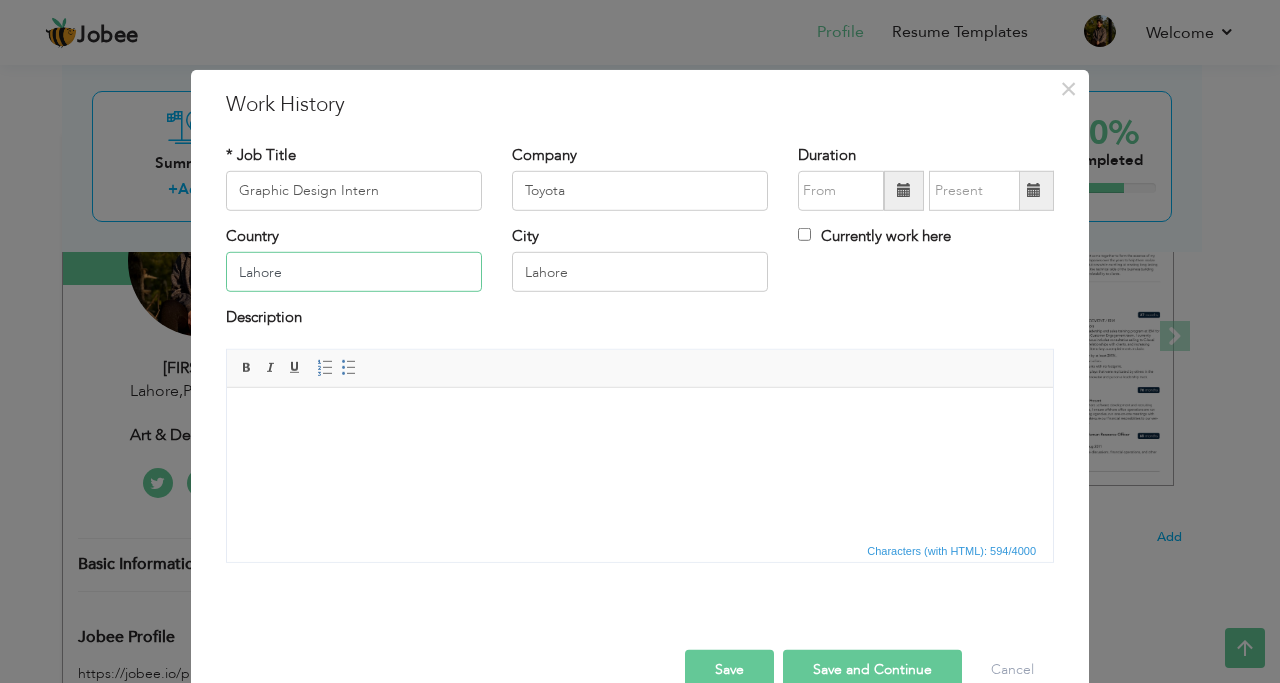 click on "Lahore" at bounding box center (354, 272) 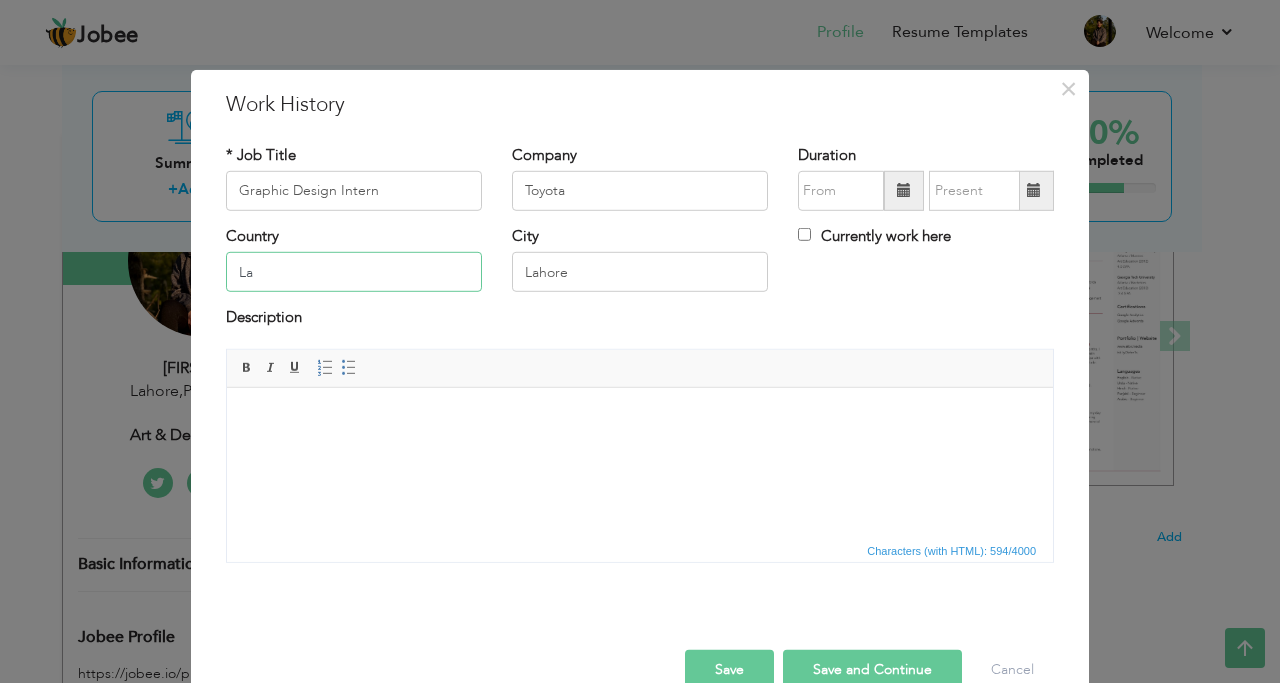 type on "L" 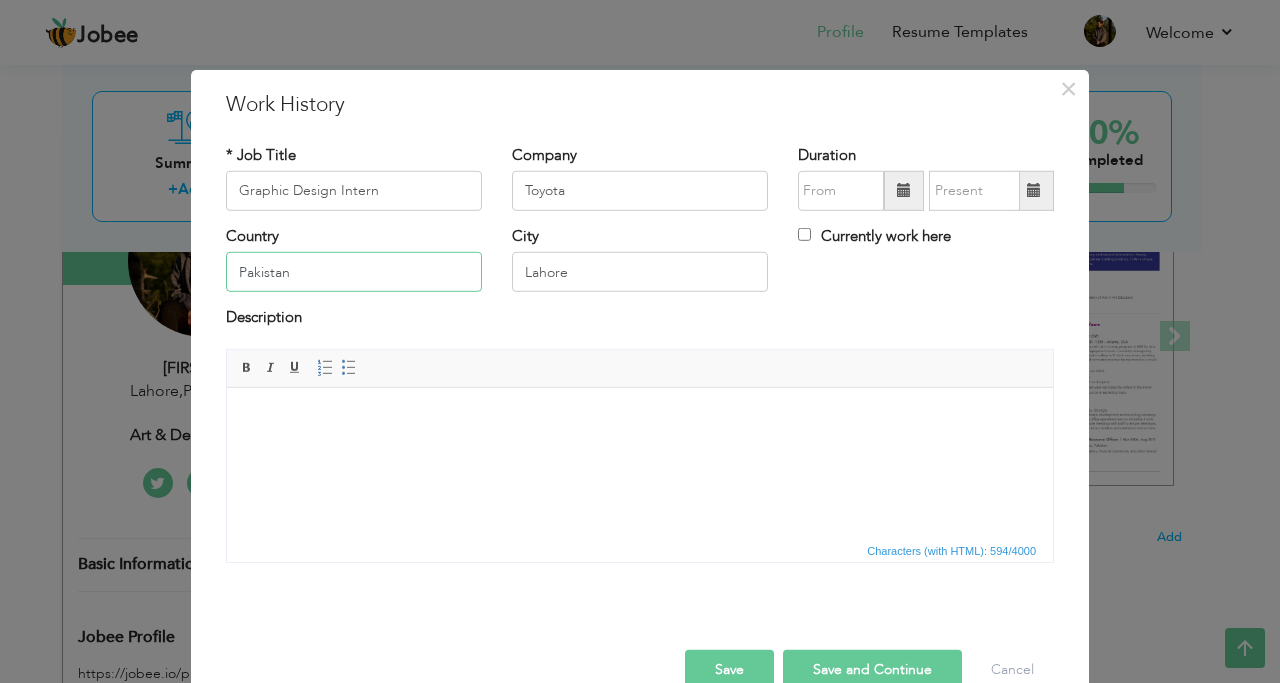 type on "Pakistan" 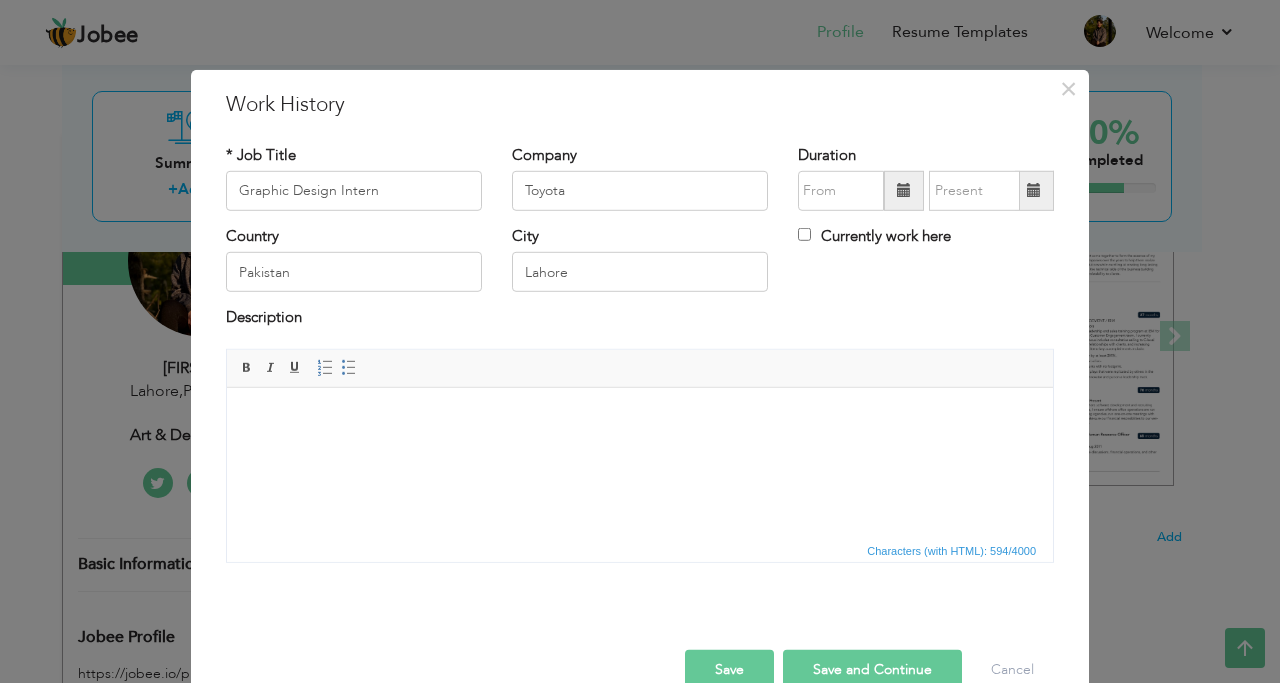 click on "Duration" at bounding box center (926, 177) 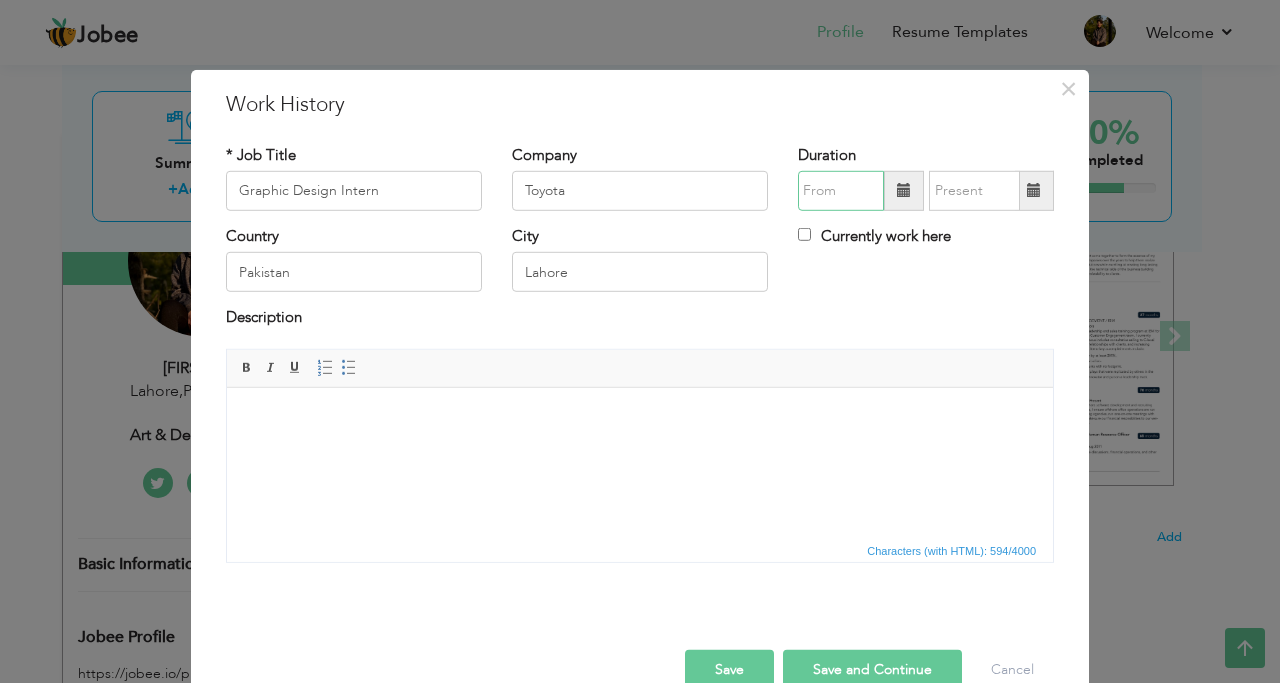 click at bounding box center (841, 191) 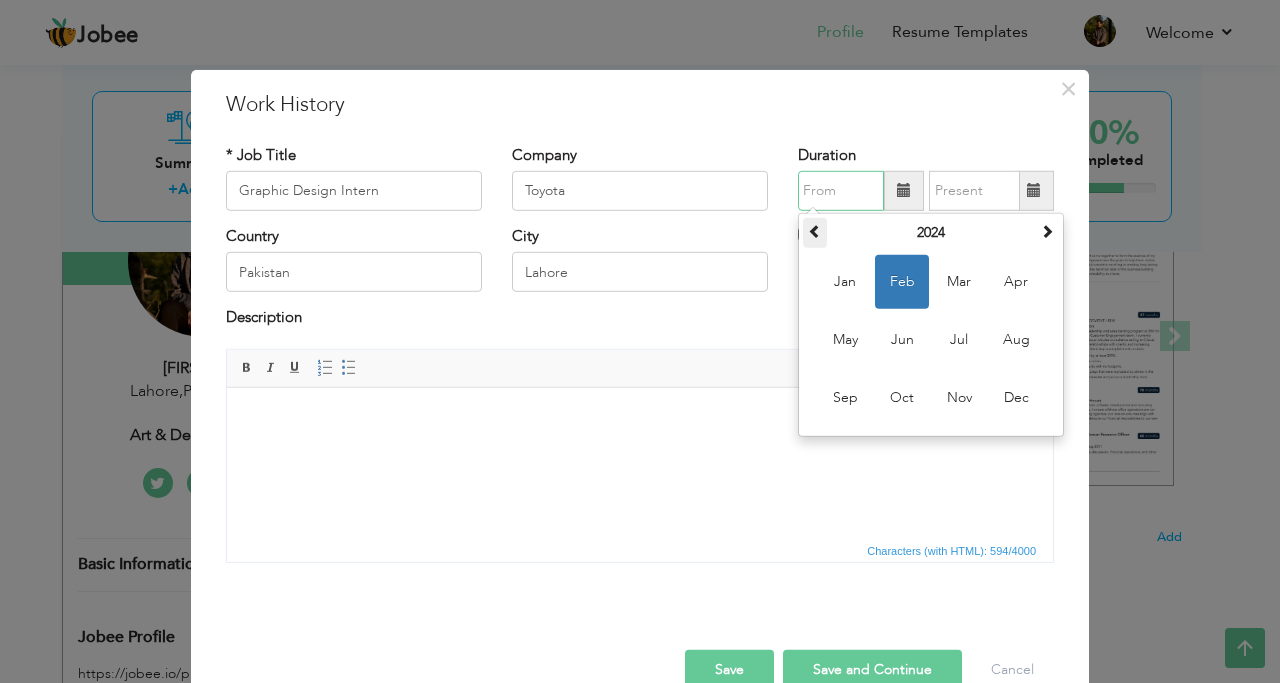 click at bounding box center [815, 231] 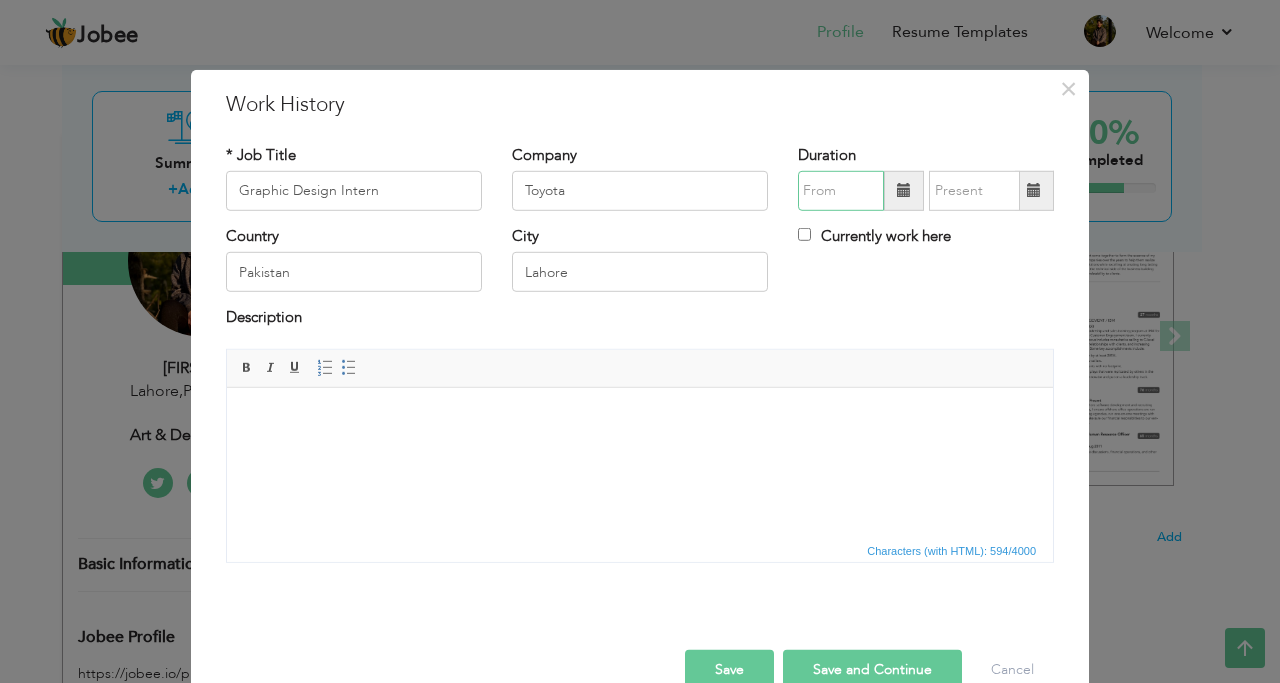 click at bounding box center [841, 191] 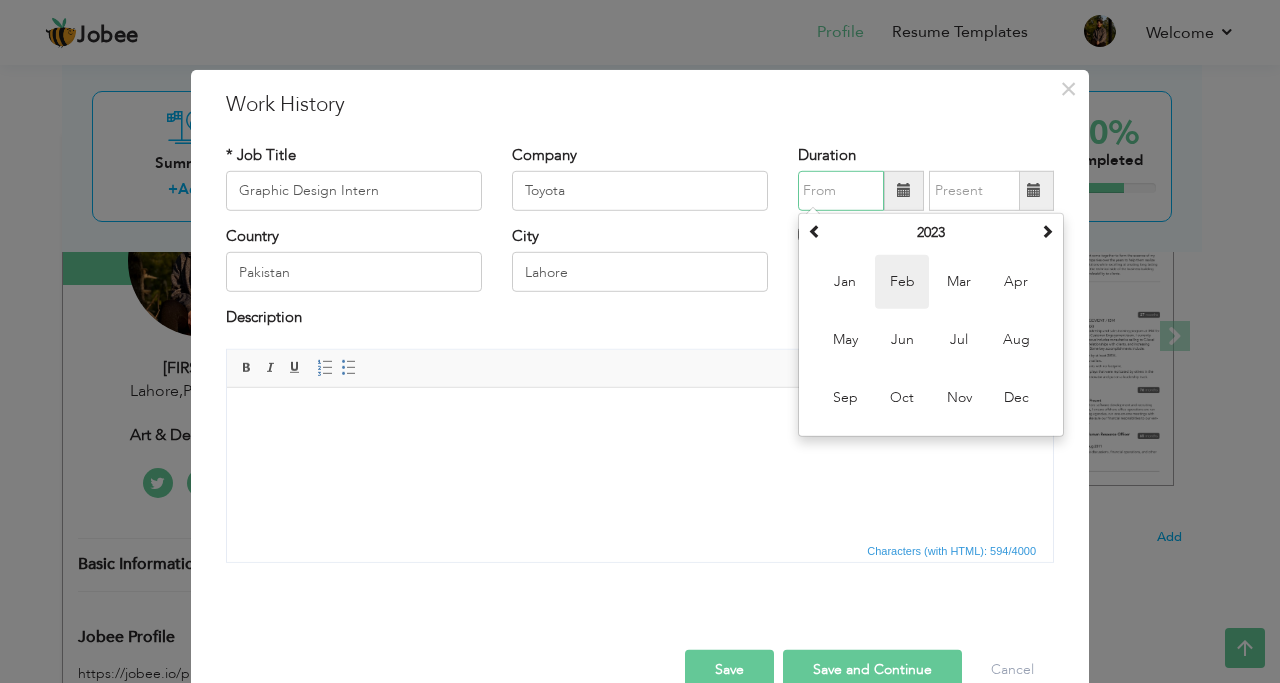 click on "Feb" at bounding box center (902, 282) 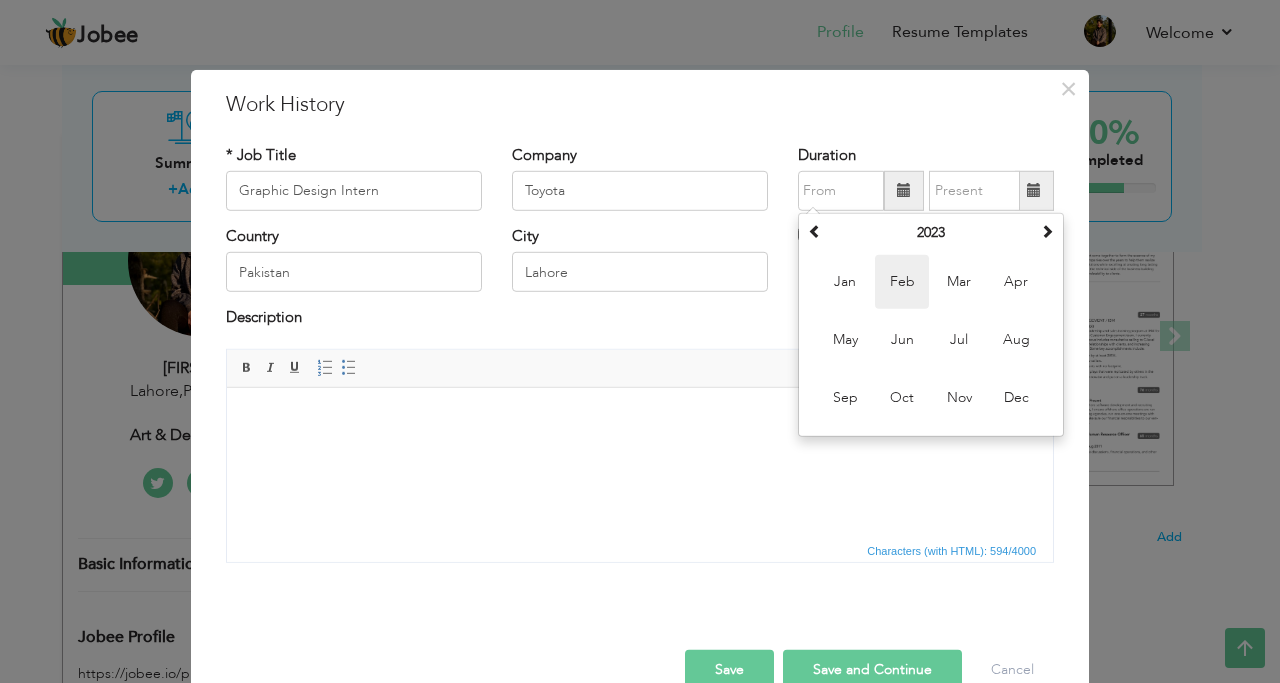 type on "02/2023" 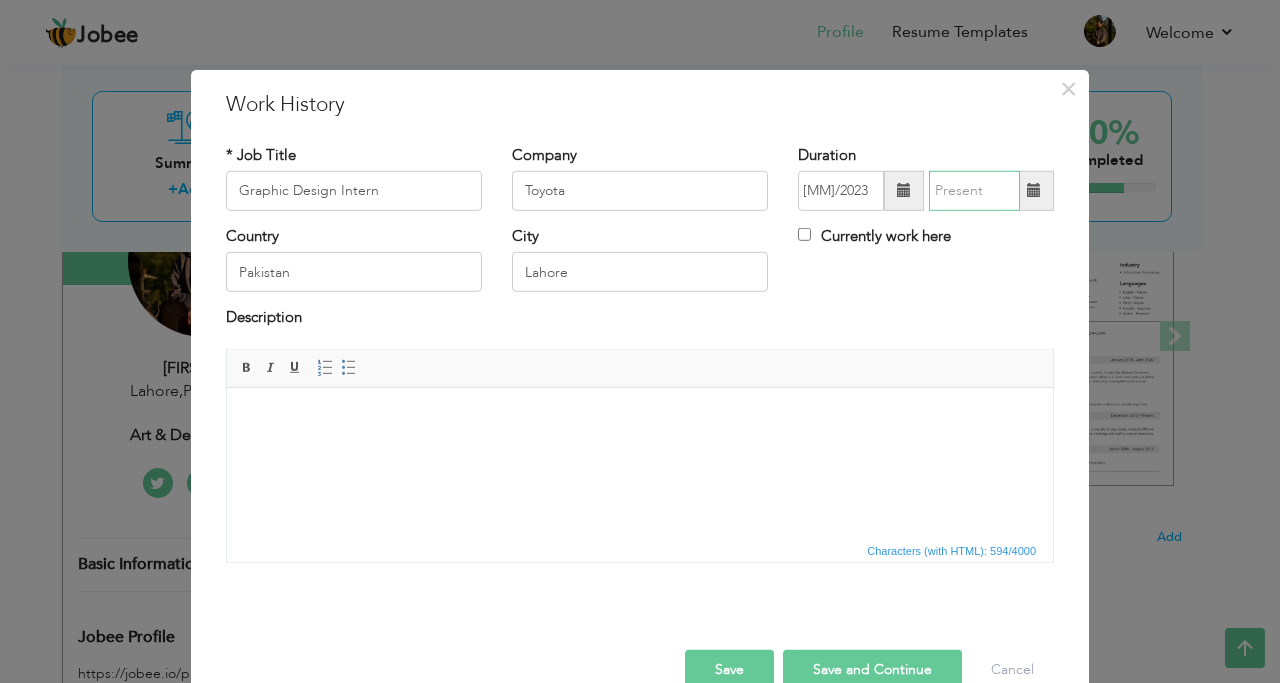 click at bounding box center [974, 191] 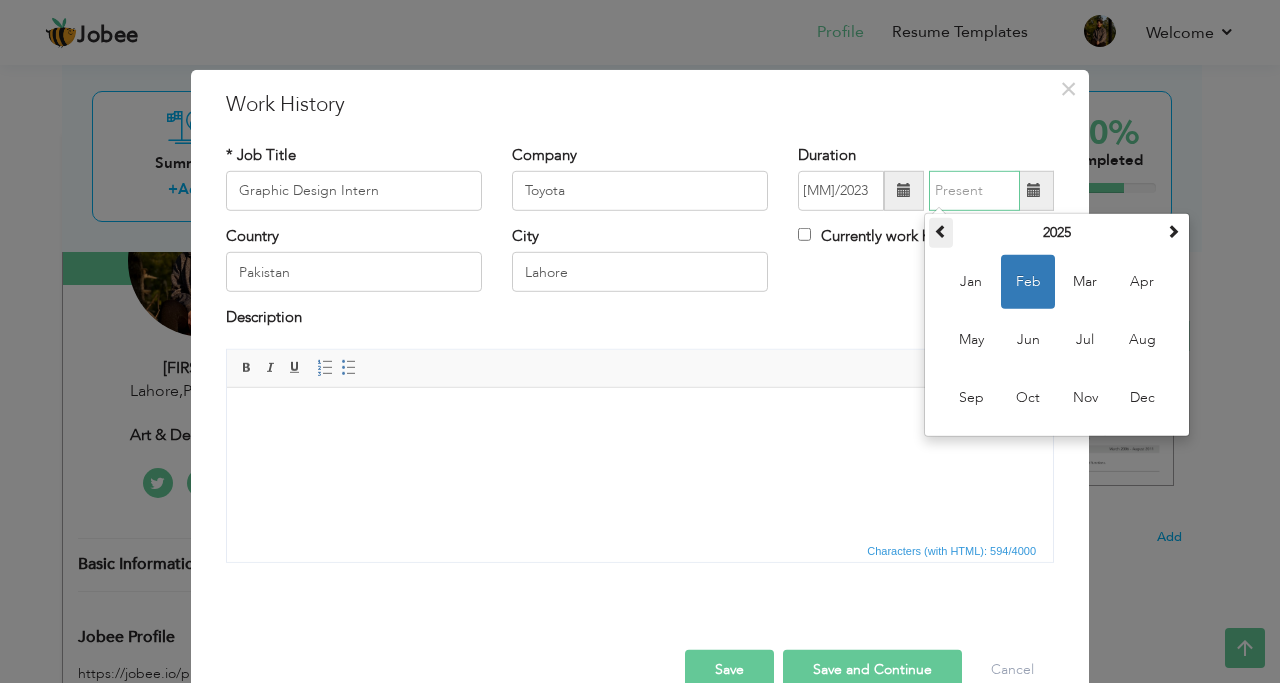 click at bounding box center (941, 231) 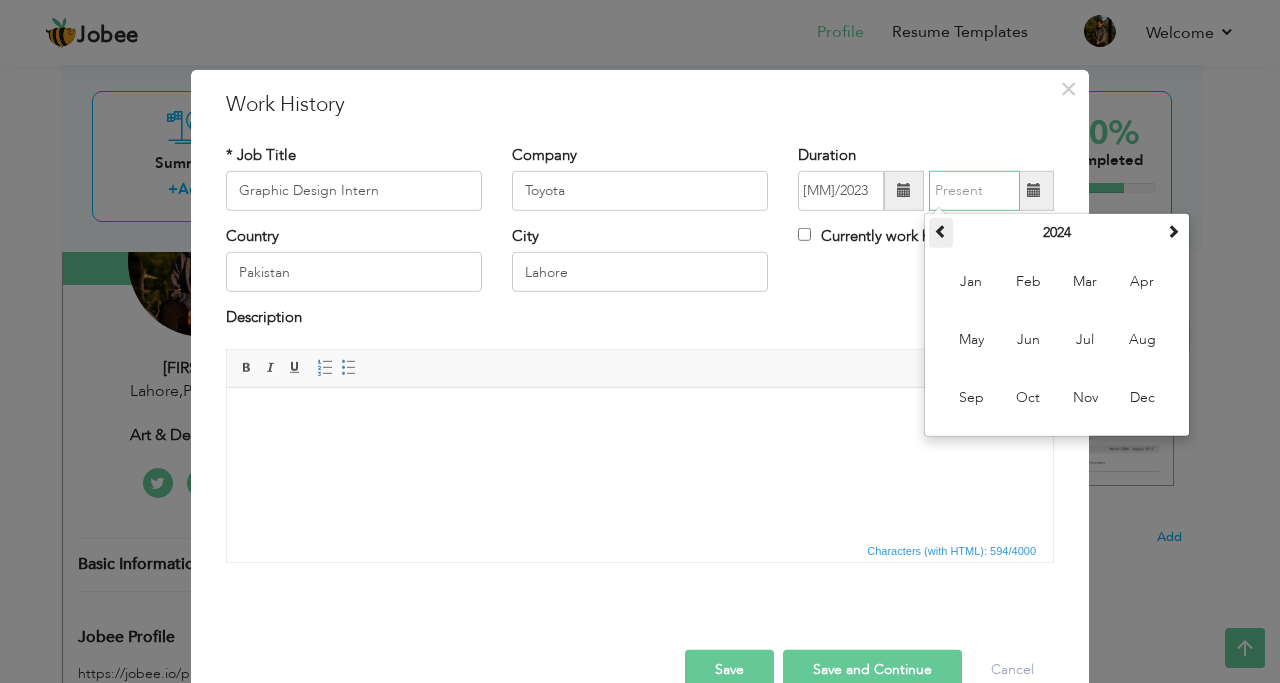 click at bounding box center (941, 231) 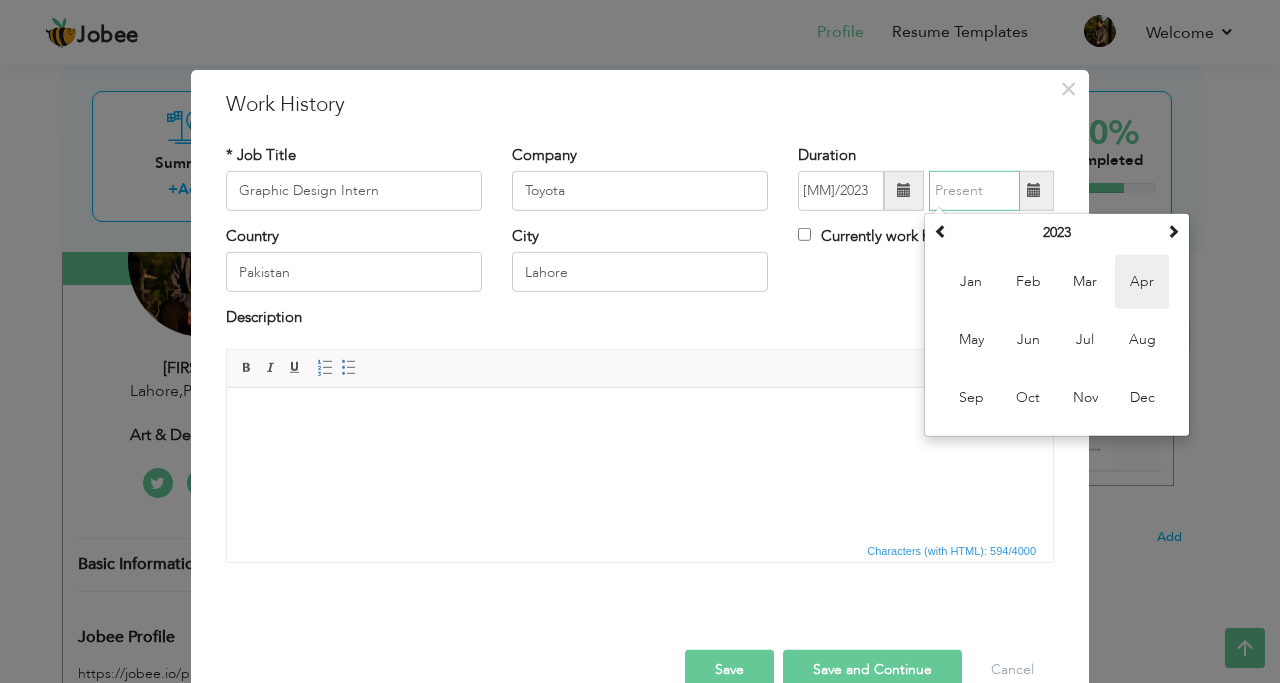 click on "Apr" at bounding box center [1142, 282] 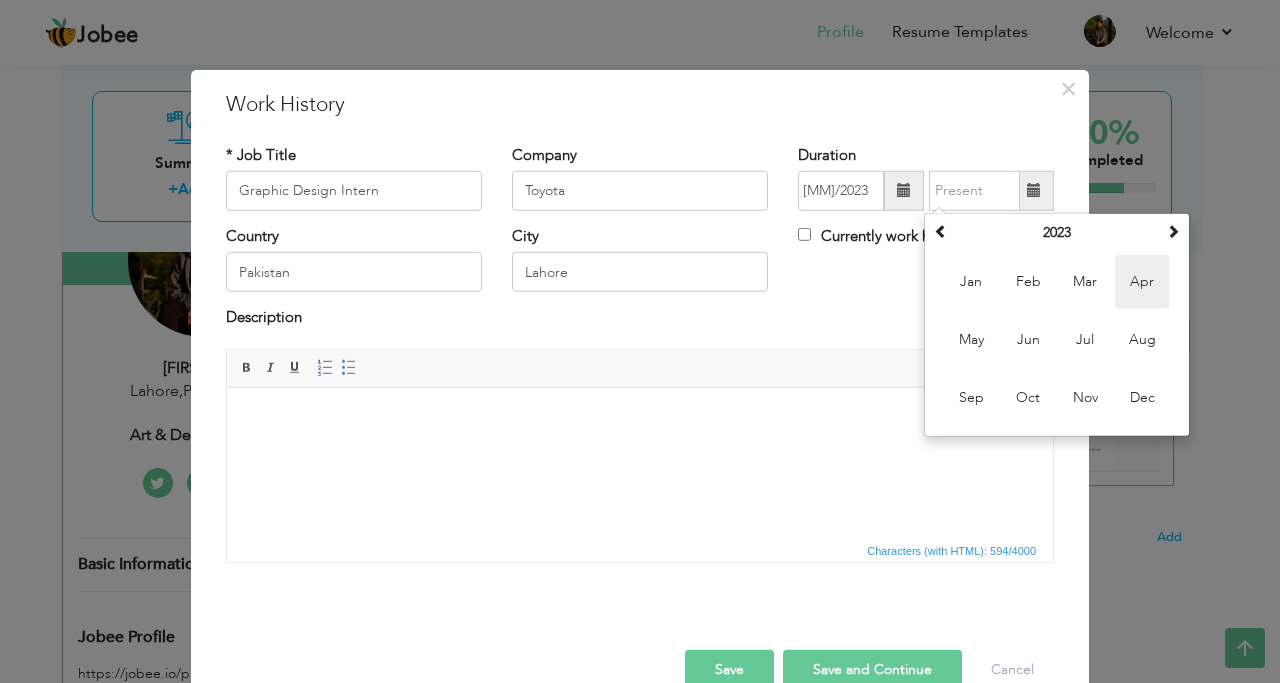 type on "04/2023" 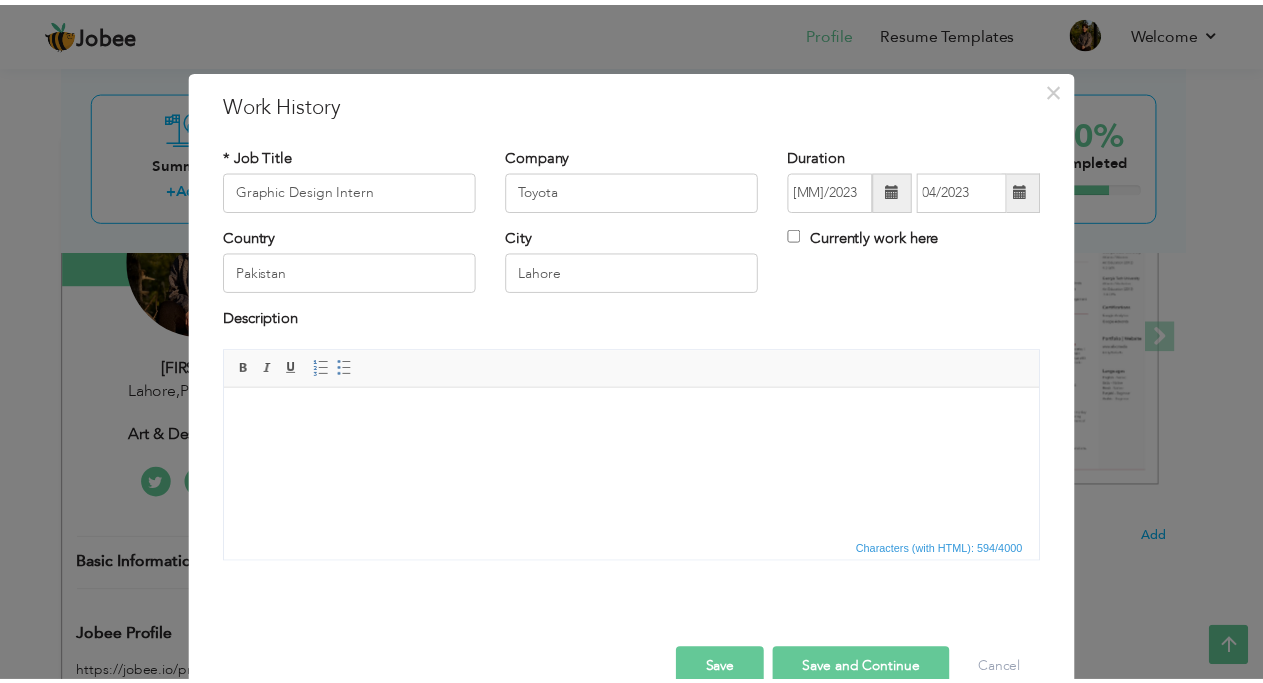 scroll, scrollTop: 42, scrollLeft: 0, axis: vertical 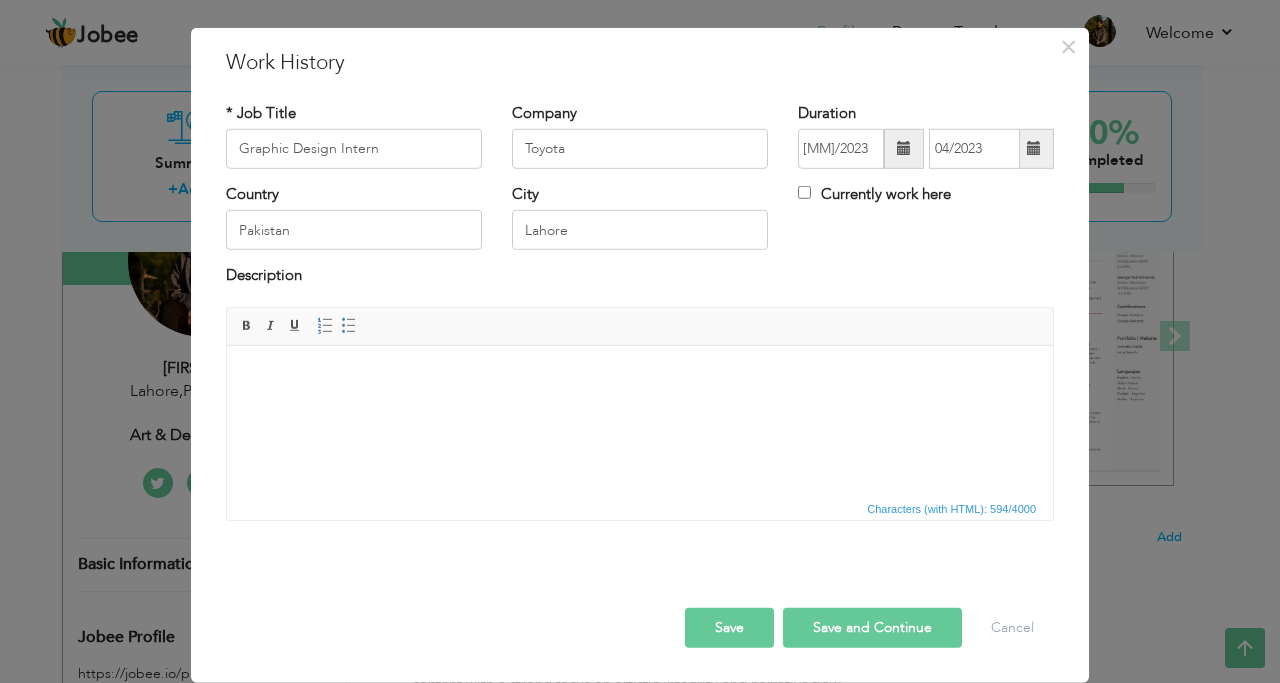 click on "Save and Continue" at bounding box center [872, 628] 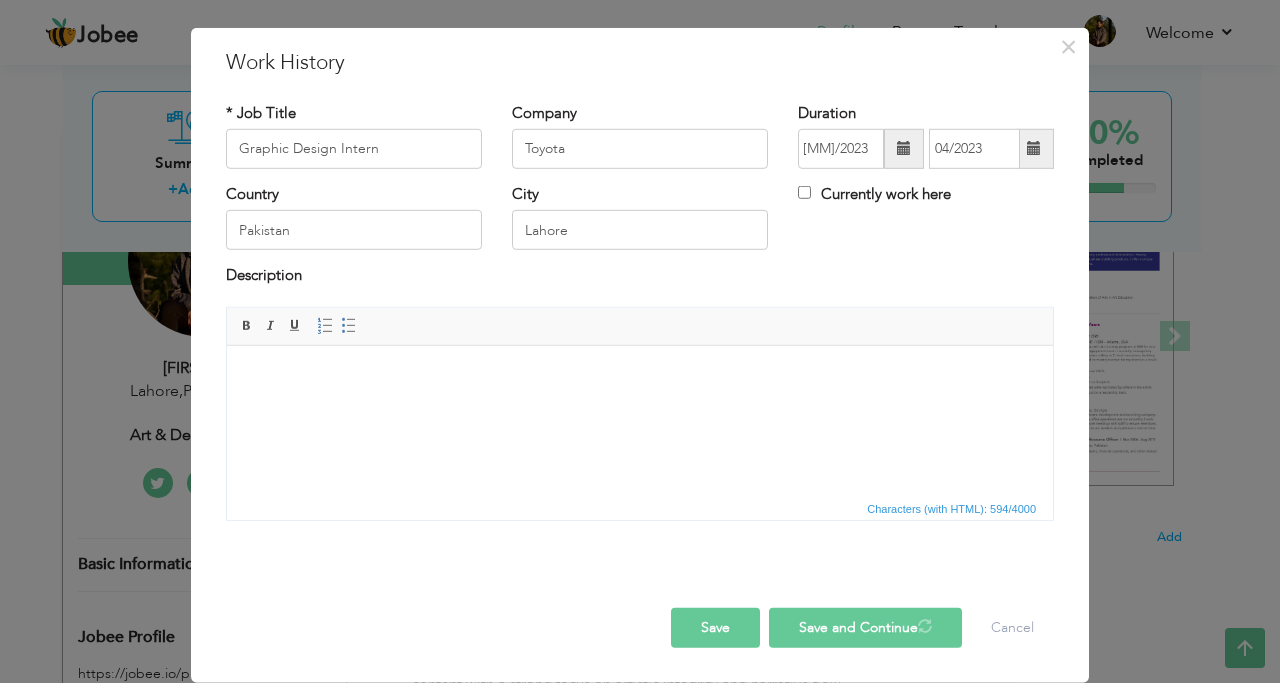 type 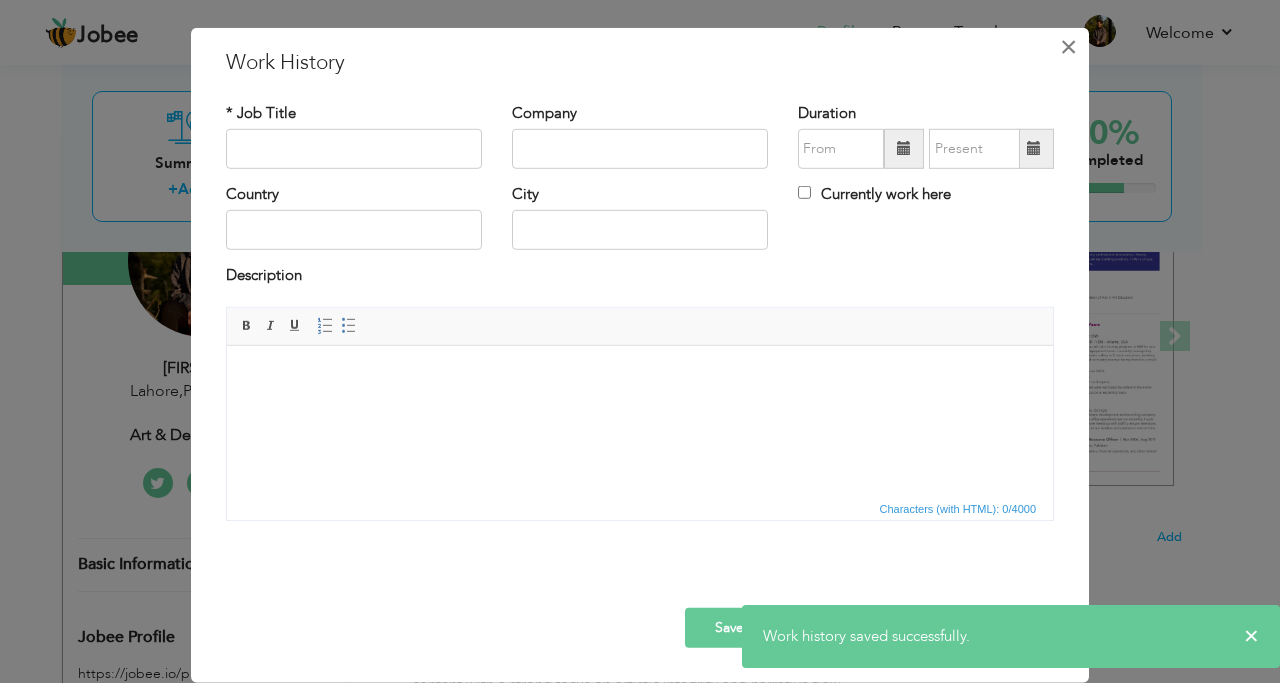 click on "×" at bounding box center (1068, 46) 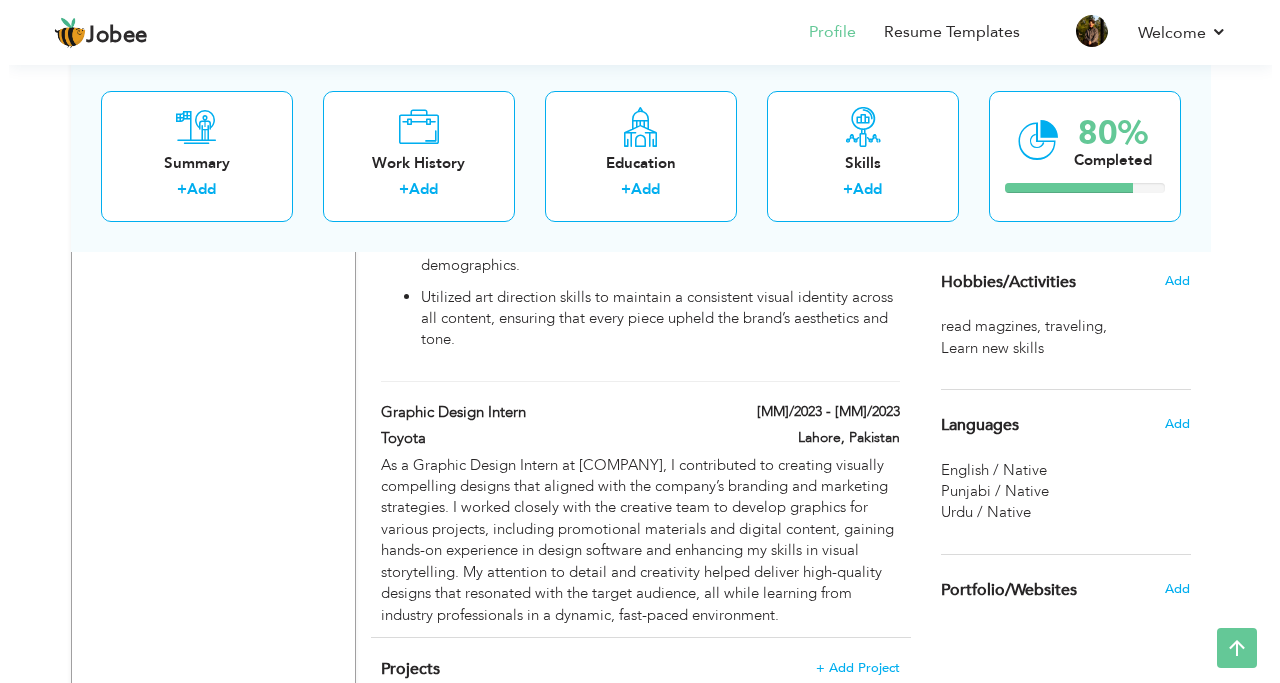 scroll, scrollTop: 1353, scrollLeft: 0, axis: vertical 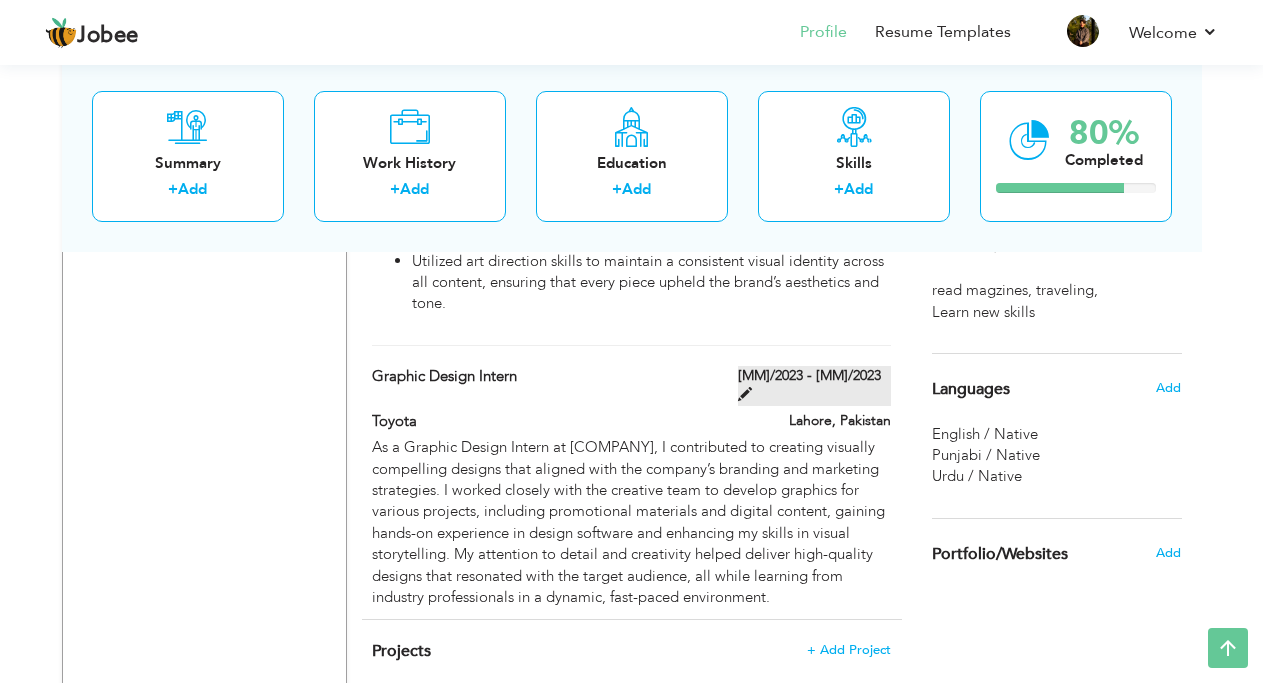 click at bounding box center (745, 394) 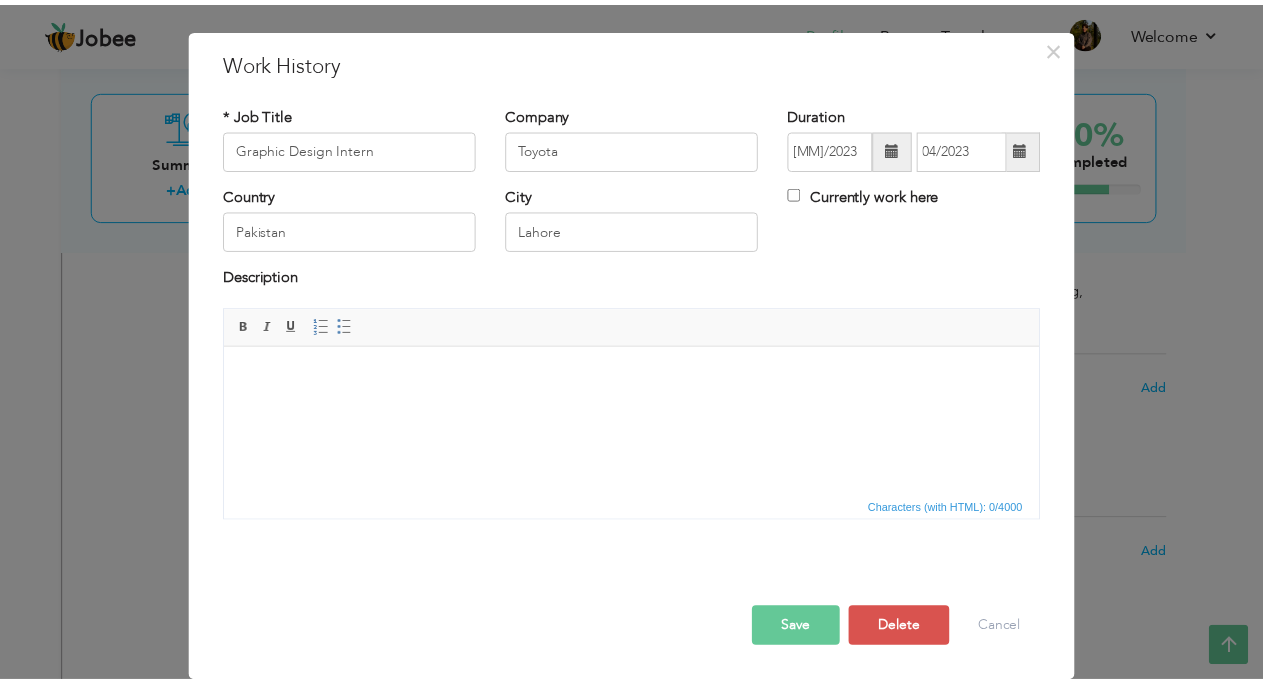 scroll, scrollTop: 0, scrollLeft: 0, axis: both 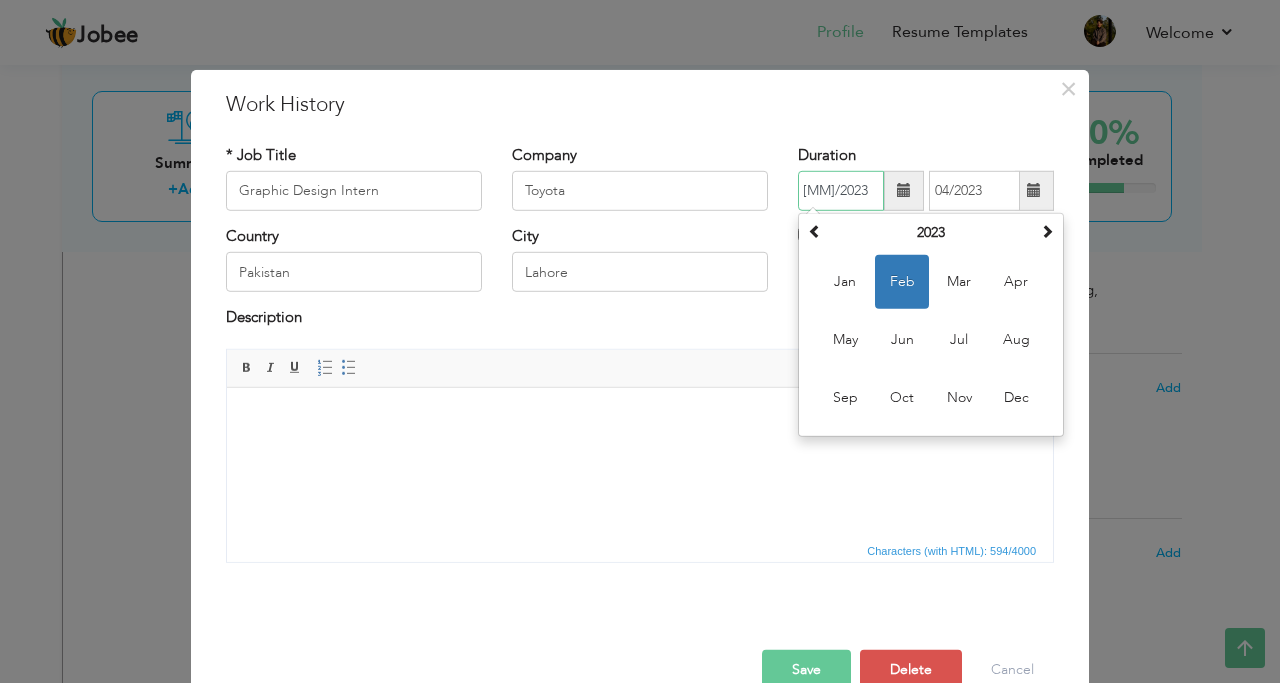 click on "02/2023" at bounding box center (841, 191) 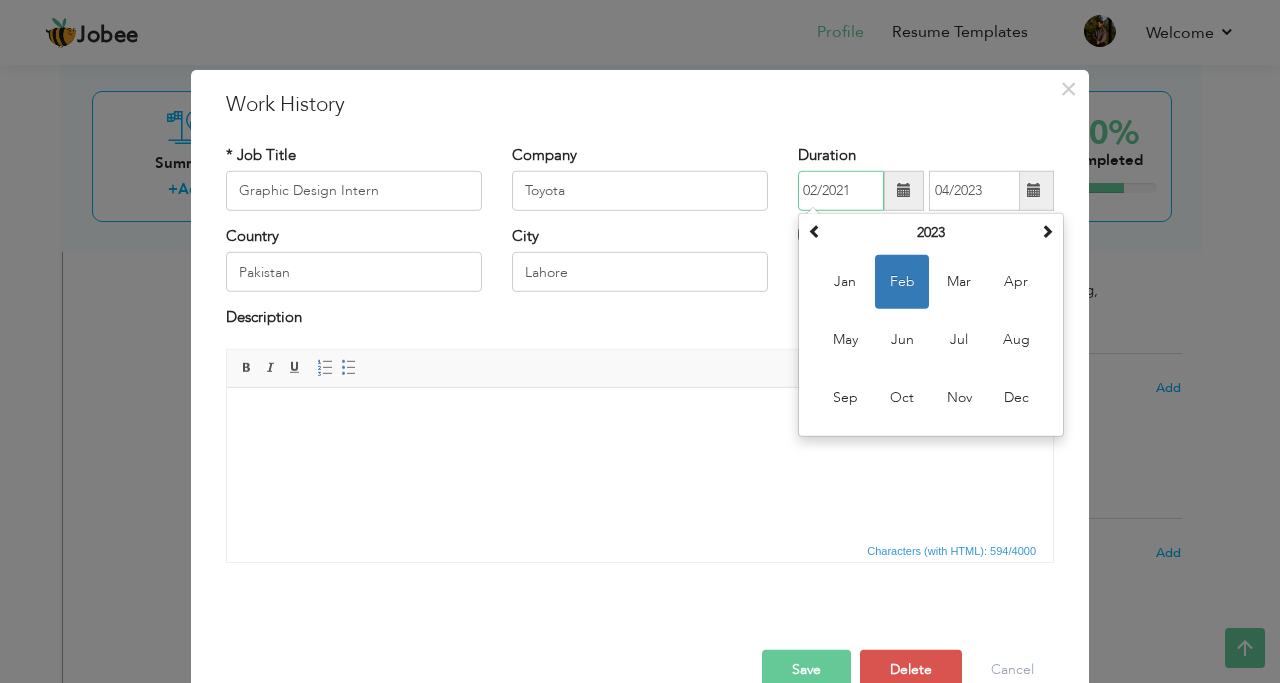 type on "02/2021" 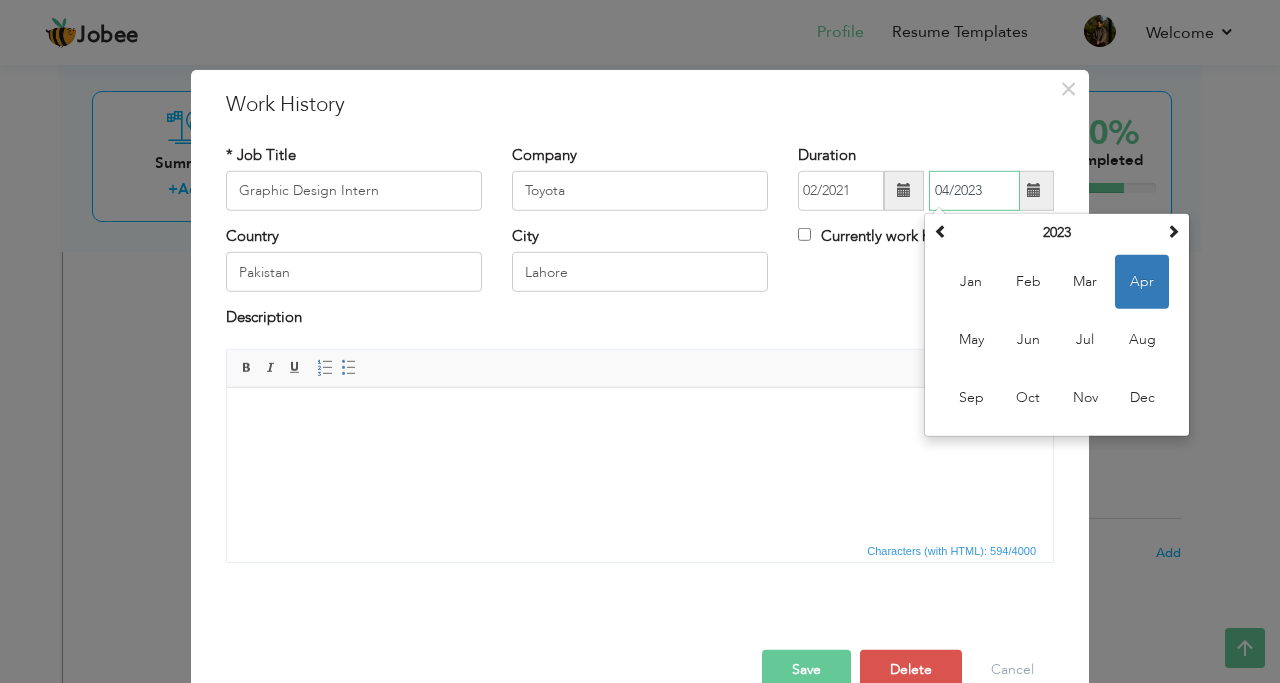 click on "04/2023" at bounding box center [974, 191] 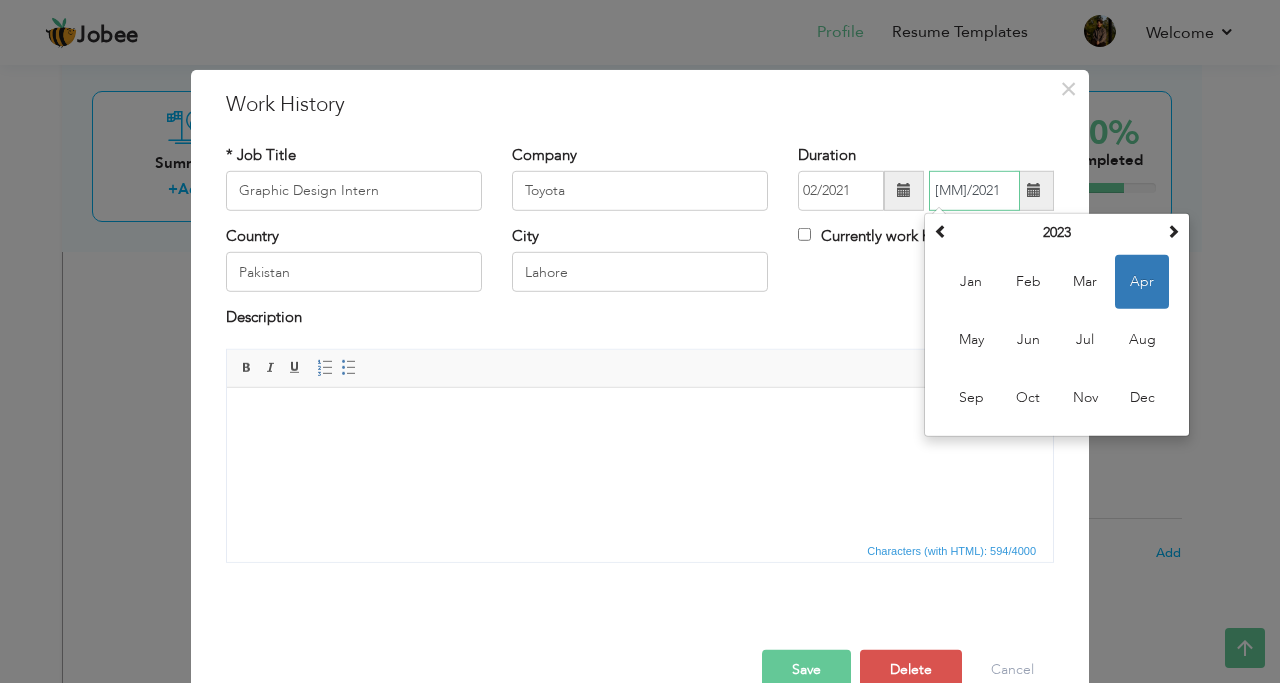 type on "04/2021" 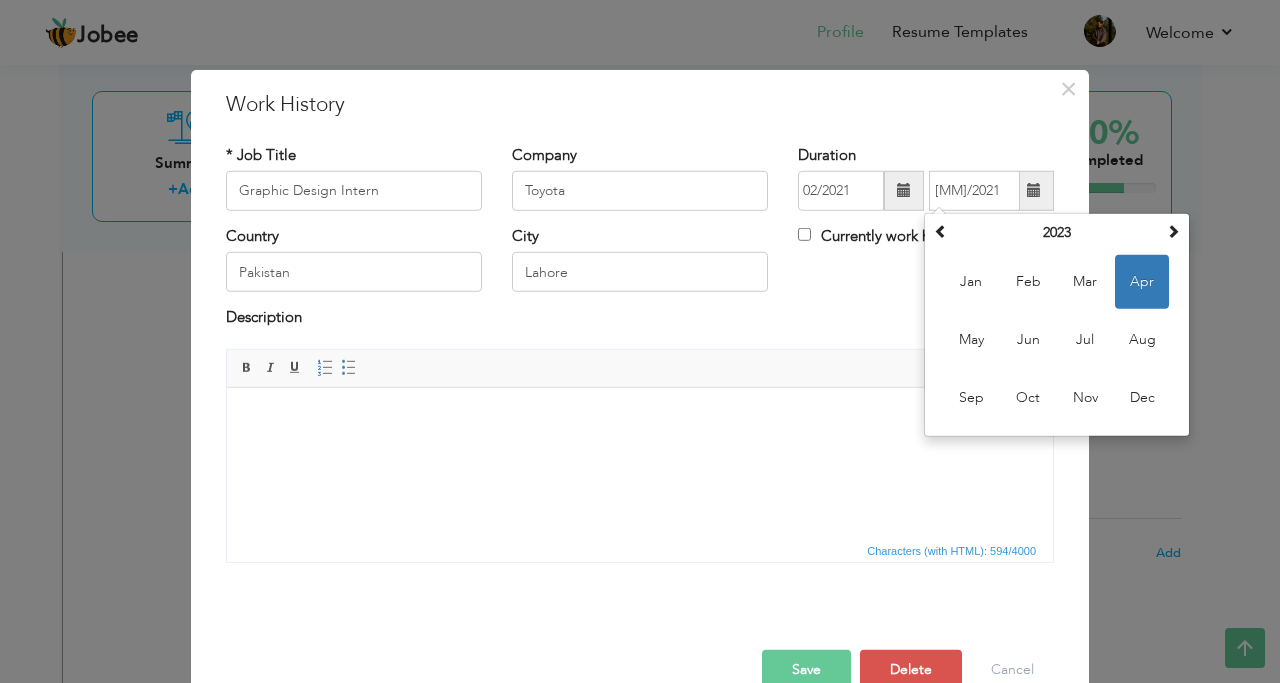 click on "Country
Pakistan
City
Lahore
Currently work here" at bounding box center (640, 266) 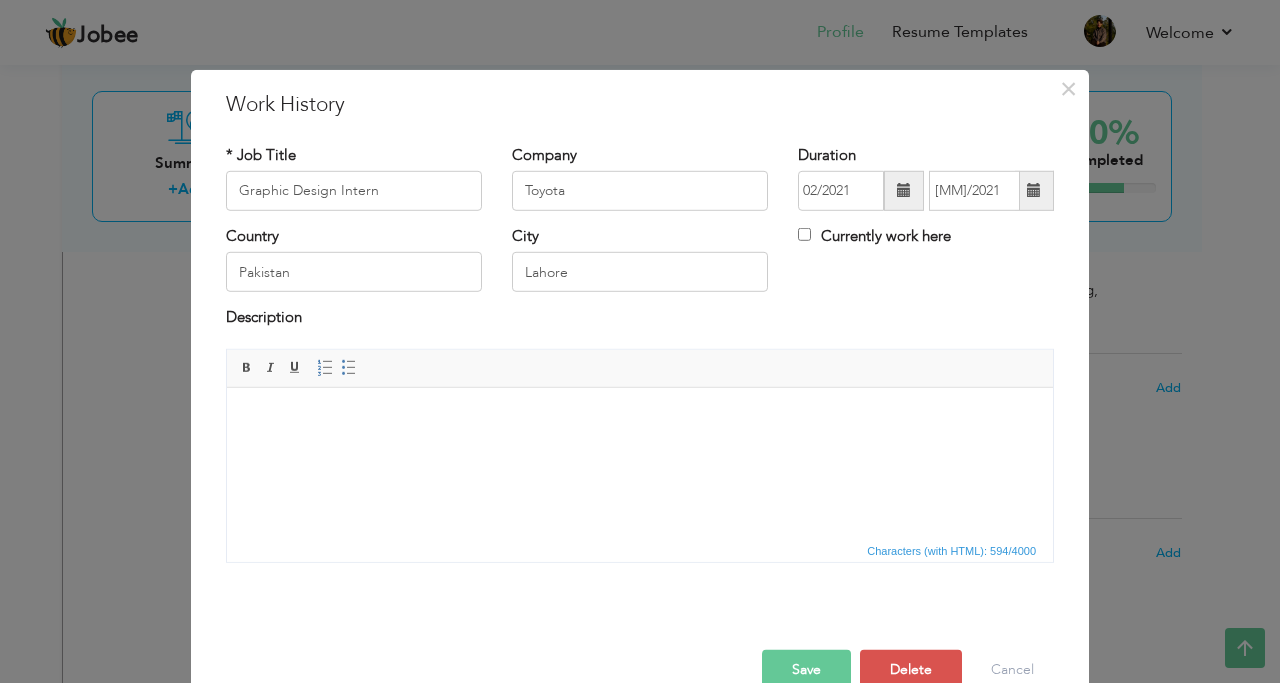 click on "Save" at bounding box center [806, 670] 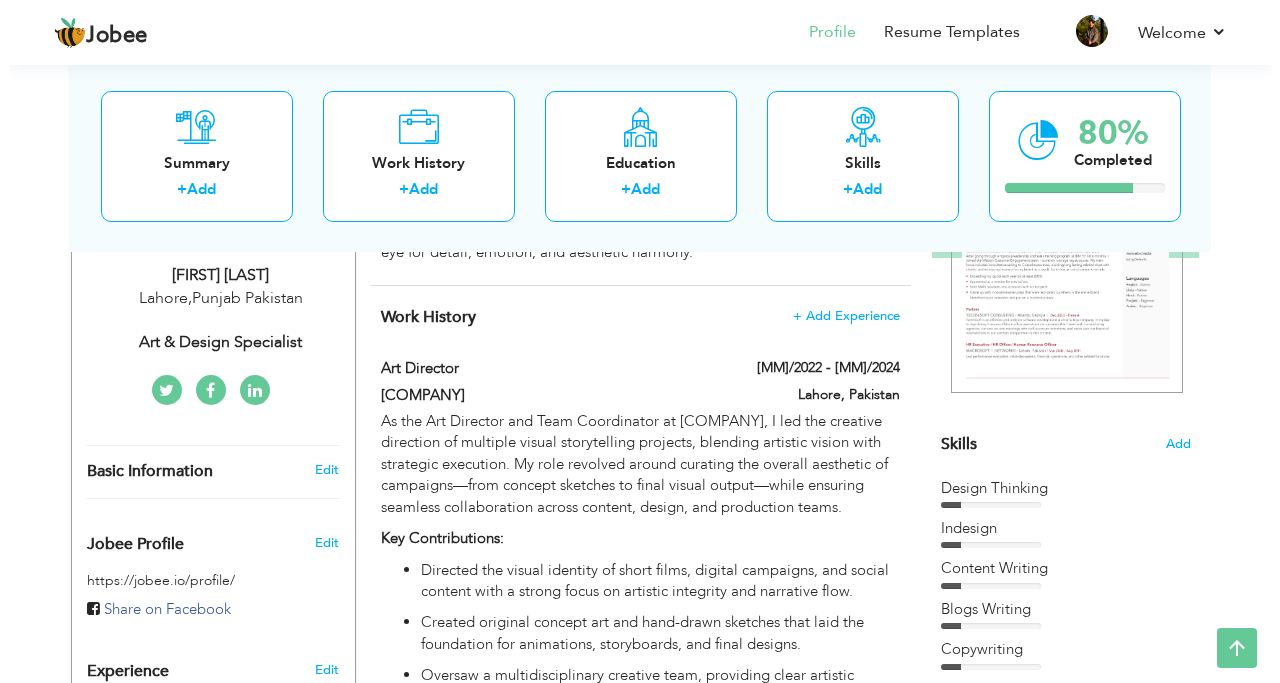 scroll, scrollTop: 300, scrollLeft: 0, axis: vertical 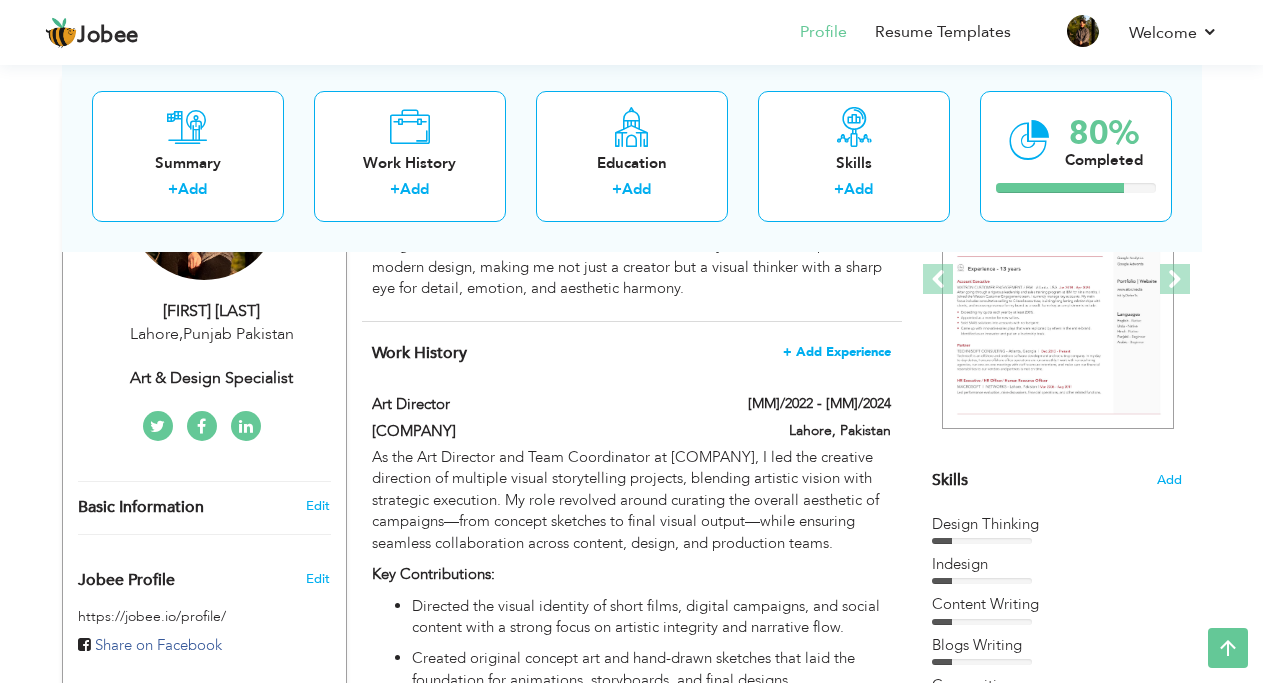 click on "+ Add Experience" at bounding box center (837, 352) 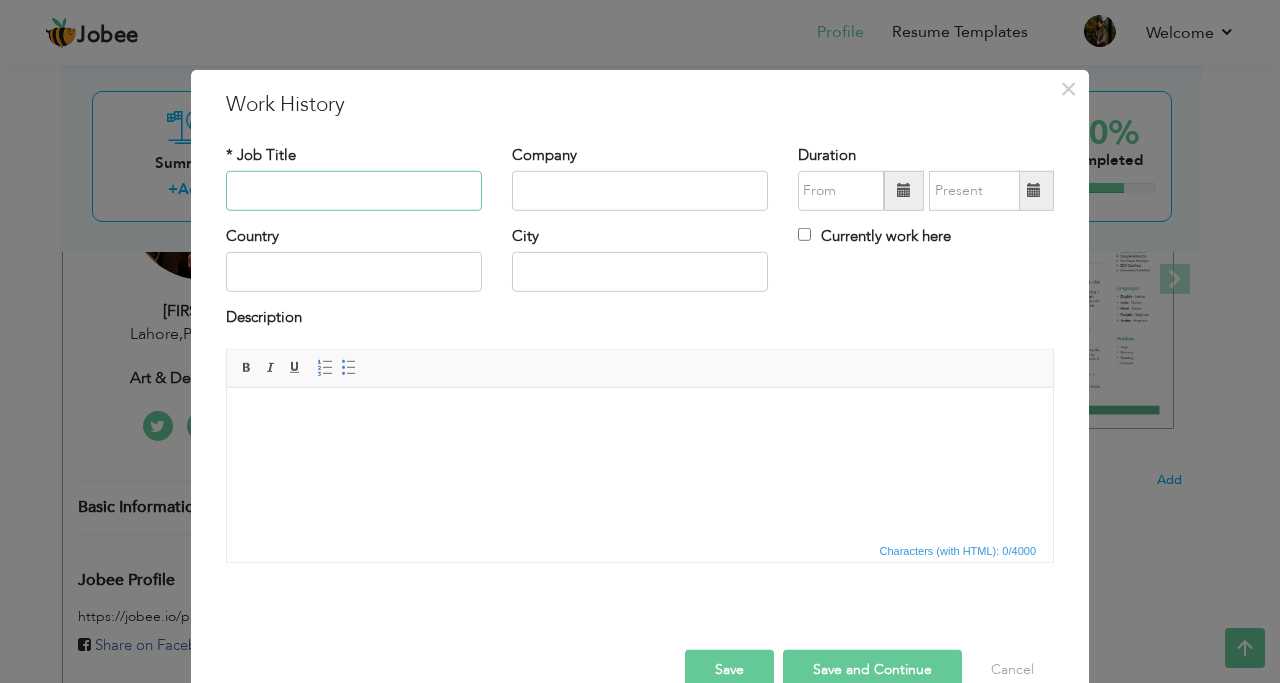 type on "F" 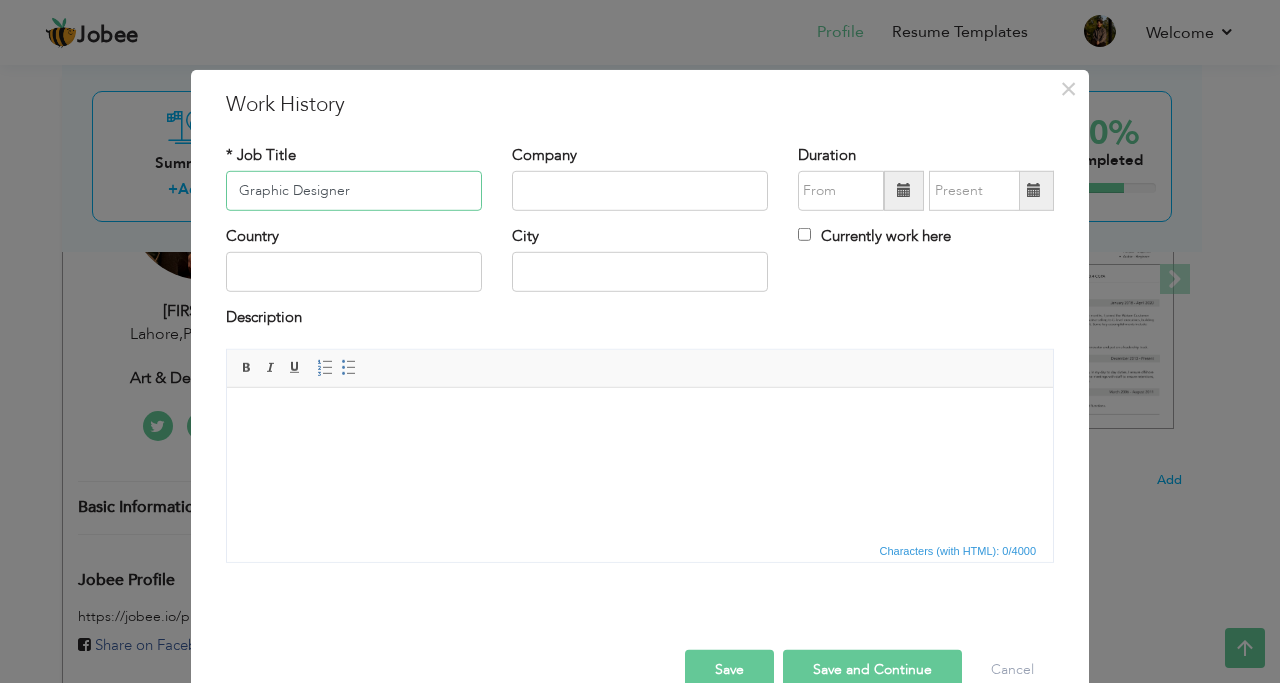 type on "Graphic Designer" 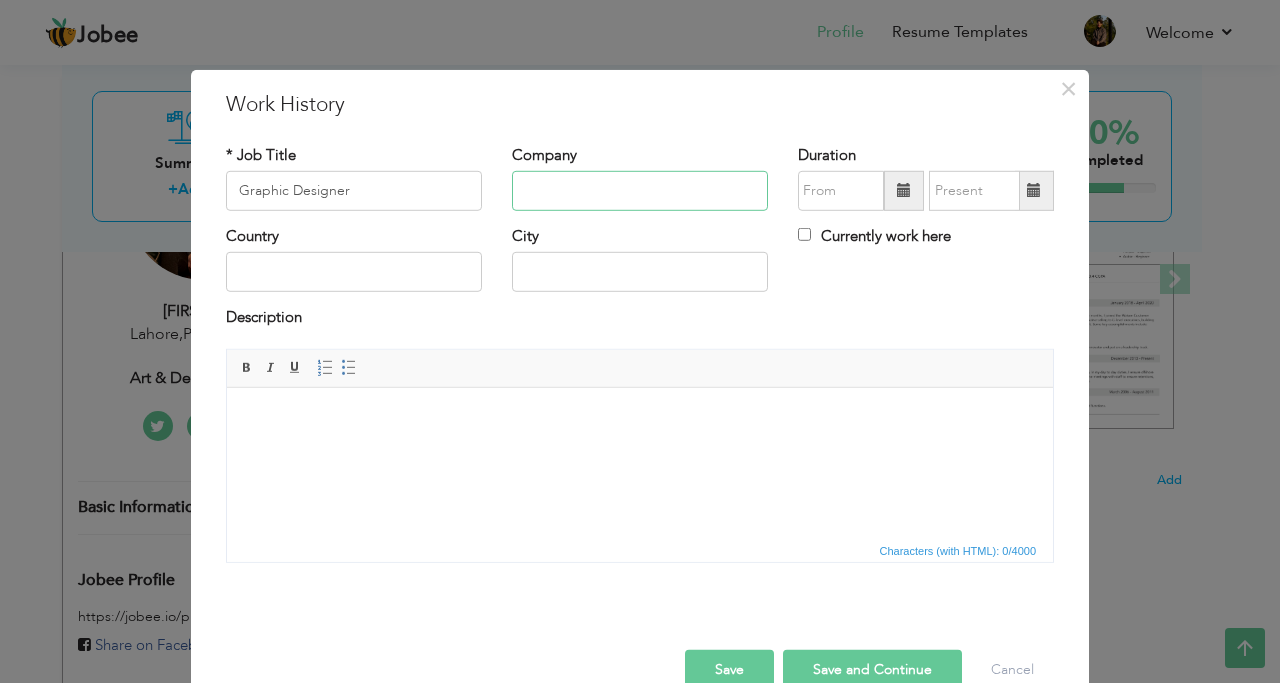 click at bounding box center (640, 191) 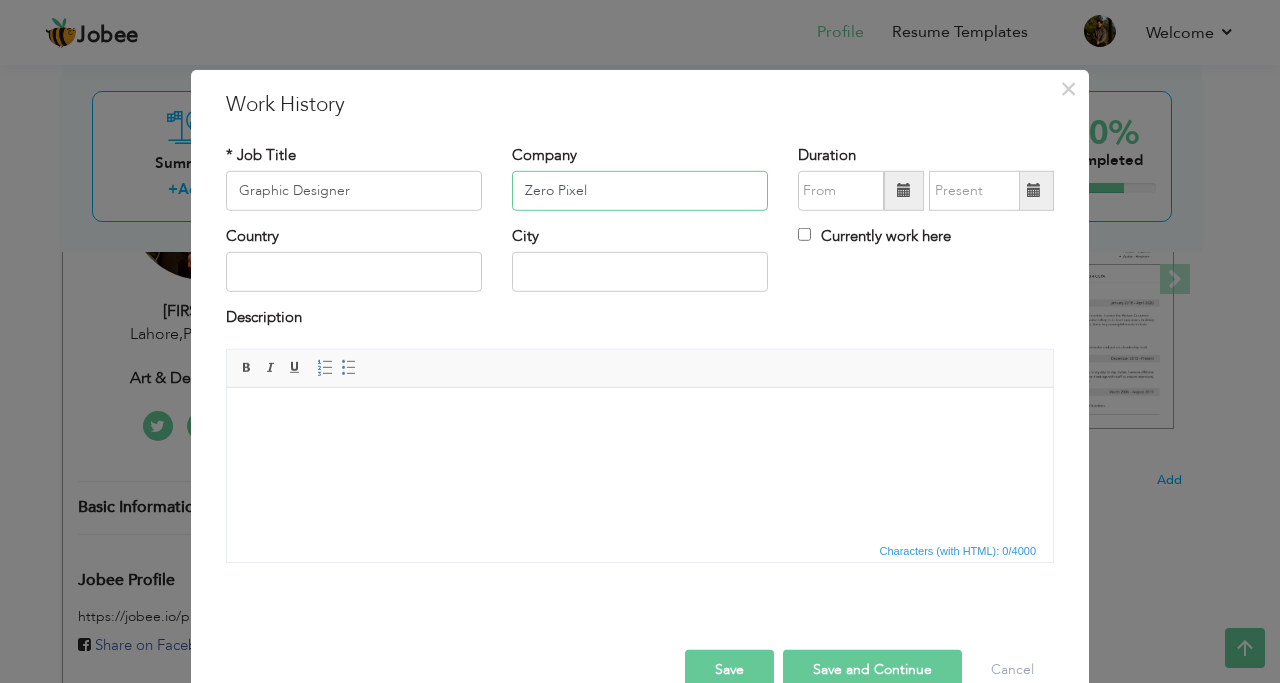type on "Zero Pixel" 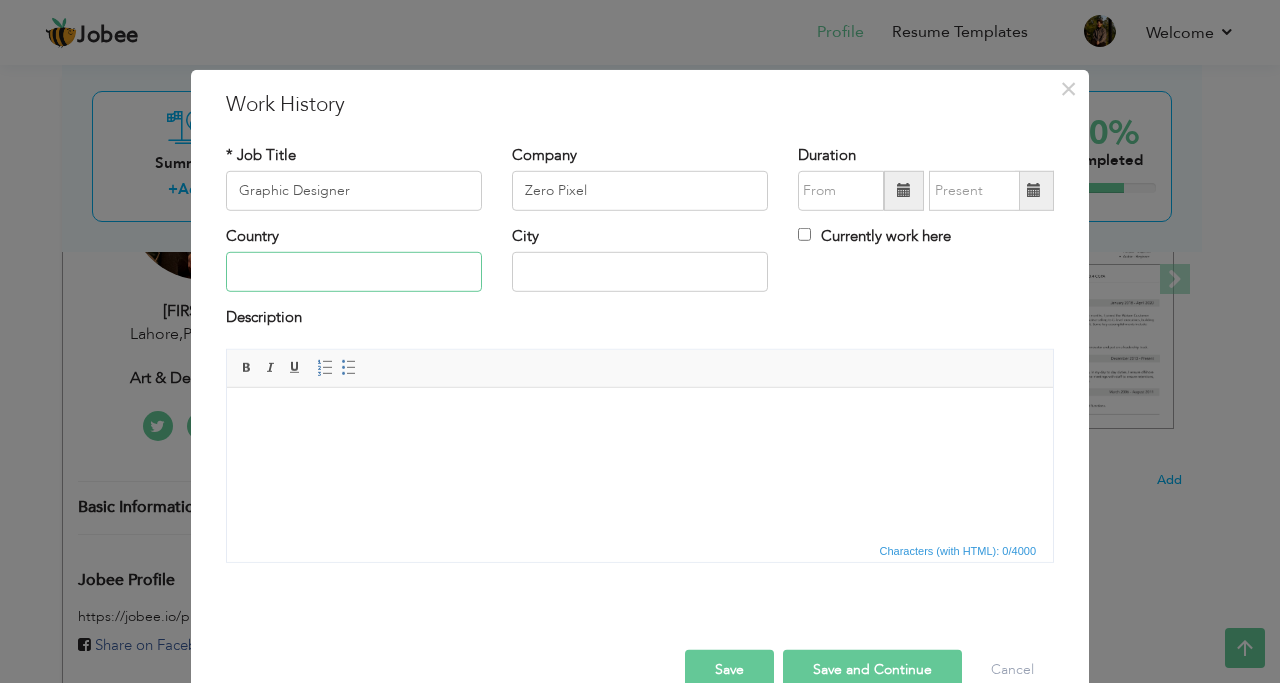 click at bounding box center [354, 272] 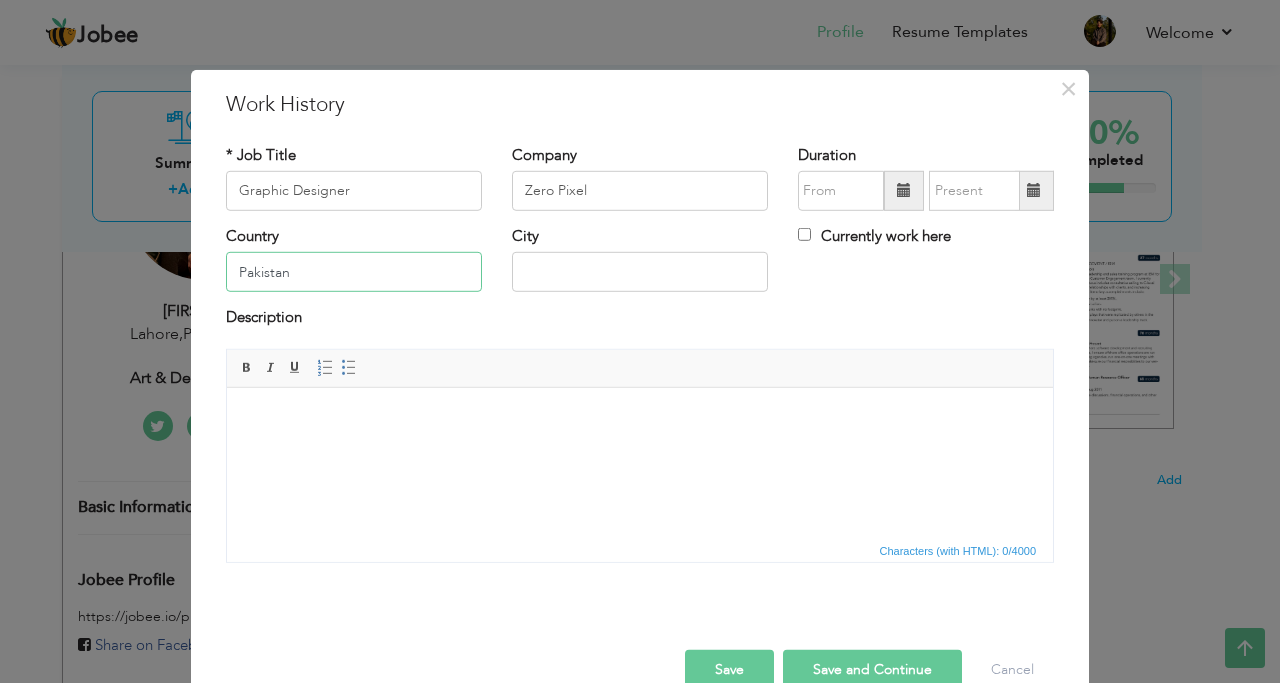type on "Pakistan" 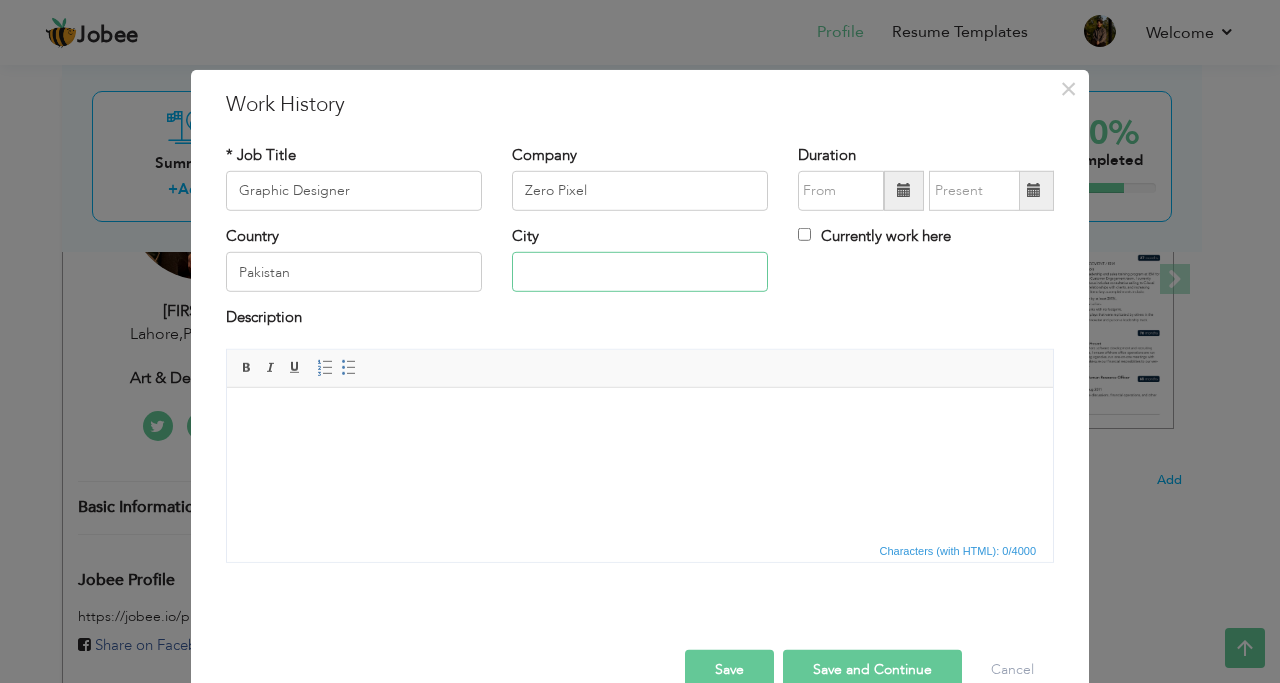 click at bounding box center (640, 272) 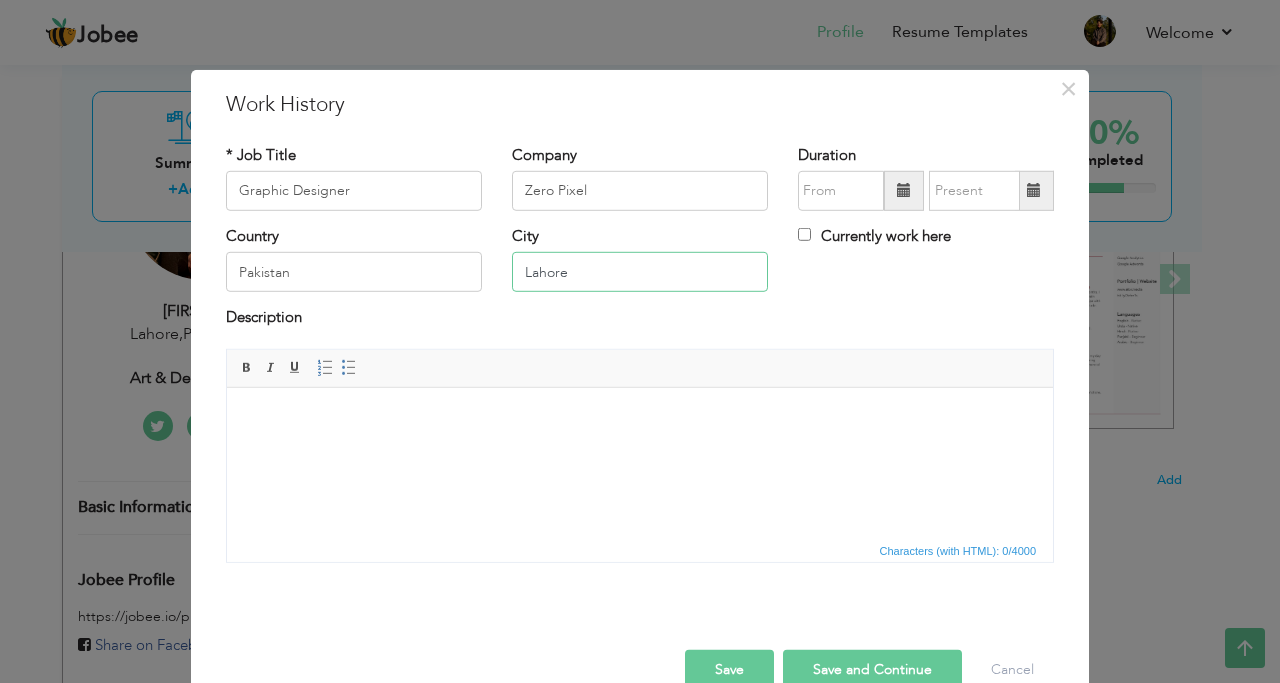 type on "Lahore" 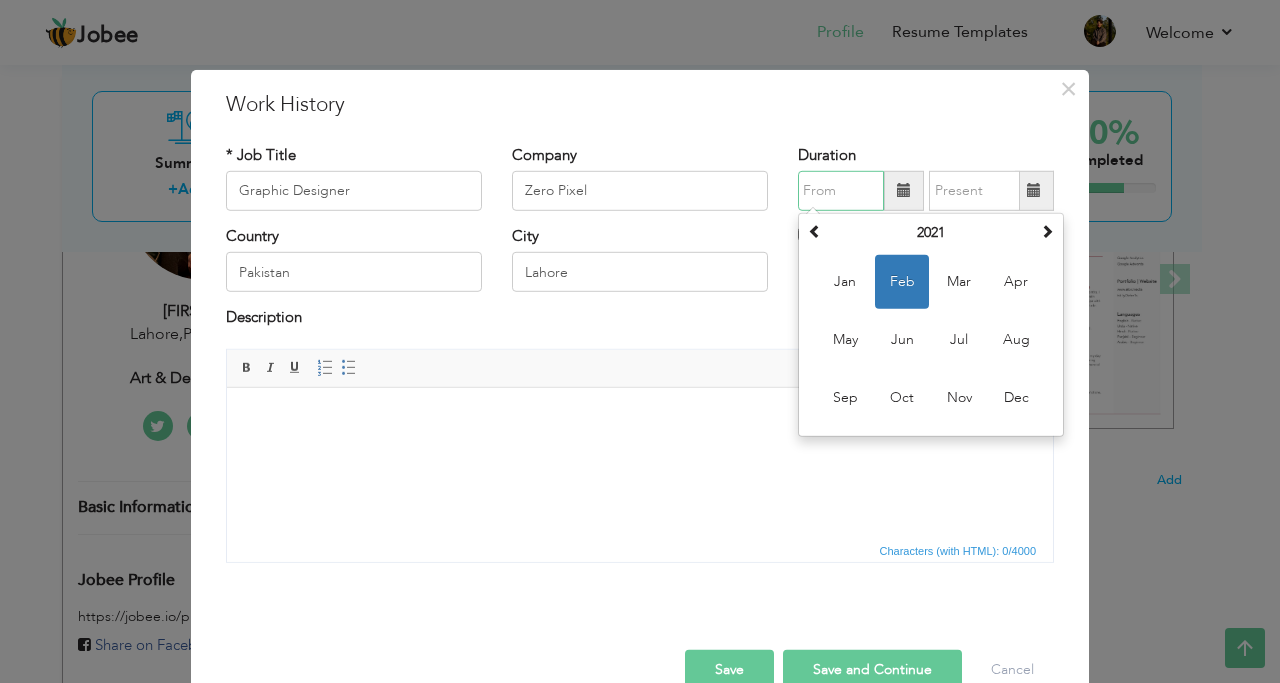 click at bounding box center [841, 191] 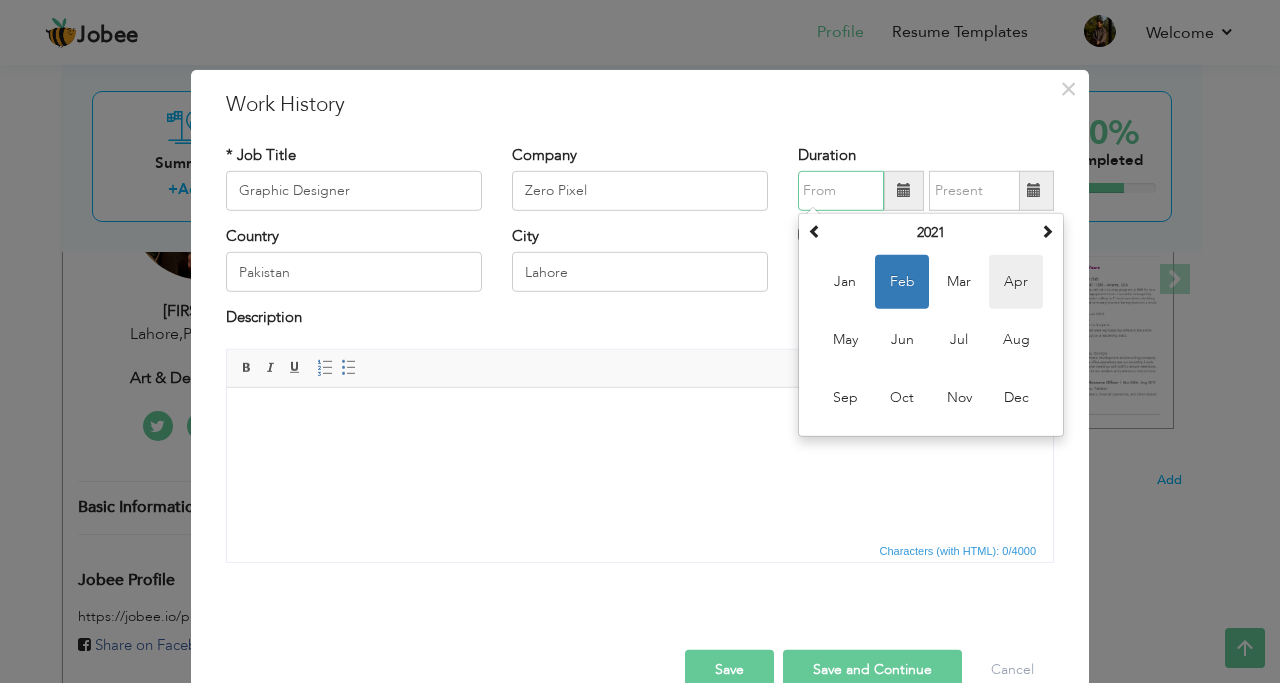 click on "Apr" at bounding box center [1016, 282] 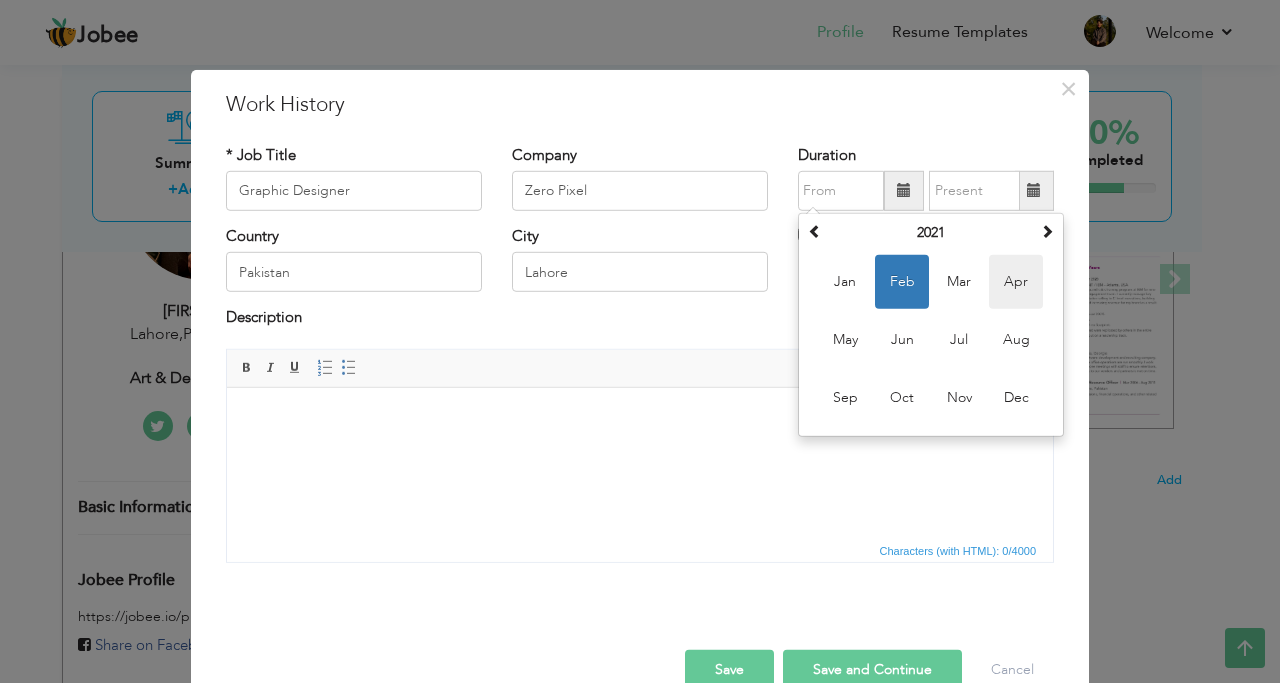 type on "04/2021" 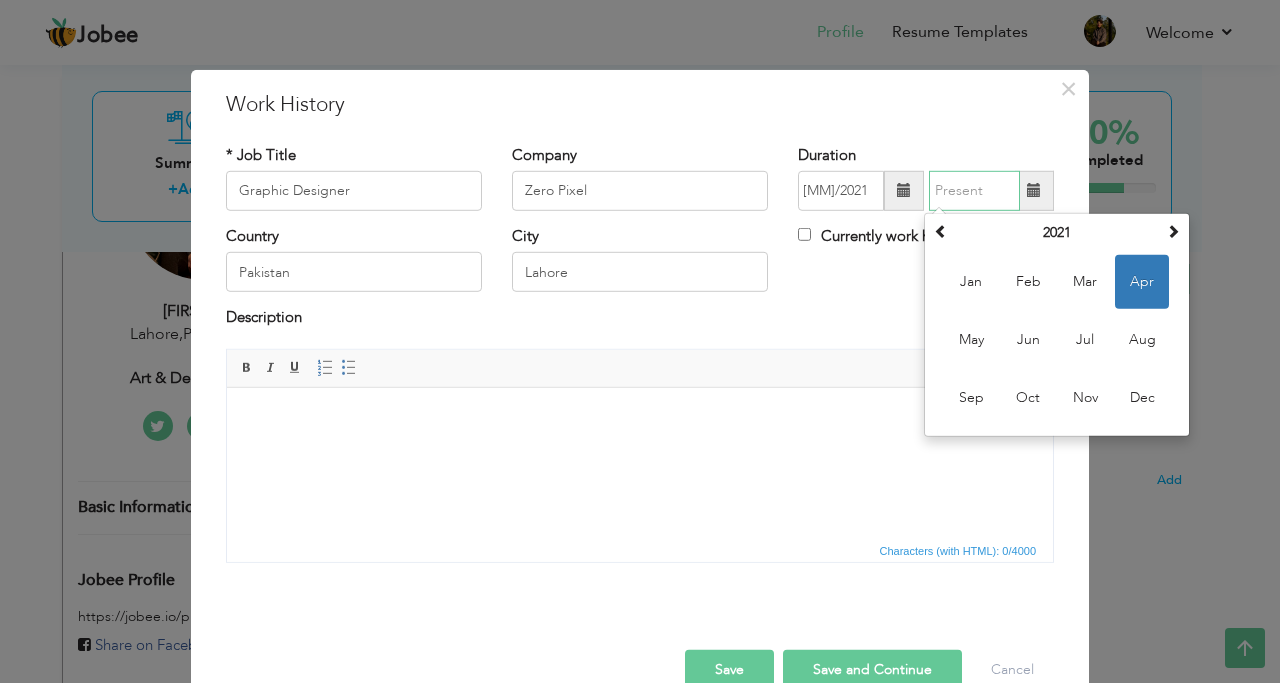 click at bounding box center (974, 191) 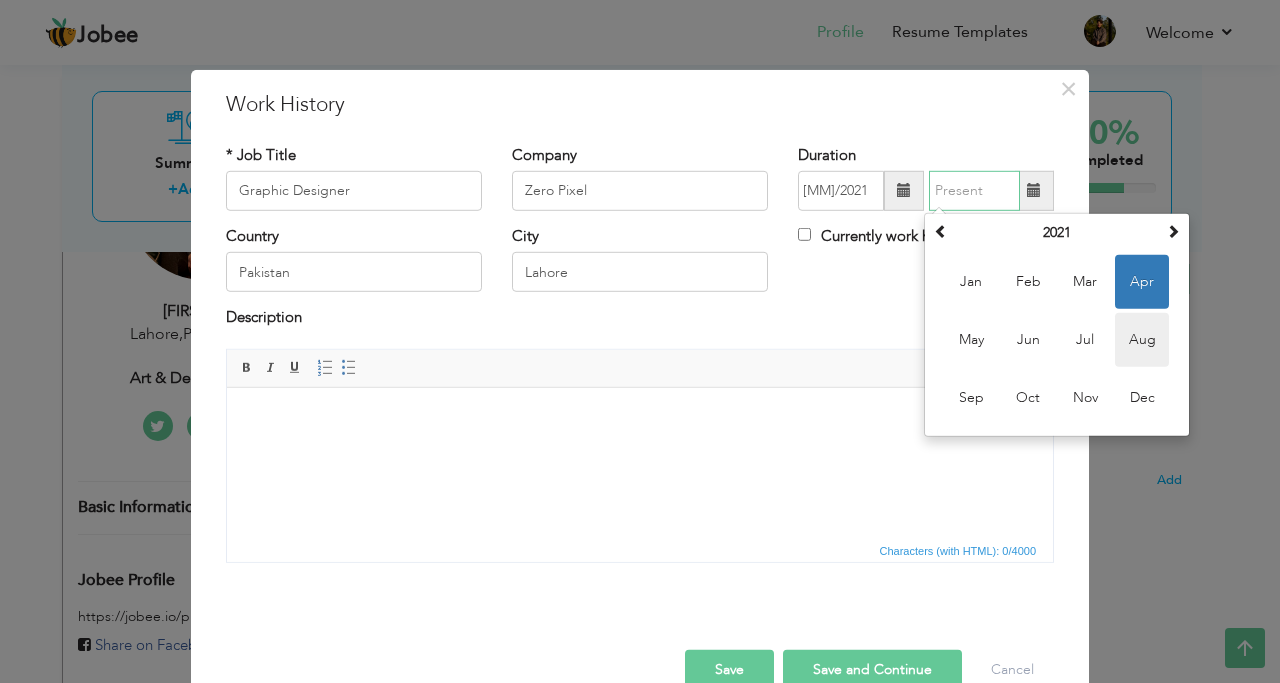 click on "Aug" at bounding box center [1142, 340] 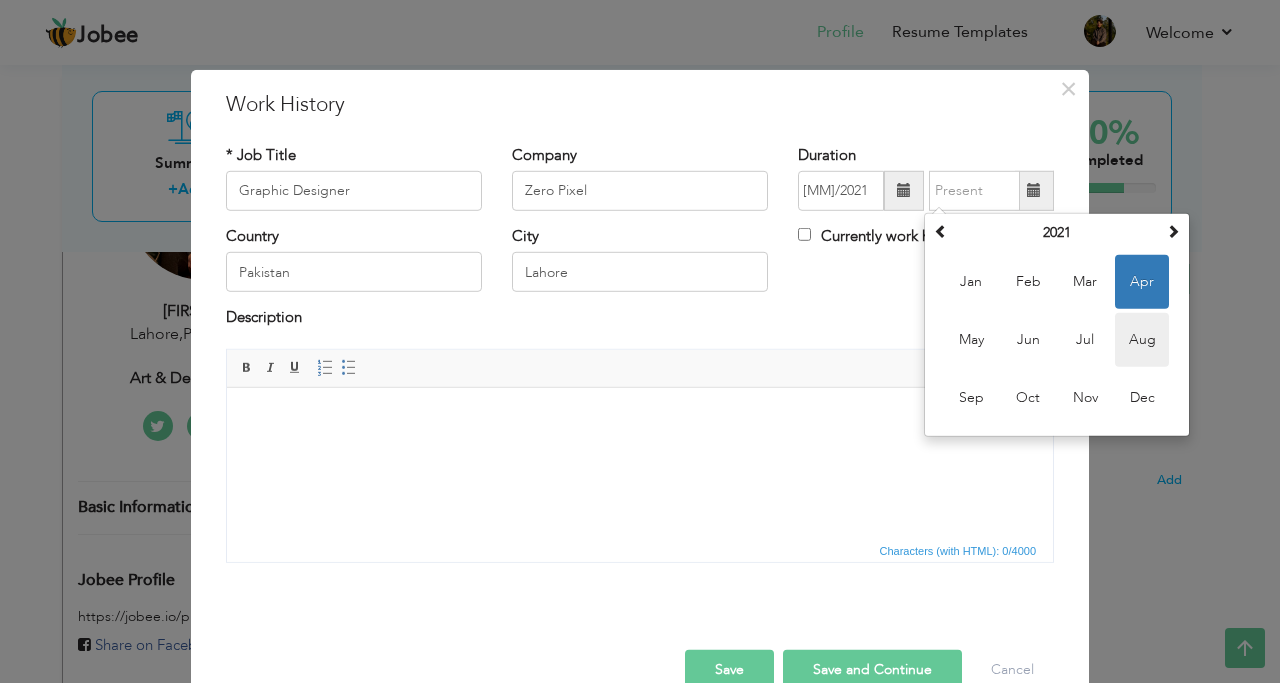 type on "08/2021" 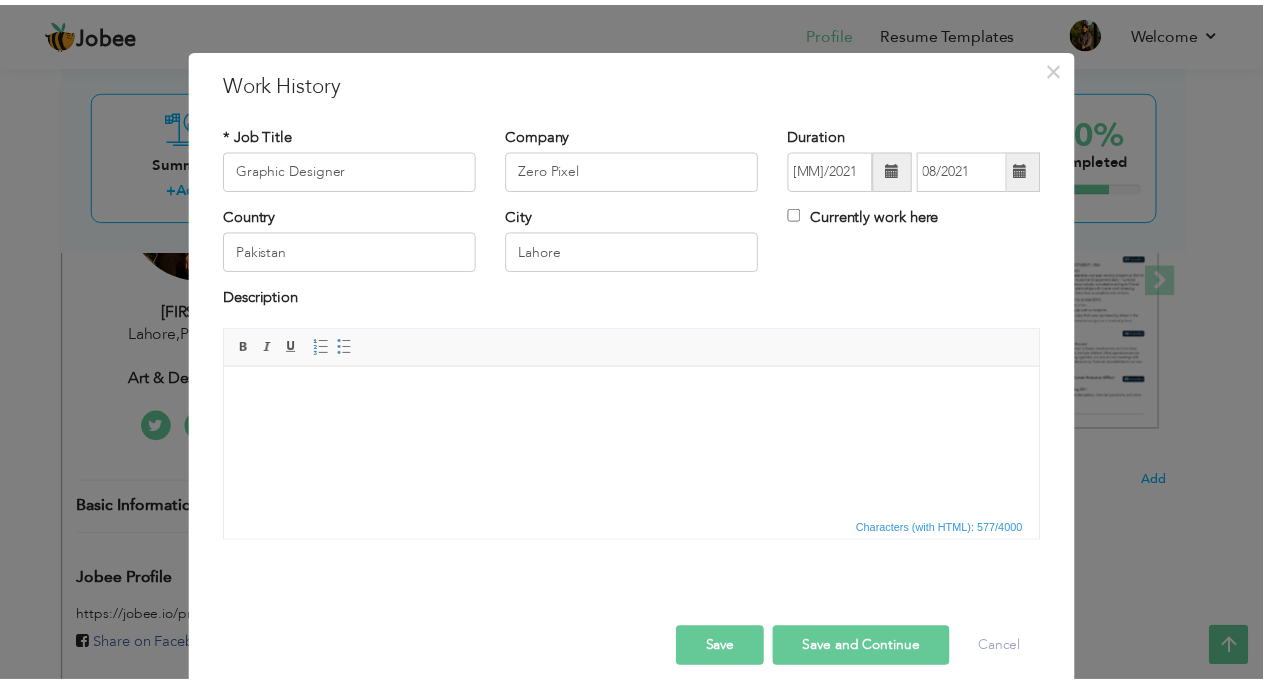 scroll, scrollTop: 42, scrollLeft: 0, axis: vertical 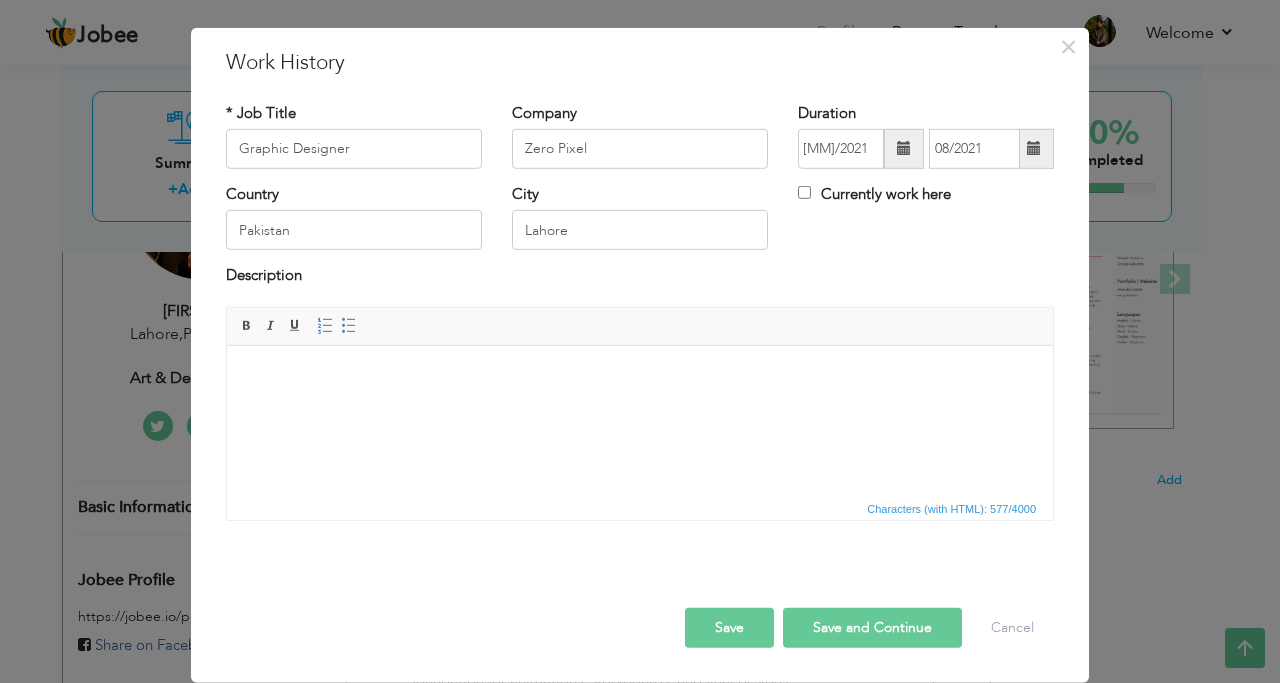 click on "Save" at bounding box center [729, 628] 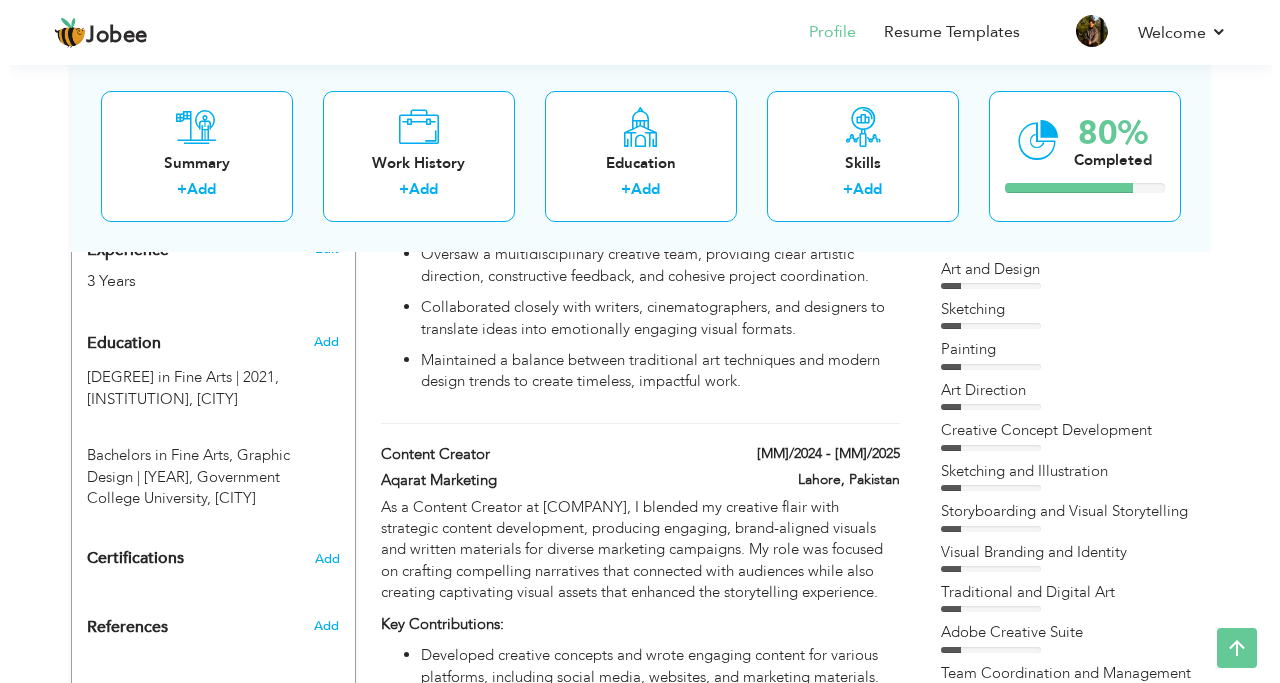 scroll, scrollTop: 718, scrollLeft: 0, axis: vertical 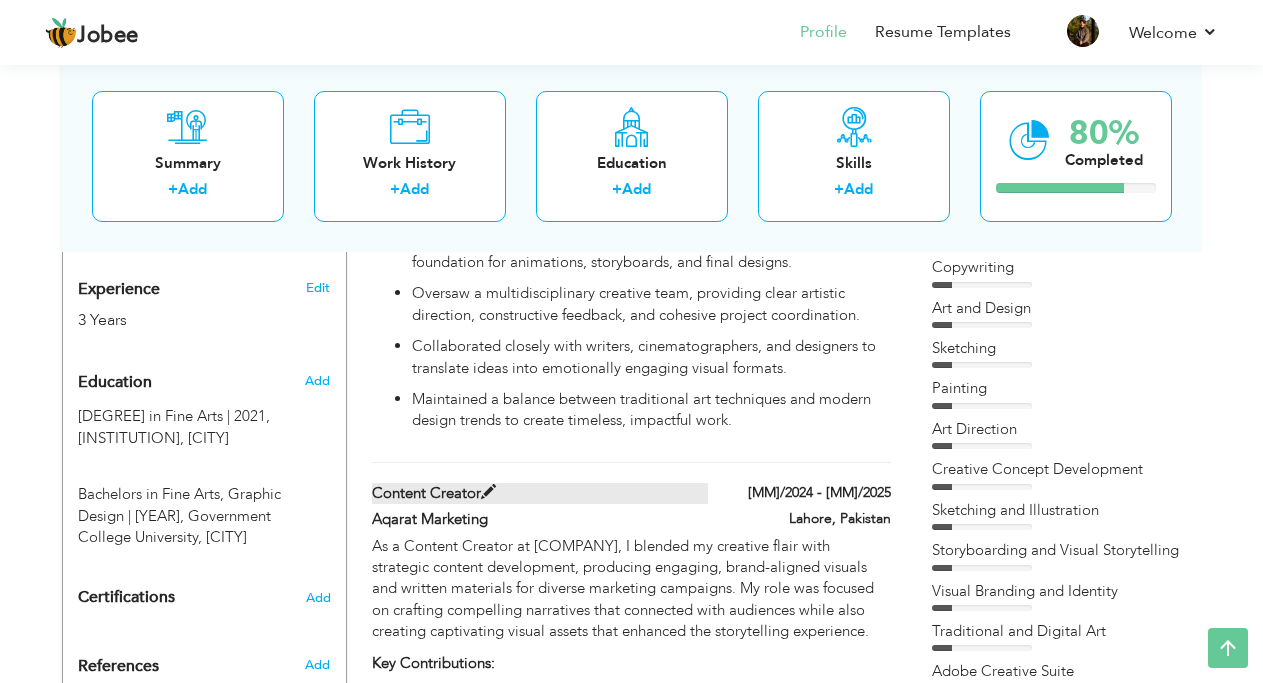 click at bounding box center (488, 492) 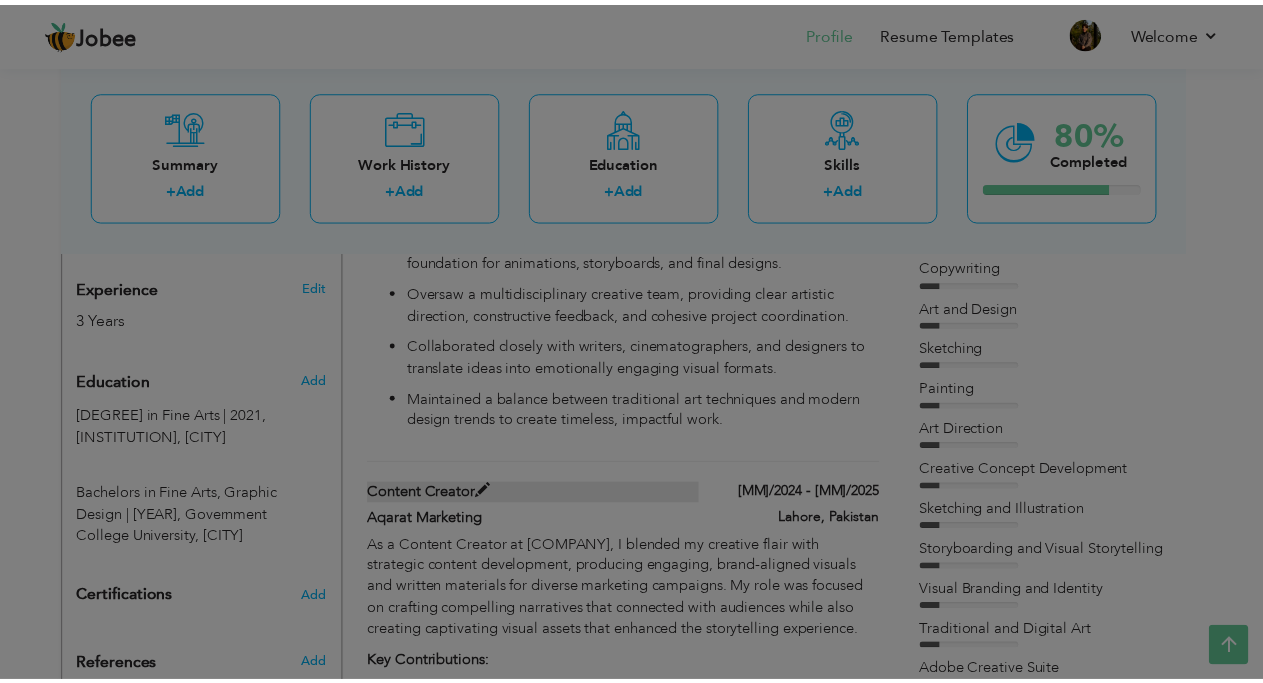 scroll, scrollTop: 0, scrollLeft: 0, axis: both 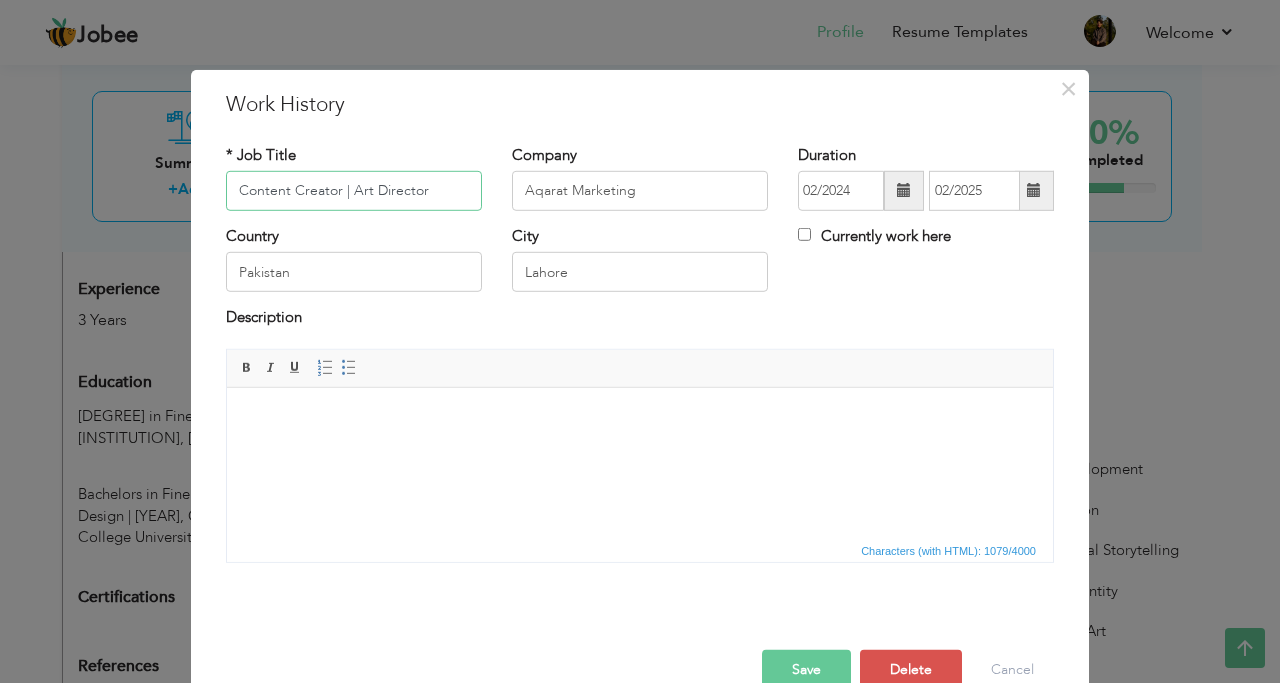 type on "Content Creator | Art Director" 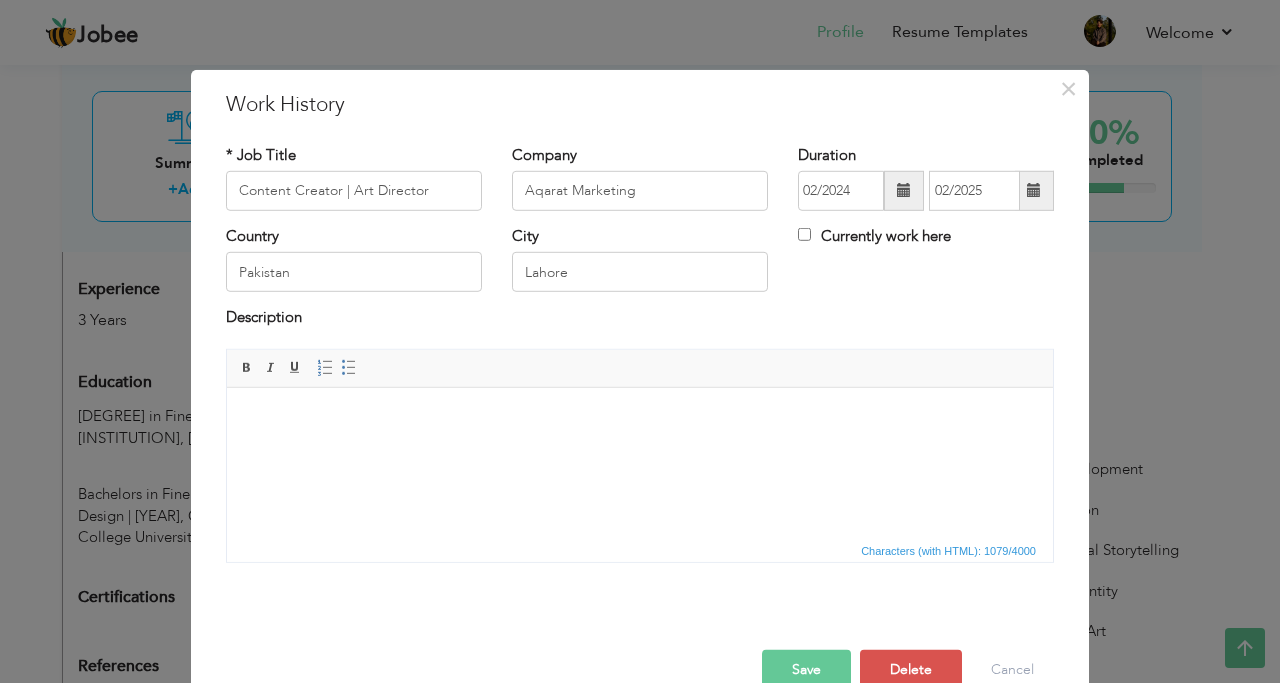 click on "Save" at bounding box center [806, 670] 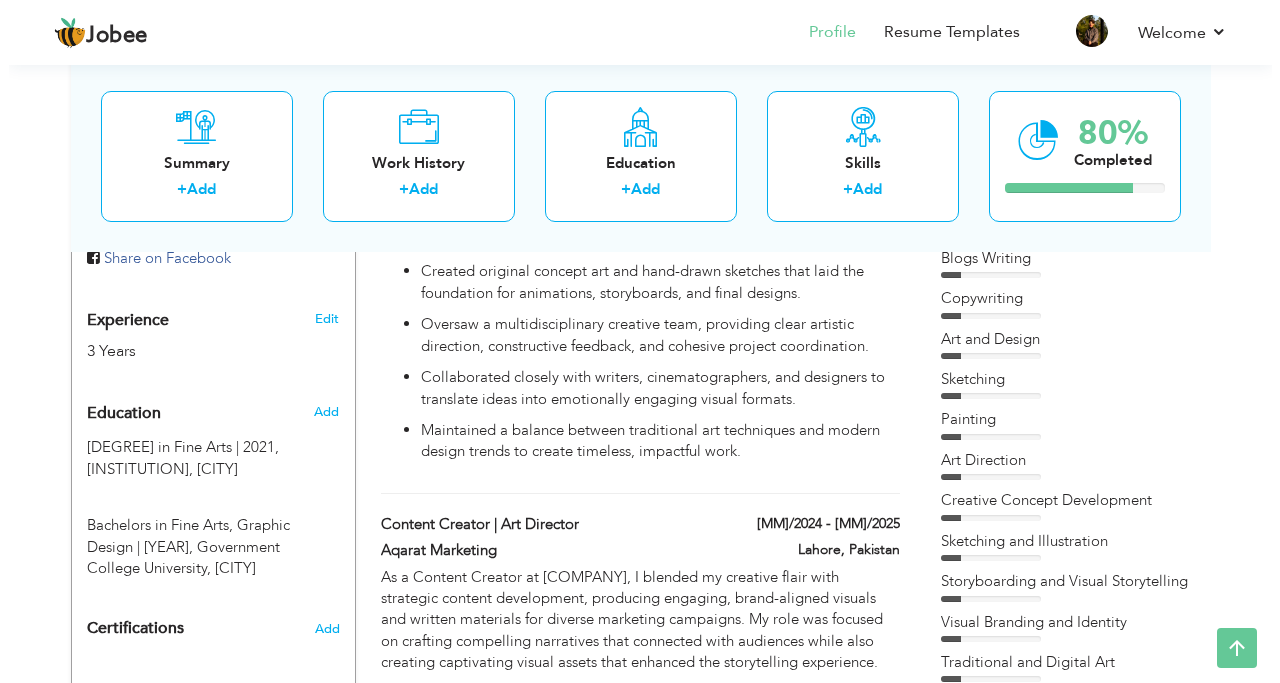scroll, scrollTop: 600, scrollLeft: 0, axis: vertical 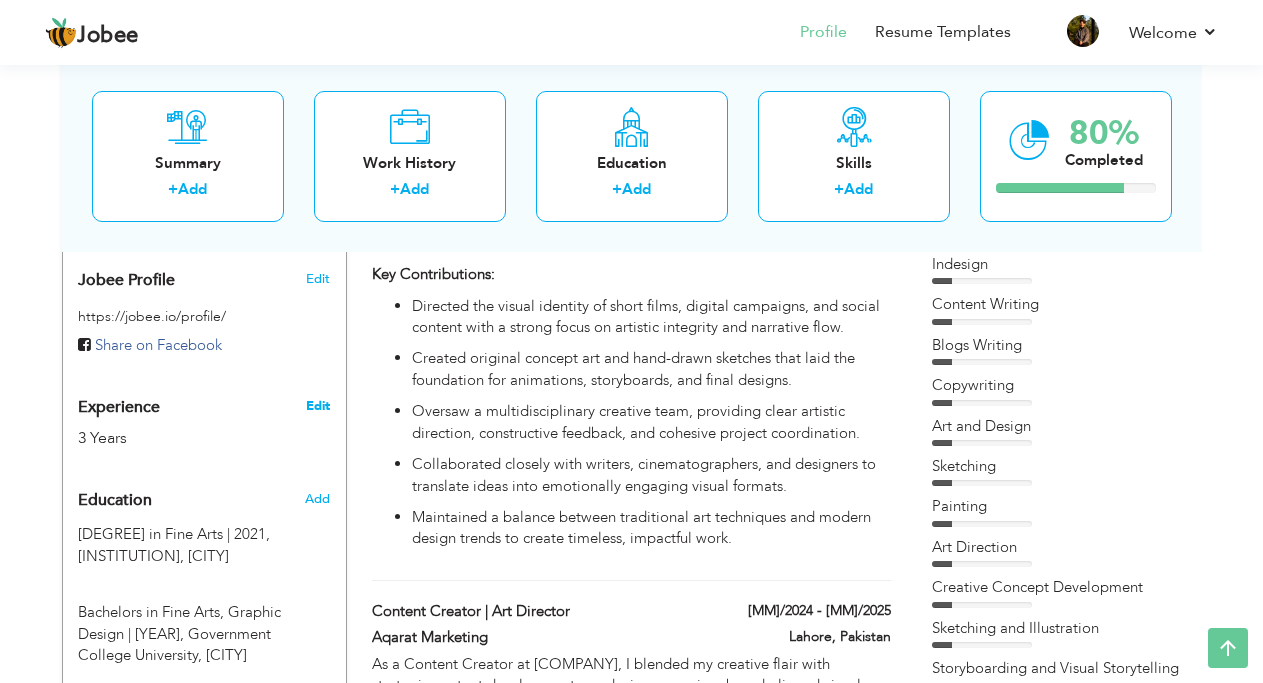 click on "Edit" at bounding box center [318, 406] 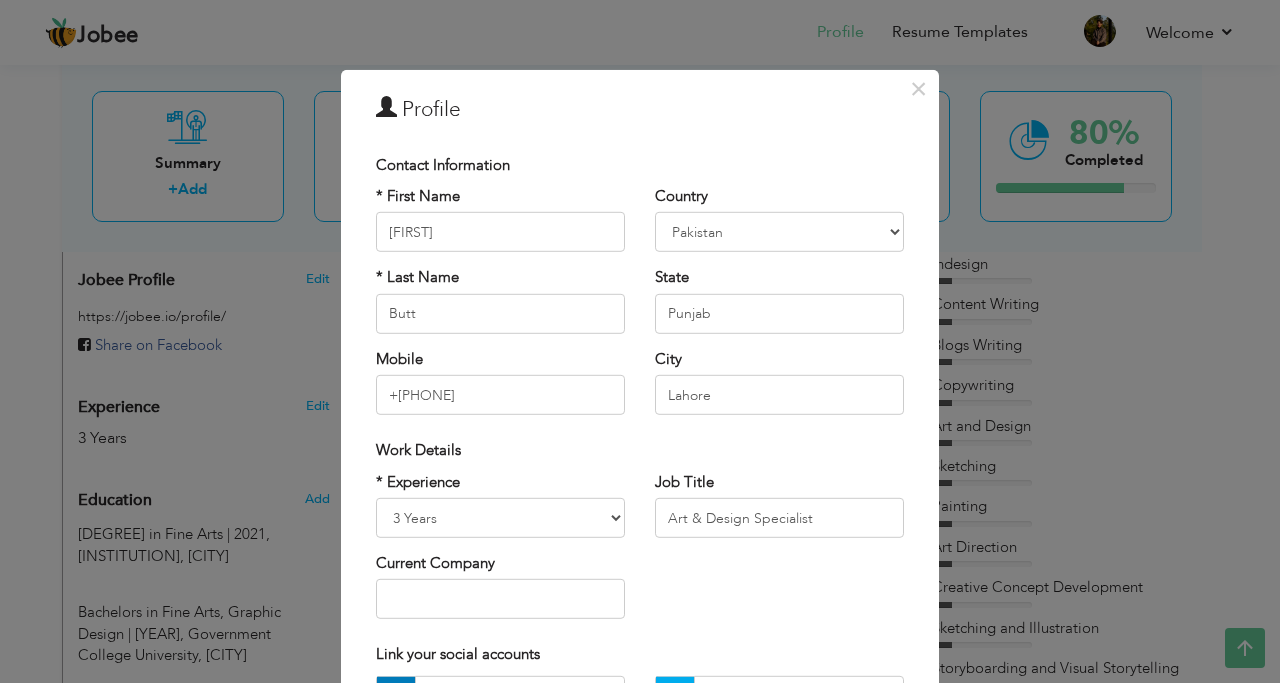 scroll, scrollTop: 0, scrollLeft: 0, axis: both 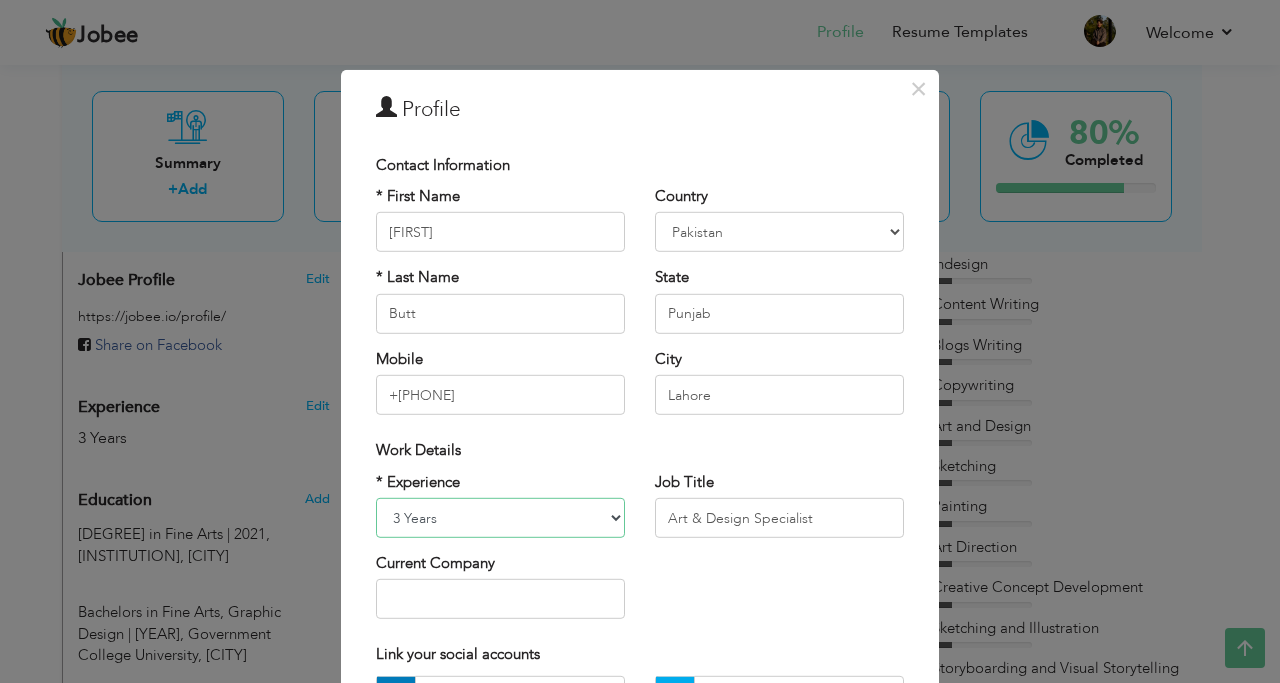 click on "Entry Level Less than 1 Year 1 Year 2 Years 3 Years 4 Years 5 Years 6 Years 7 Years 8 Years 9 Years 10 Years 11 Years 12 Years 13 Years 14 Years 15 Years 16 Years 17 Years 18 Years 19 Years 20 Years 21 Years 22 Years 23 Years 24 Years 25 Years 26 Years 27 Years 28 Years 29 Years 30 Years 31 Years 32 Years 33 Years 34 Years 35 Years More than 35 Years" at bounding box center (500, 518) 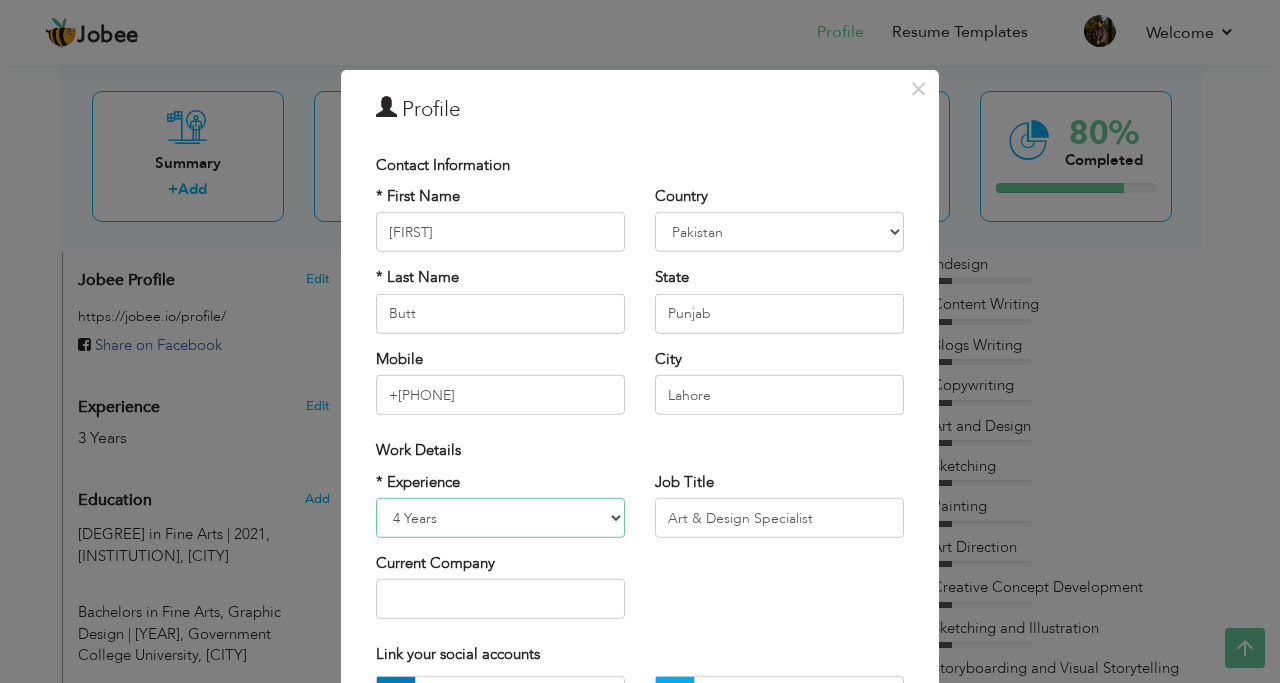 click on "Entry Level Less than 1 Year 1 Year 2 Years 3 Years 4 Years 5 Years 6 Years 7 Years 8 Years 9 Years 10 Years 11 Years 12 Years 13 Years 14 Years 15 Years 16 Years 17 Years 18 Years 19 Years 20 Years 21 Years 22 Years 23 Years 24 Years 25 Years 26 Years 27 Years 28 Years 29 Years 30 Years 31 Years 32 Years 33 Years 34 Years 35 Years More than 35 Years" at bounding box center (500, 518) 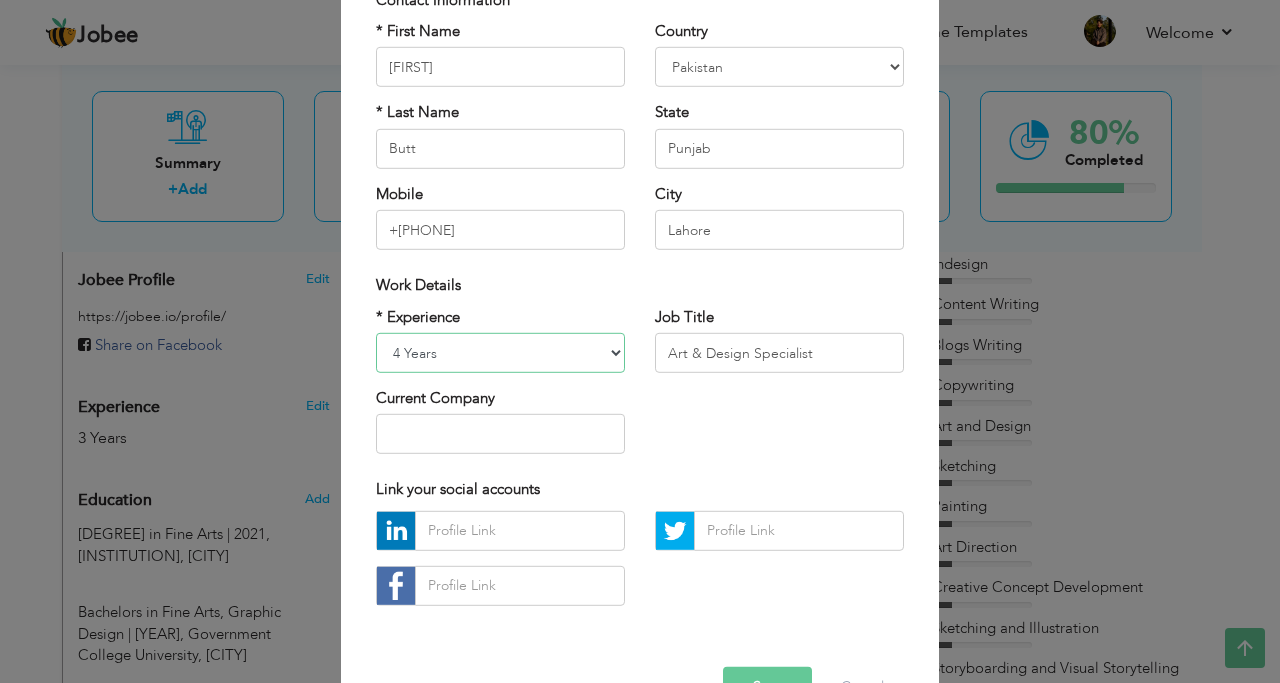 scroll, scrollTop: 124, scrollLeft: 0, axis: vertical 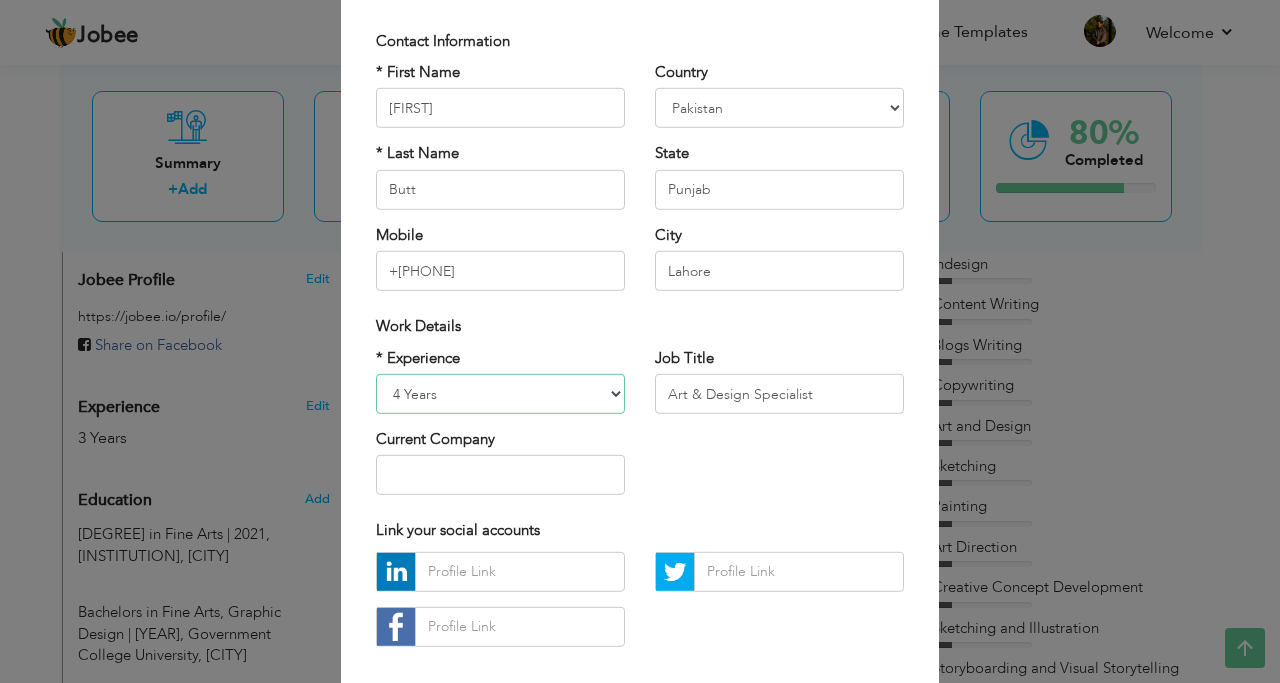 click on "Entry Level Less than 1 Year 1 Year 2 Years 3 Years 4 Years 5 Years 6 Years 7 Years 8 Years 9 Years 10 Years 11 Years 12 Years 13 Years 14 Years 15 Years 16 Years 17 Years 18 Years 19 Years 20 Years 21 Years 22 Years 23 Years 24 Years 25 Years 26 Years 27 Years 28 Years 29 Years 30 Years 31 Years 32 Years 33 Years 34 Years 35 Years More than 35 Years" at bounding box center (500, 394) 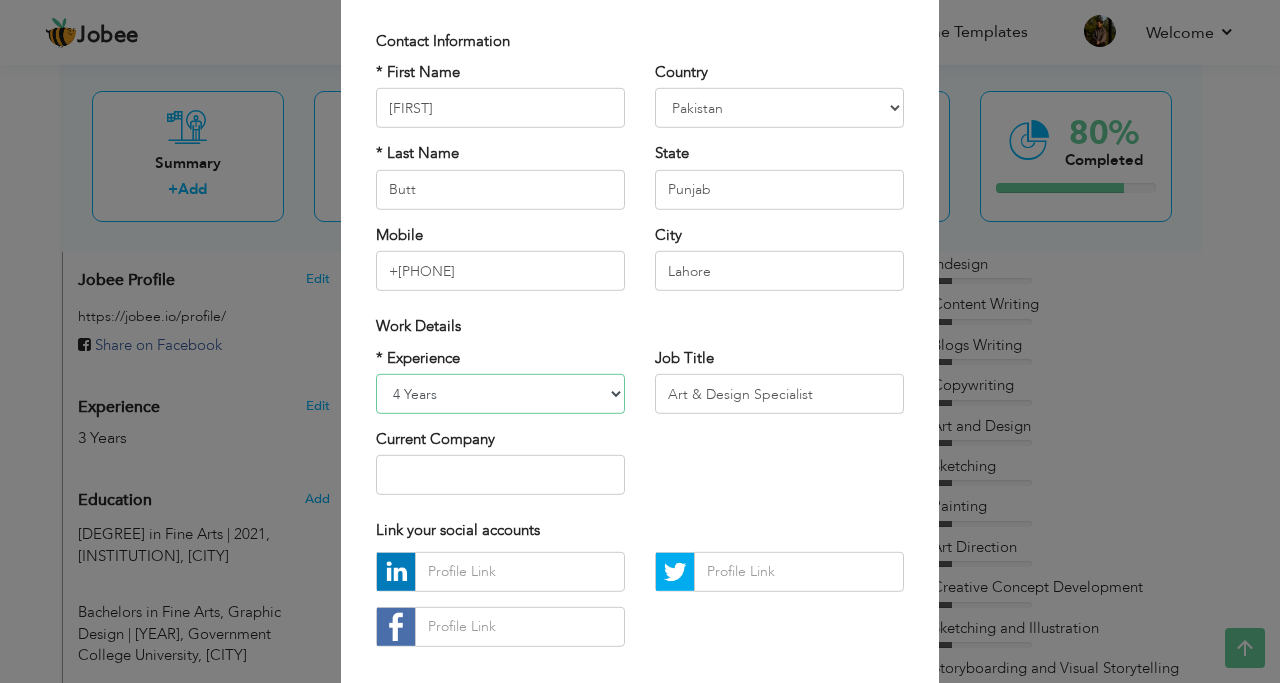 select on "number:5" 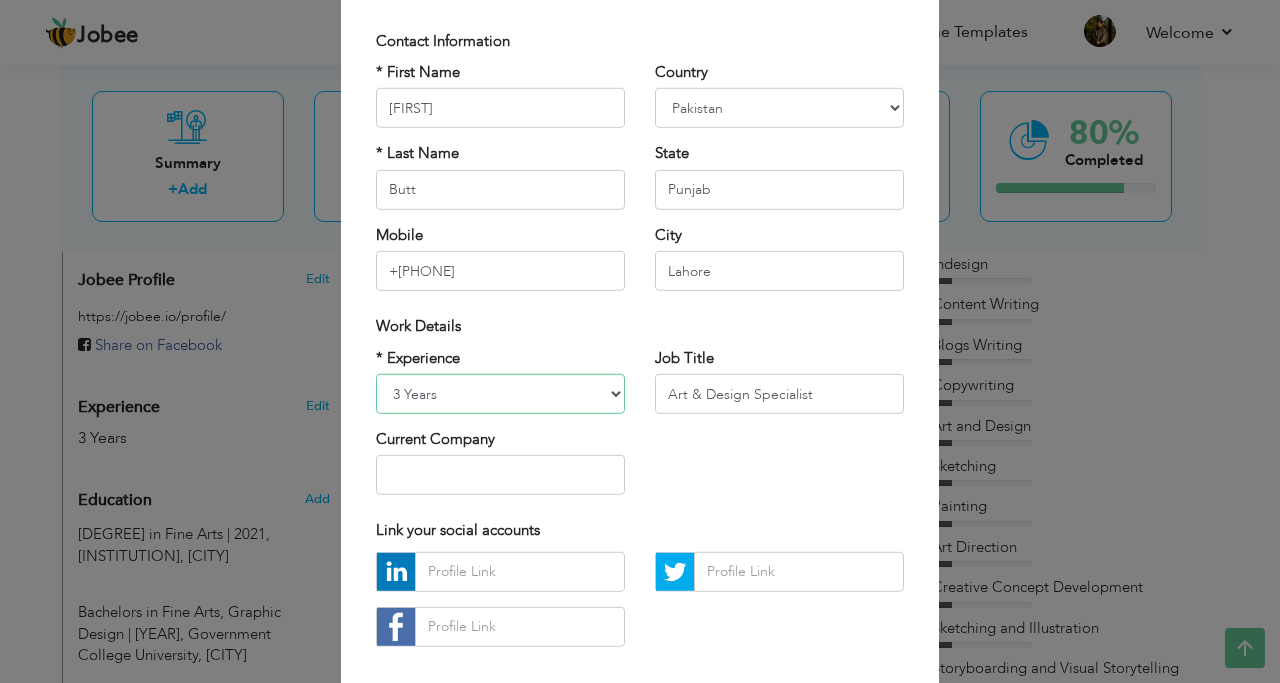click on "Entry Level Less than 1 Year 1 Year 2 Years 3 Years 4 Years 5 Years 6 Years 7 Years 8 Years 9 Years 10 Years 11 Years 12 Years 13 Years 14 Years 15 Years 16 Years 17 Years 18 Years 19 Years 20 Years 21 Years 22 Years 23 Years 24 Years 25 Years 26 Years 27 Years 28 Years 29 Years 30 Years 31 Years 32 Years 33 Years 34 Years 35 Years More than 35 Years" at bounding box center (500, 394) 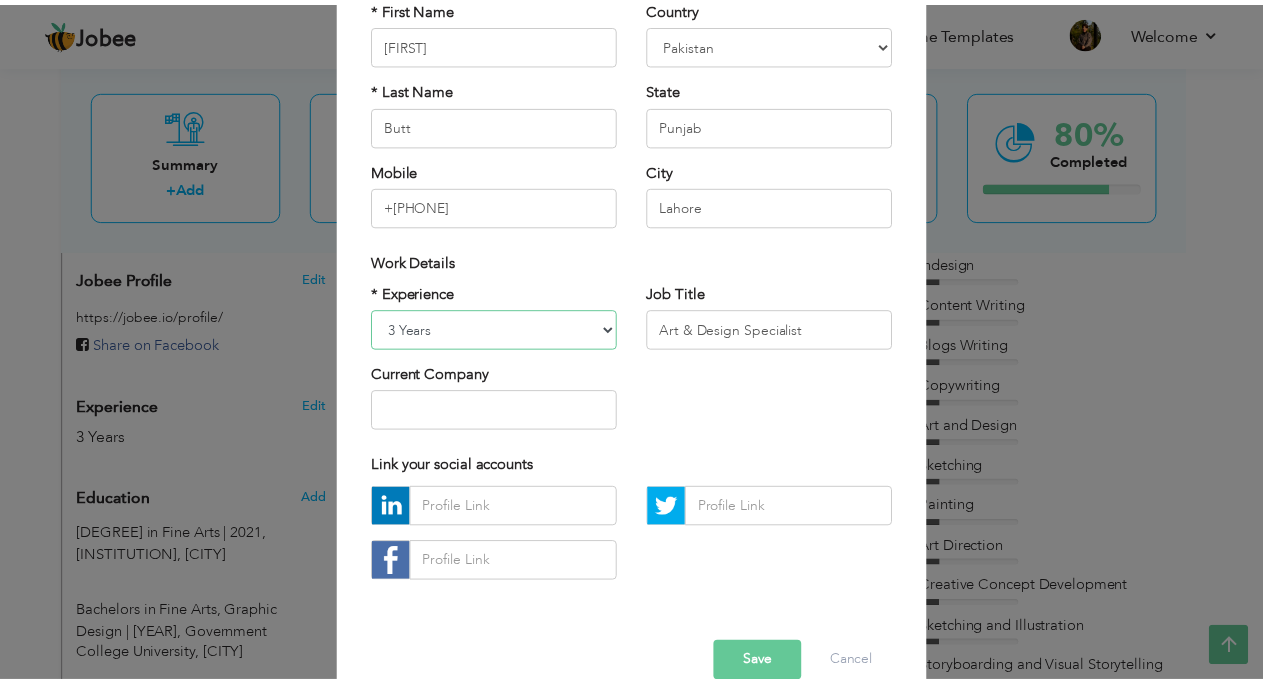 scroll, scrollTop: 224, scrollLeft: 0, axis: vertical 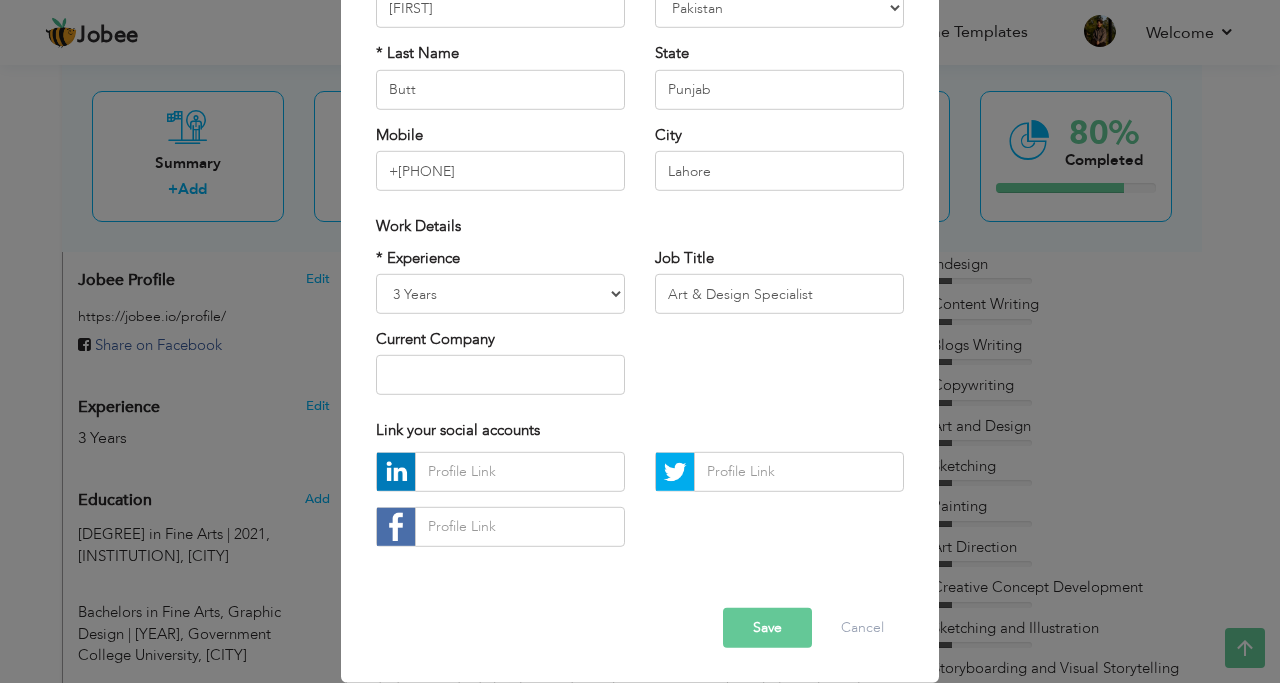 click on "Save" at bounding box center [767, 628] 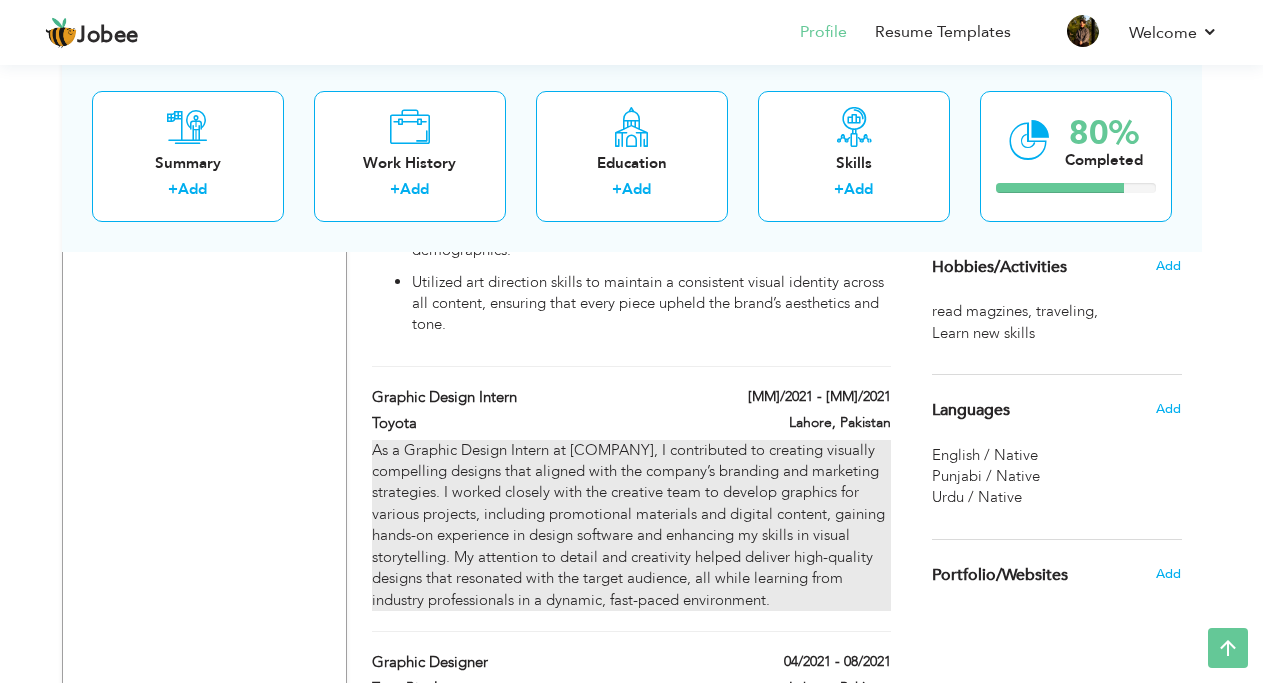 scroll, scrollTop: 1300, scrollLeft: 0, axis: vertical 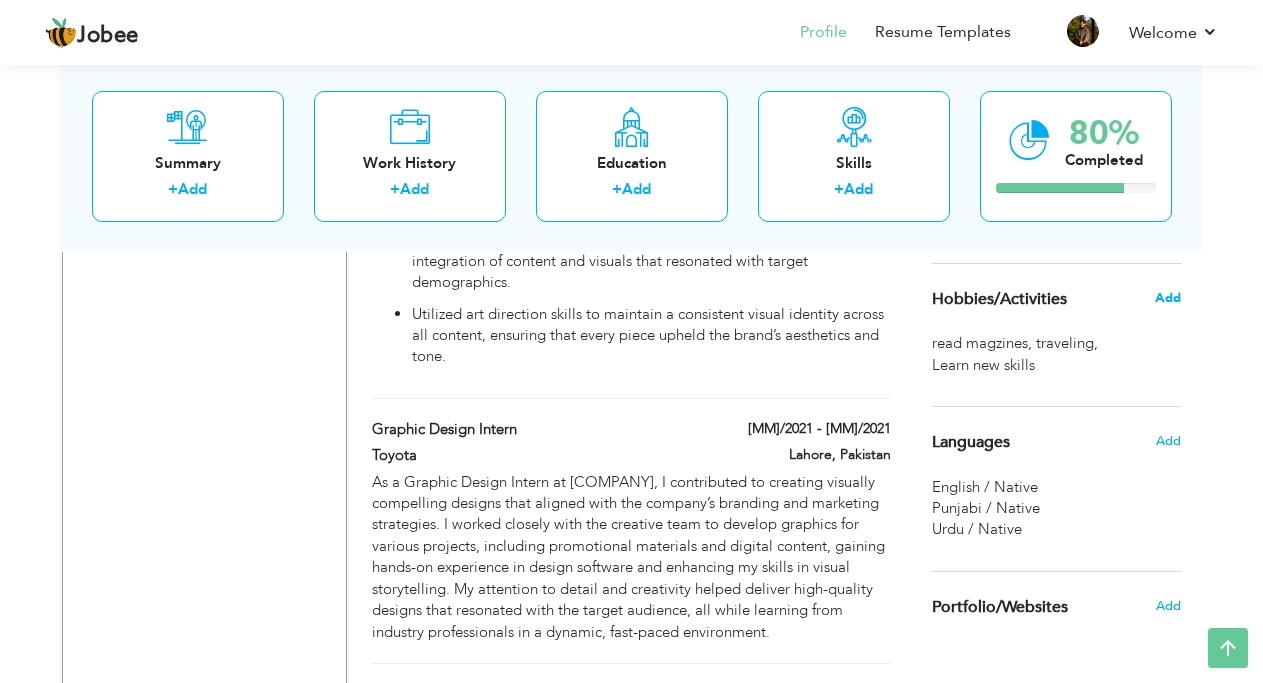 click on "Add" at bounding box center (1168, 298) 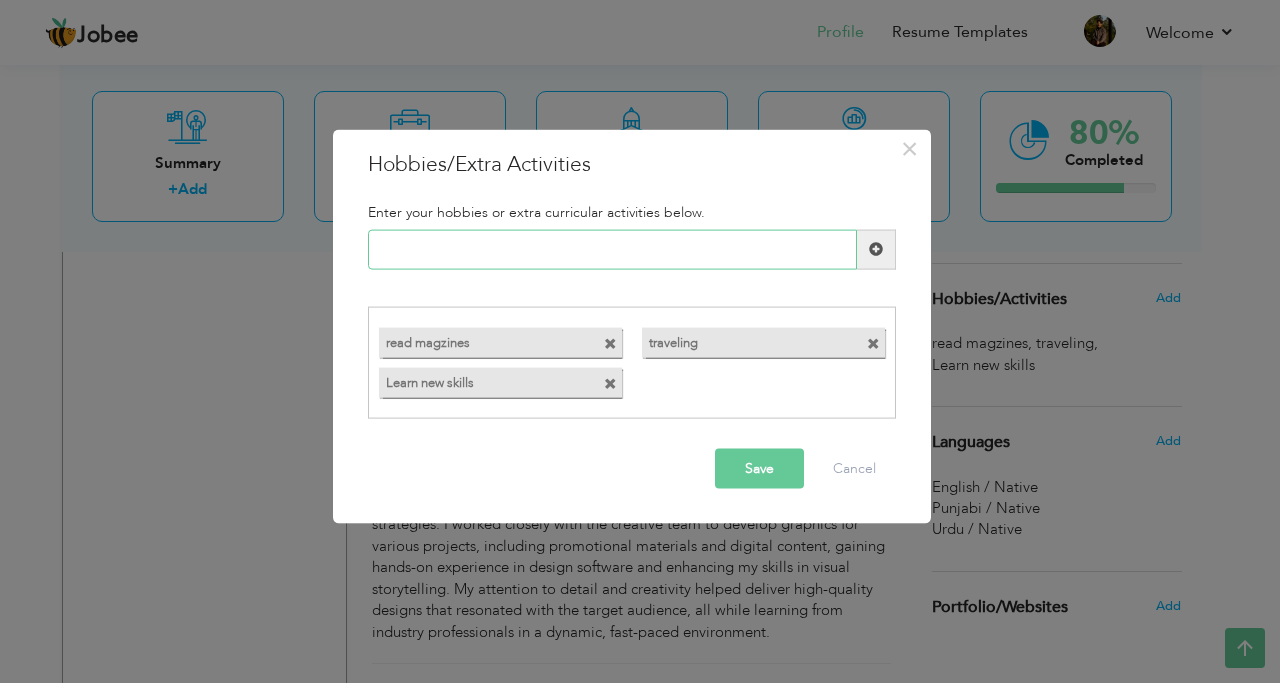 click at bounding box center (612, 249) 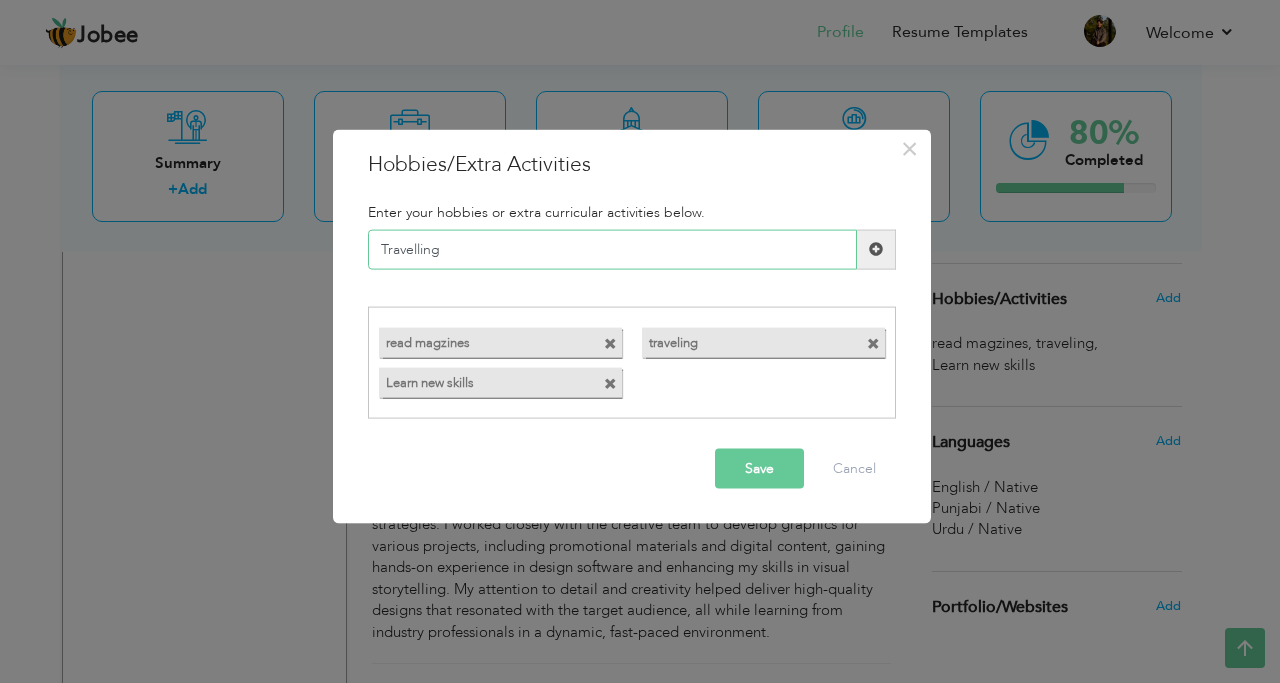 type on "Travelling" 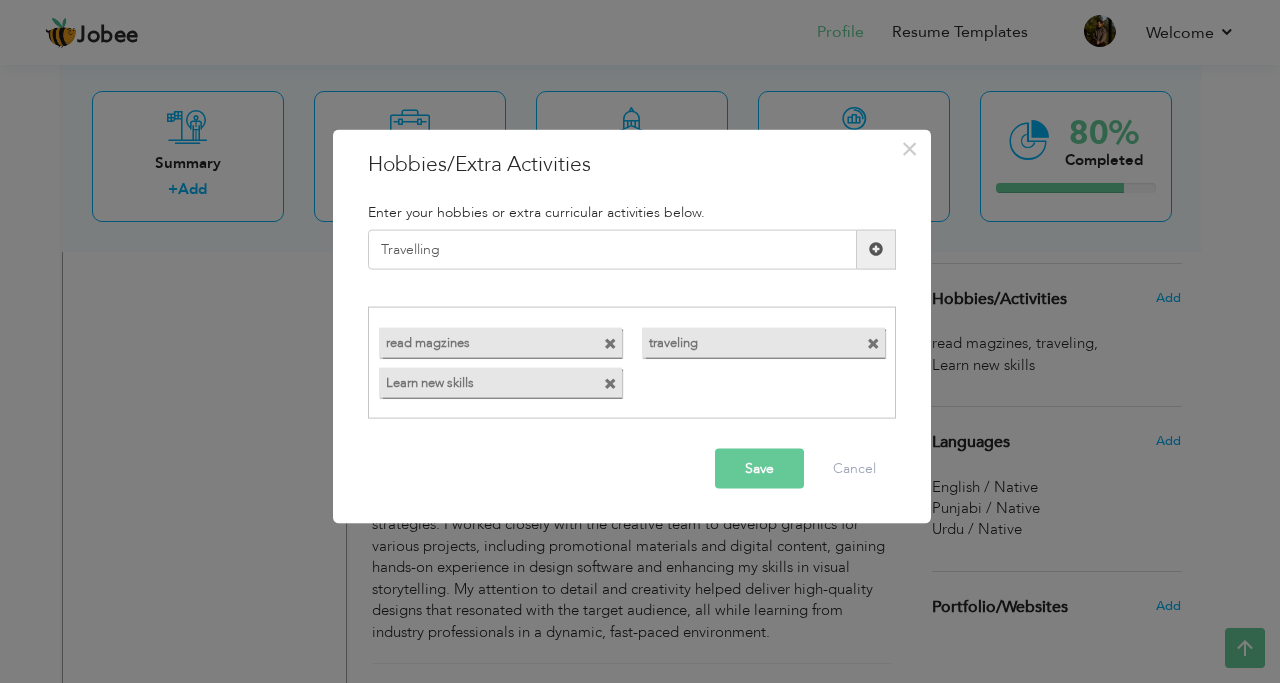 click at bounding box center [876, 249] 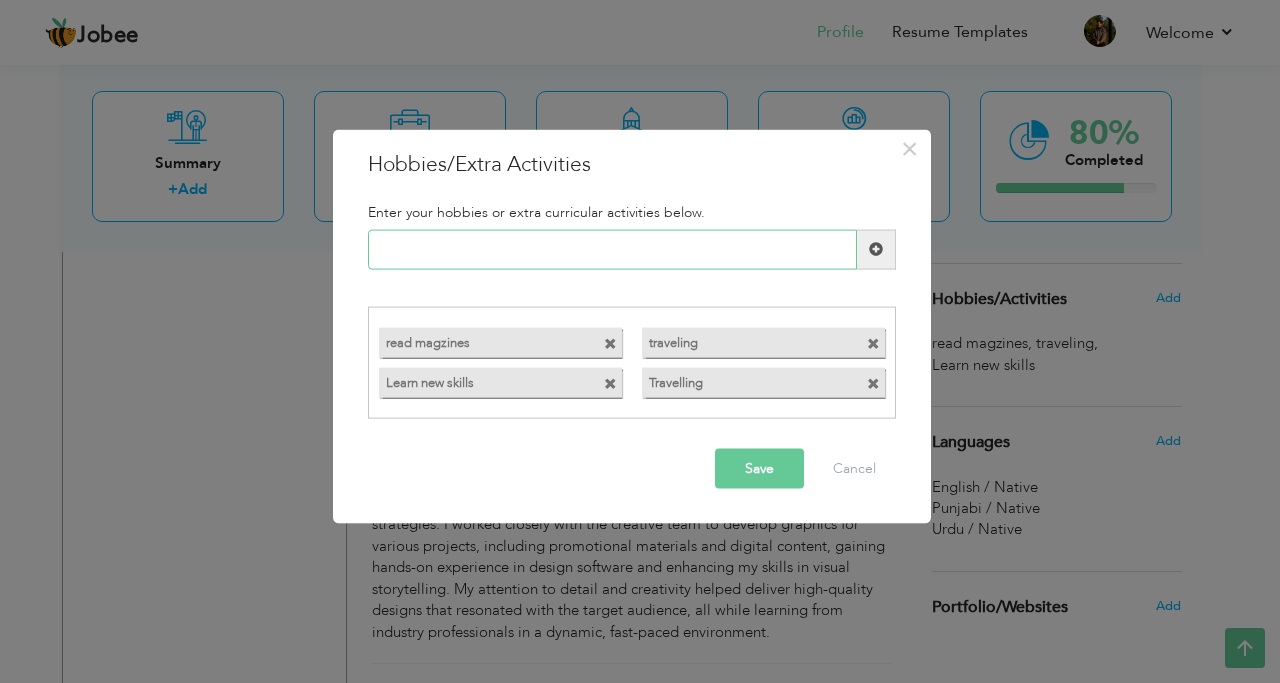 click at bounding box center [612, 249] 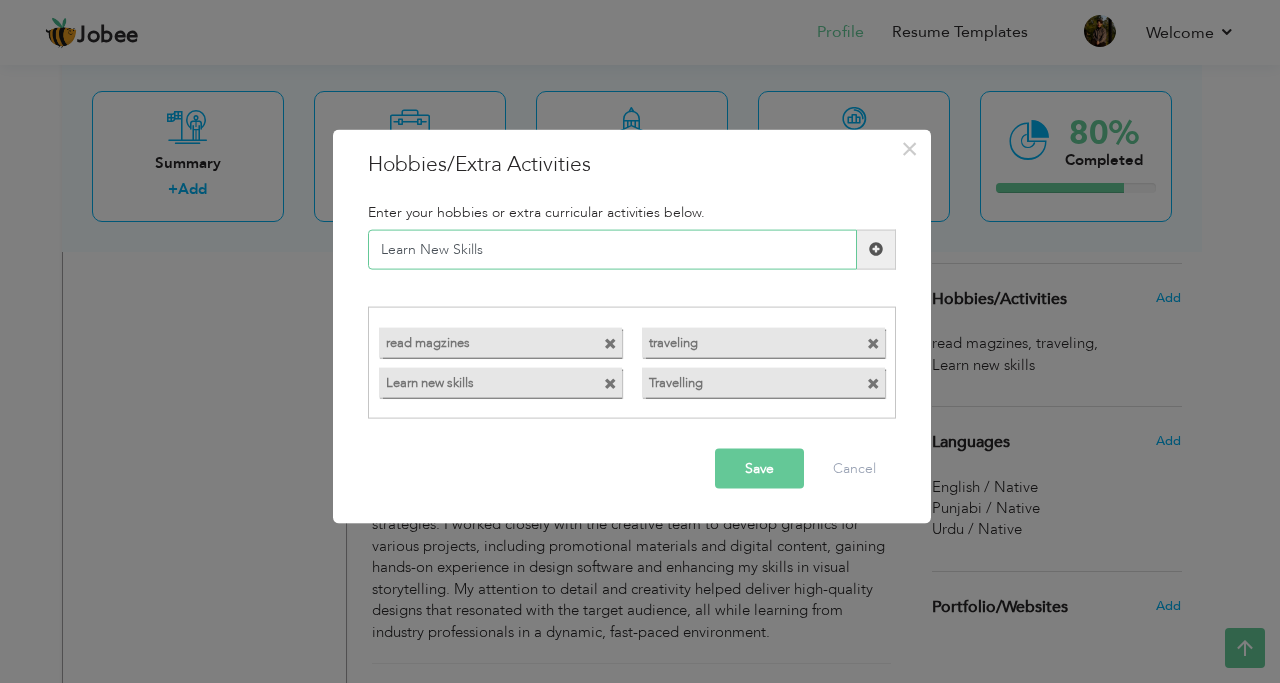 type on "Learn New Skills" 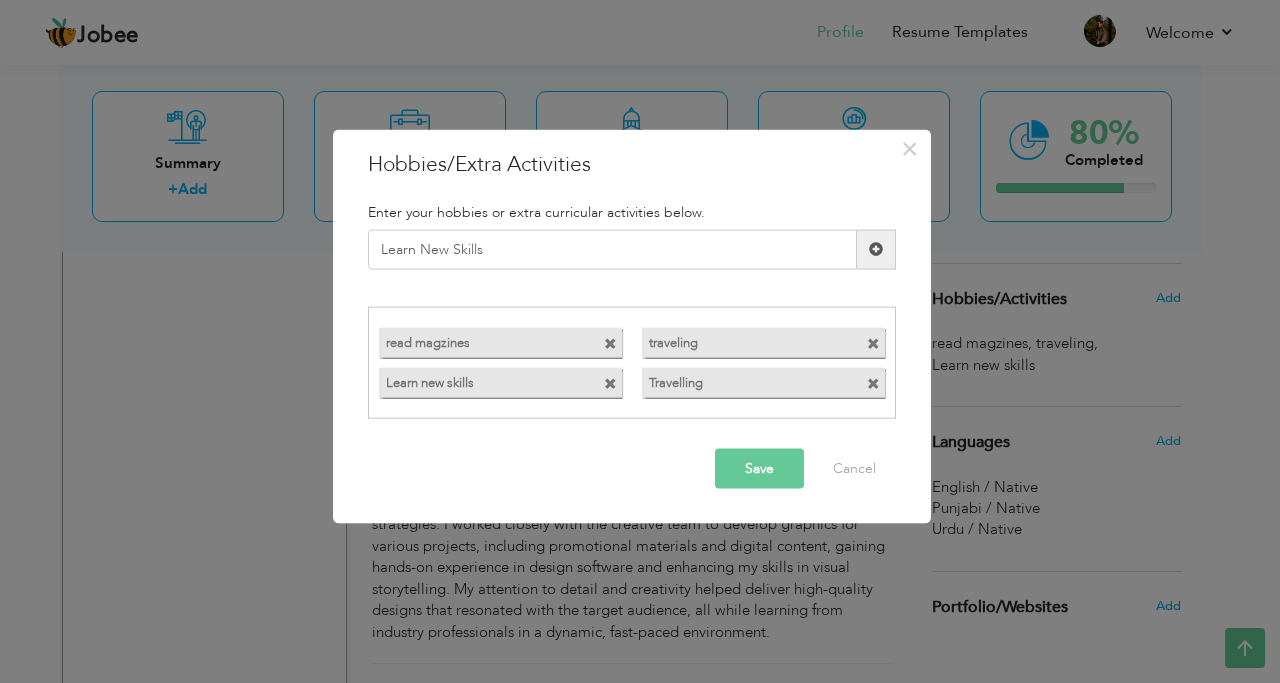 click on "Save" at bounding box center [759, 469] 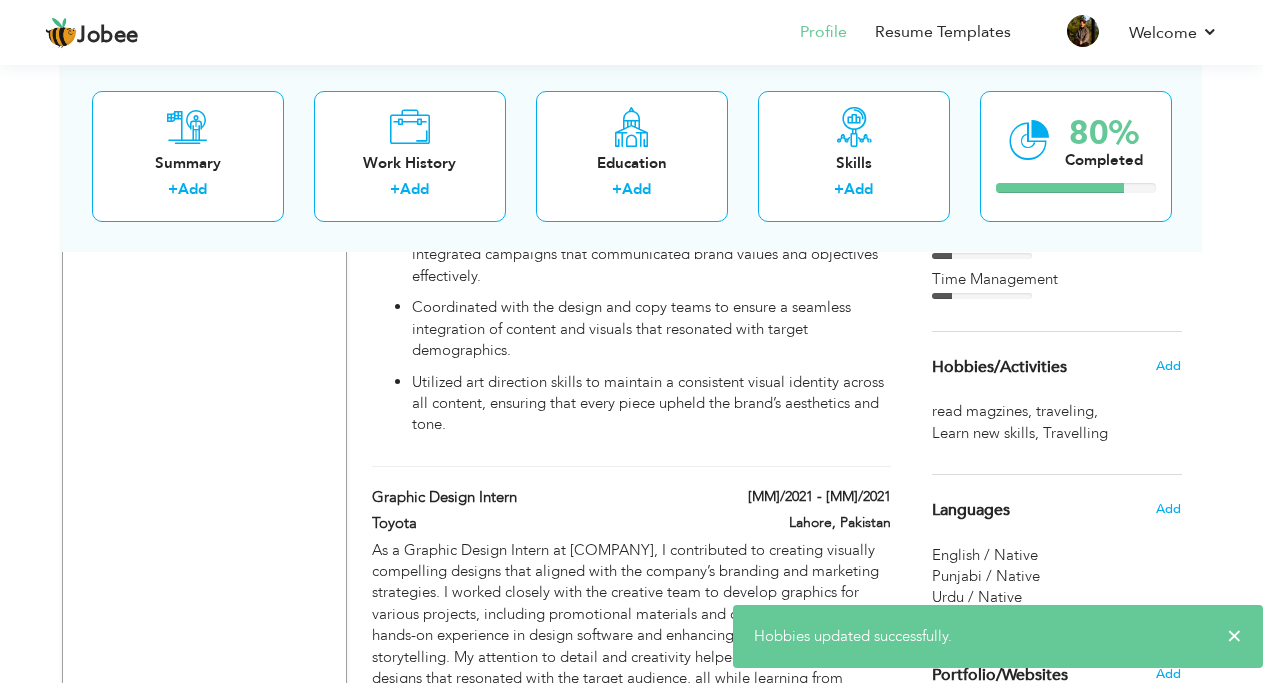 scroll, scrollTop: 1200, scrollLeft: 0, axis: vertical 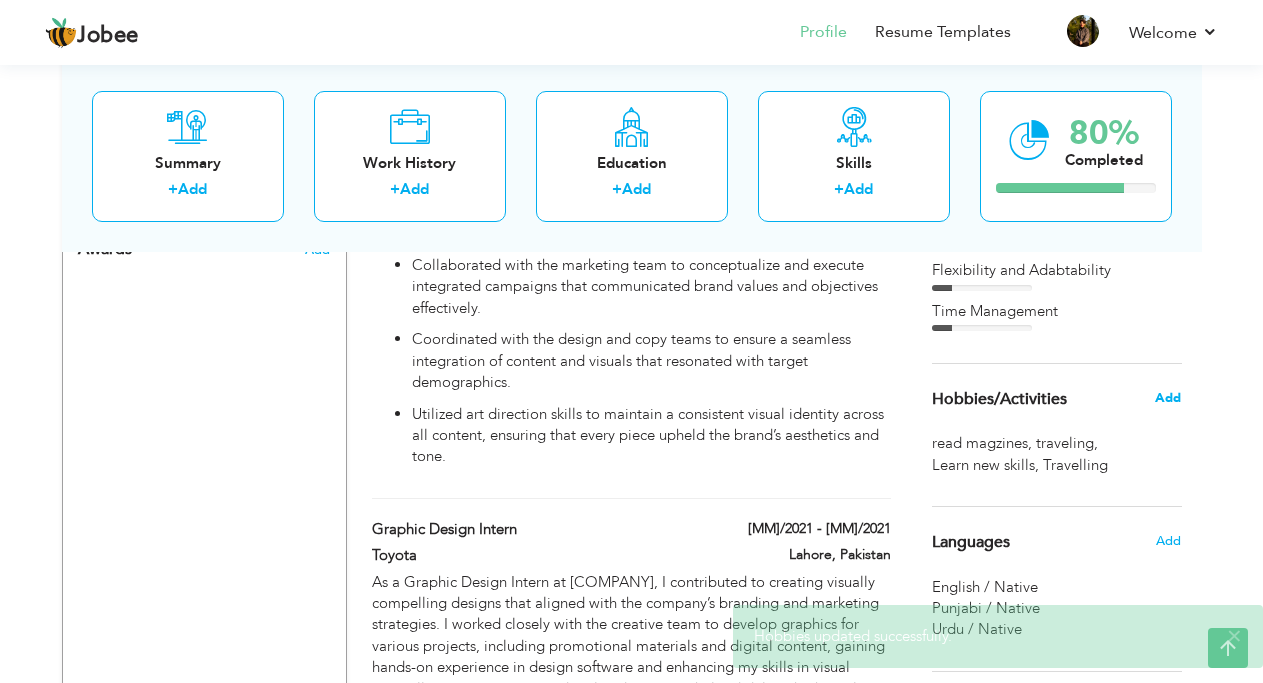 click on "Add" at bounding box center [1168, 398] 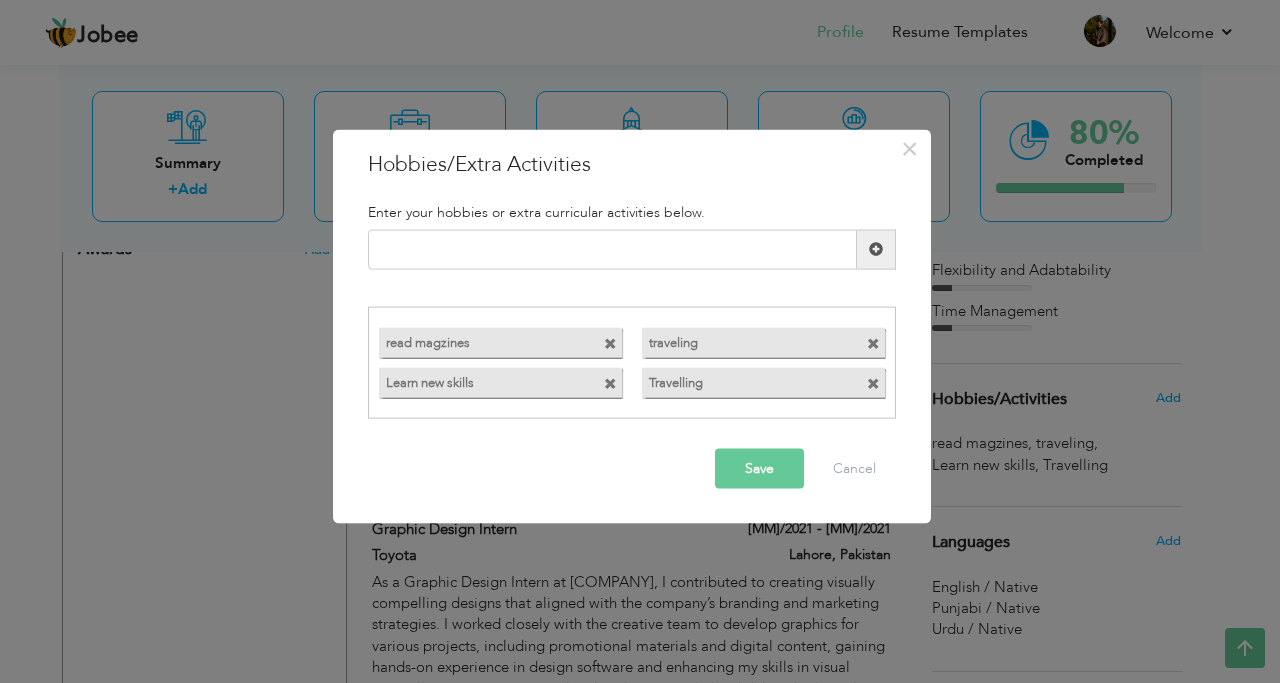 click at bounding box center (610, 384) 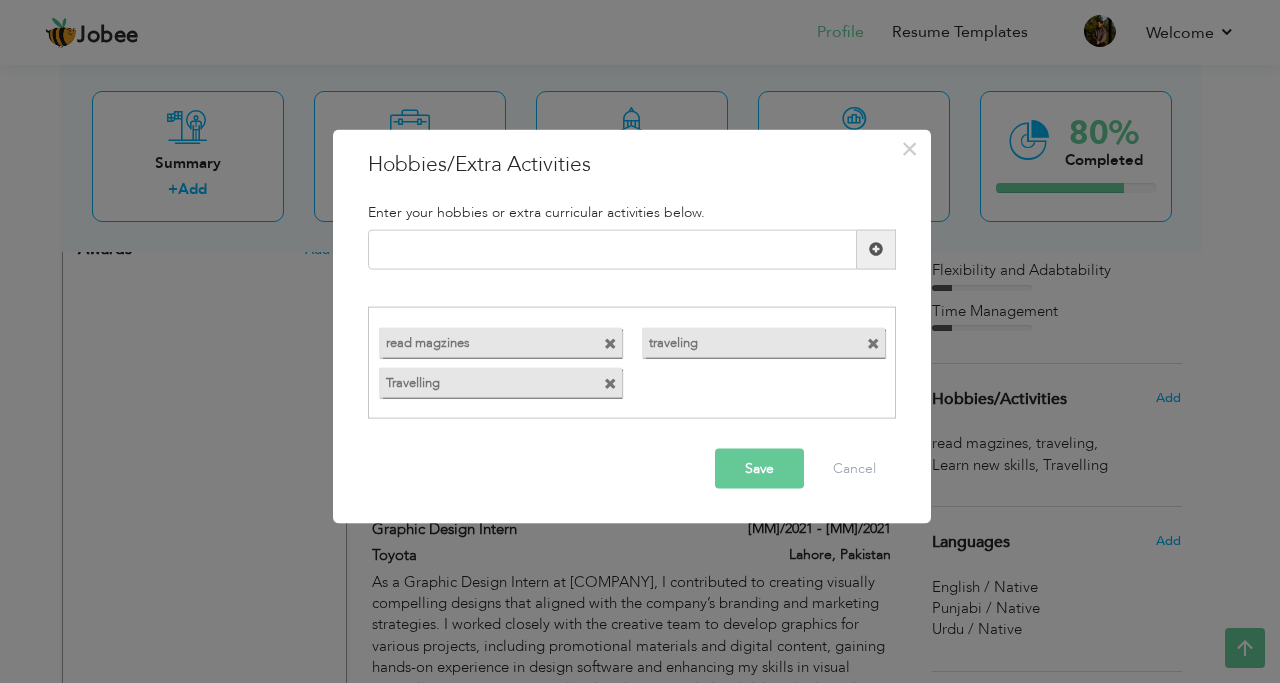 click at bounding box center [873, 344] 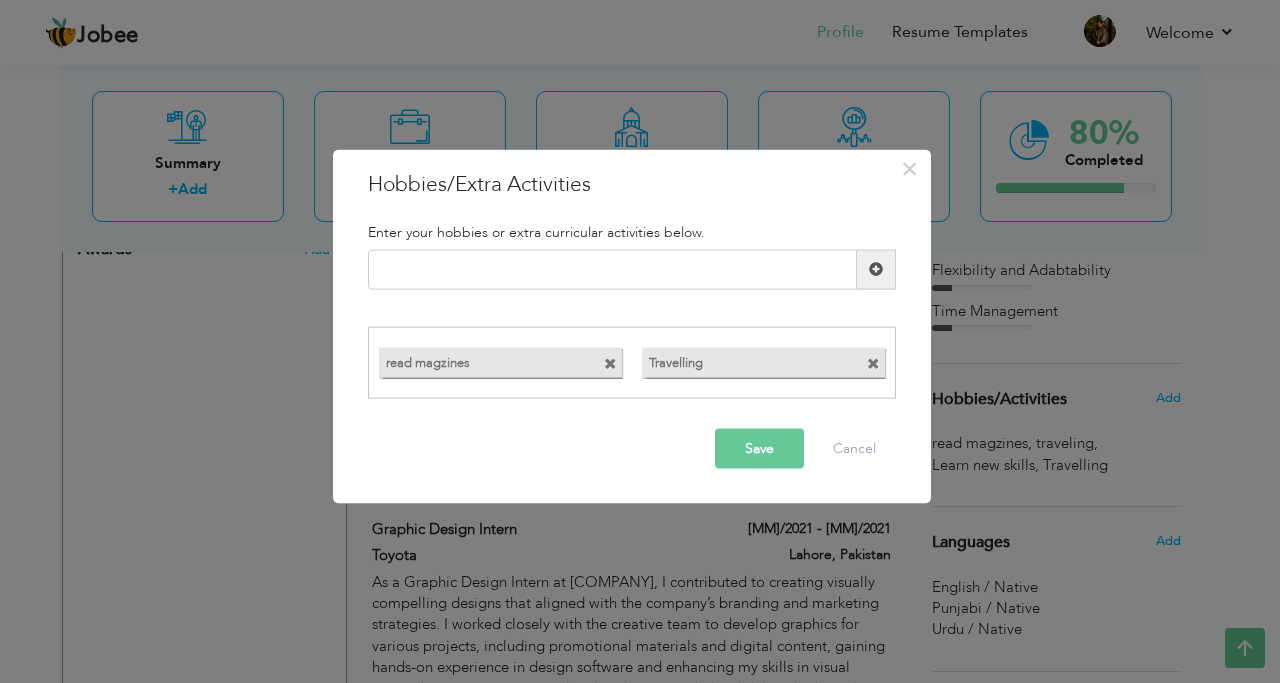 click at bounding box center [610, 364] 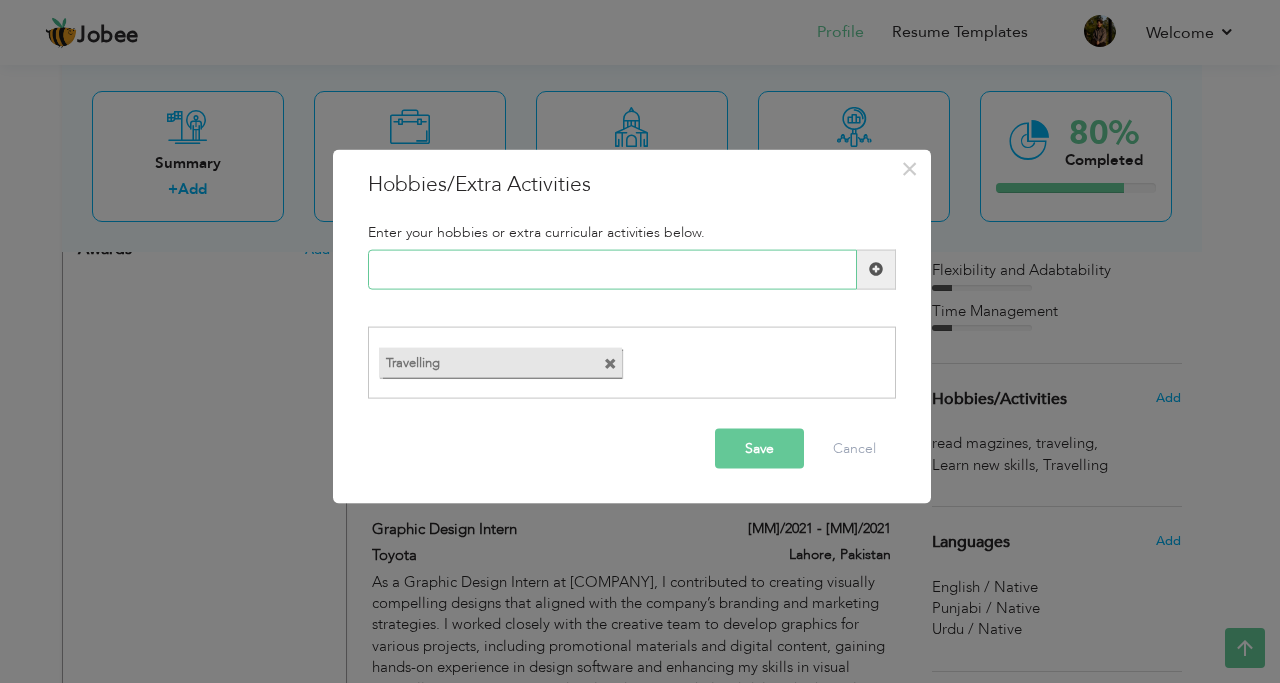 click at bounding box center [612, 269] 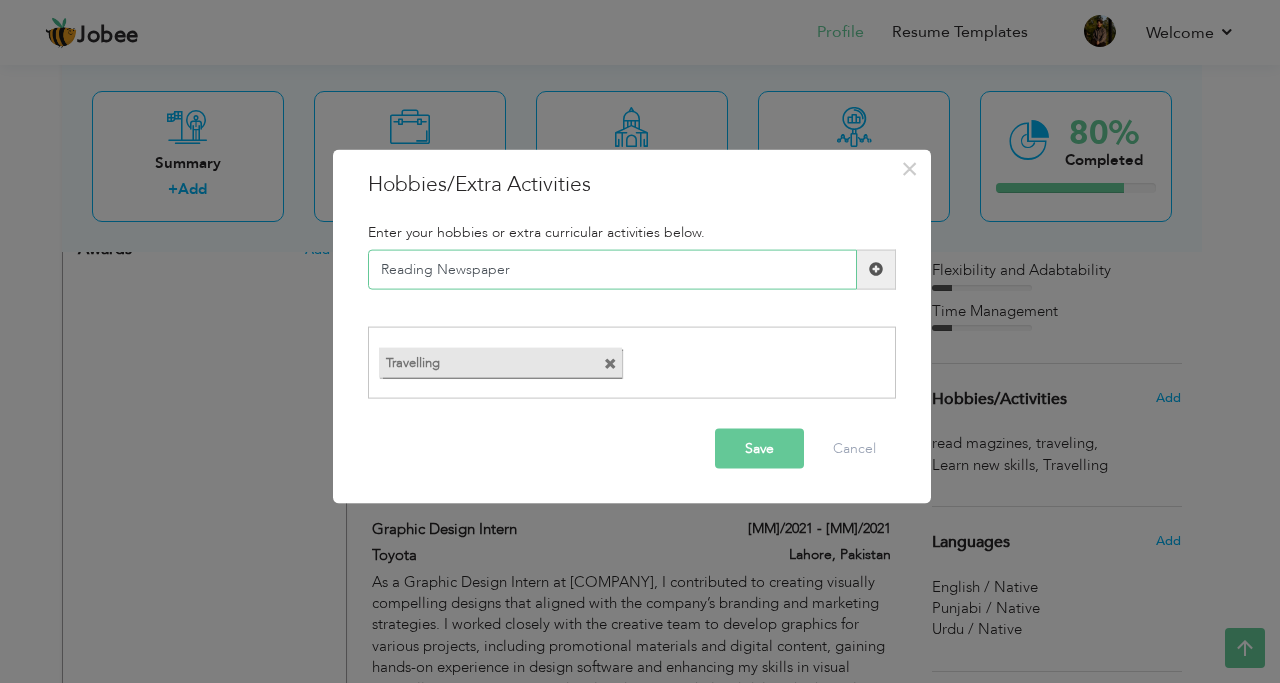 type on "Reading Newspaper" 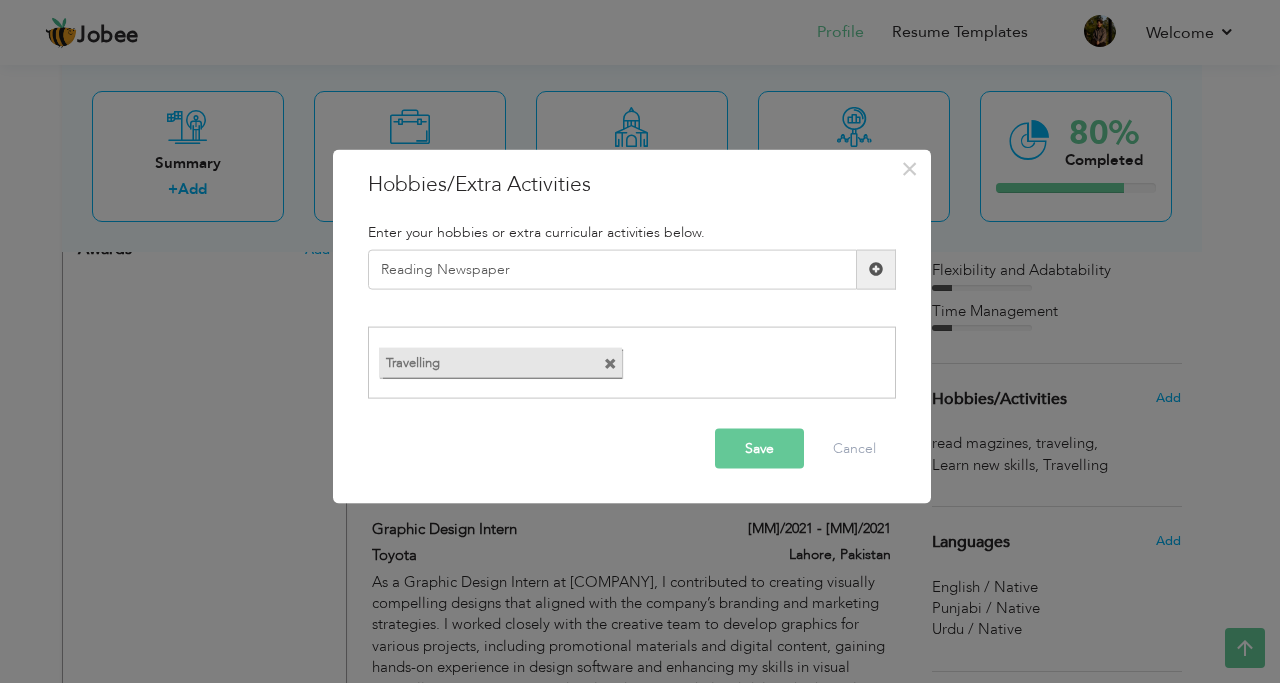 click on "Save" at bounding box center [759, 449] 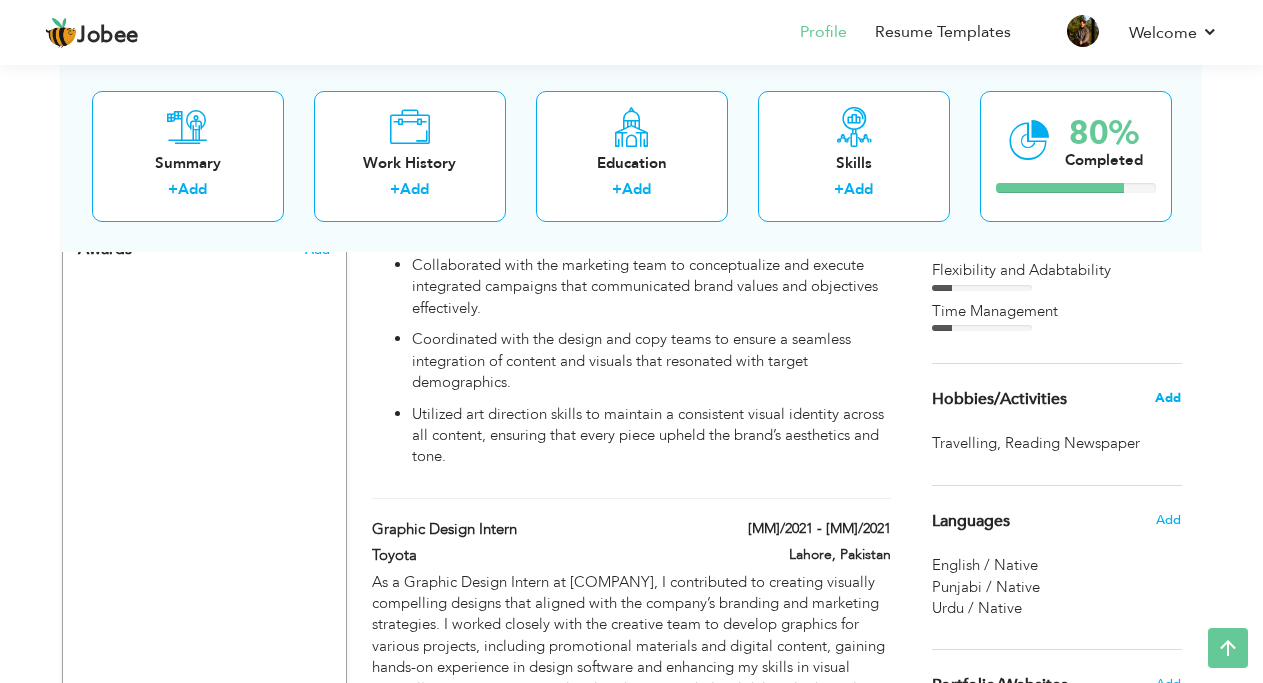 click on "Add" at bounding box center [1168, 398] 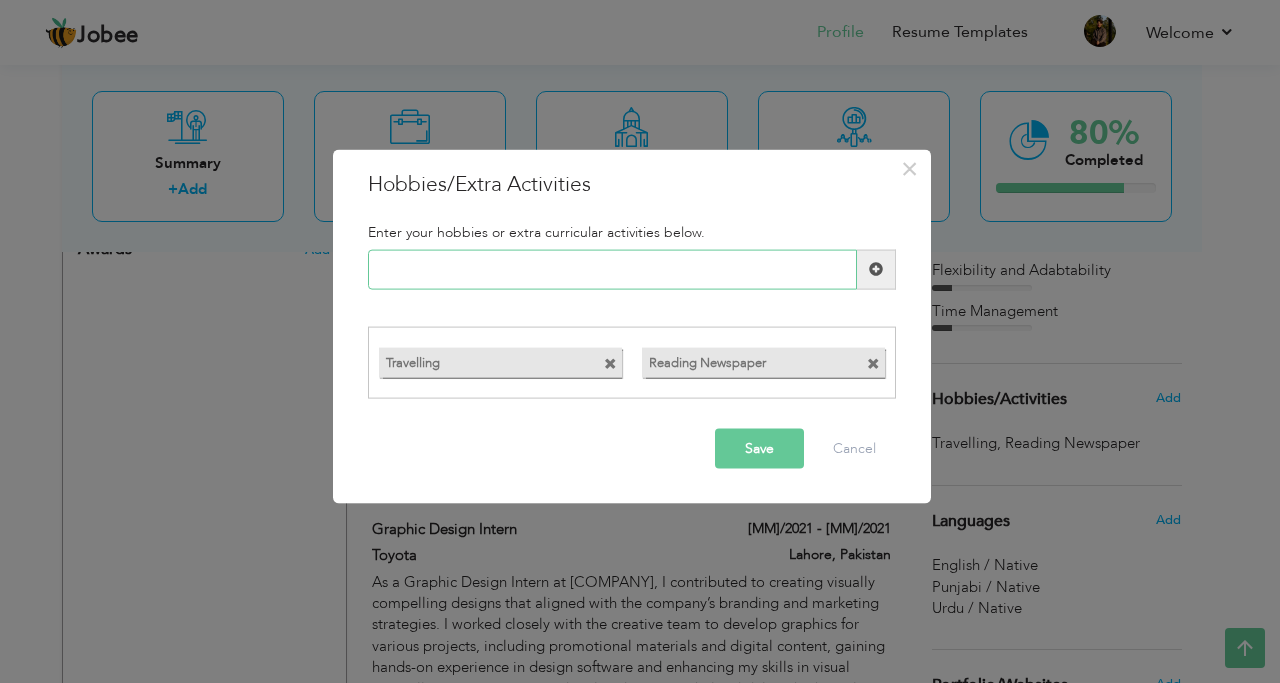 click at bounding box center [612, 269] 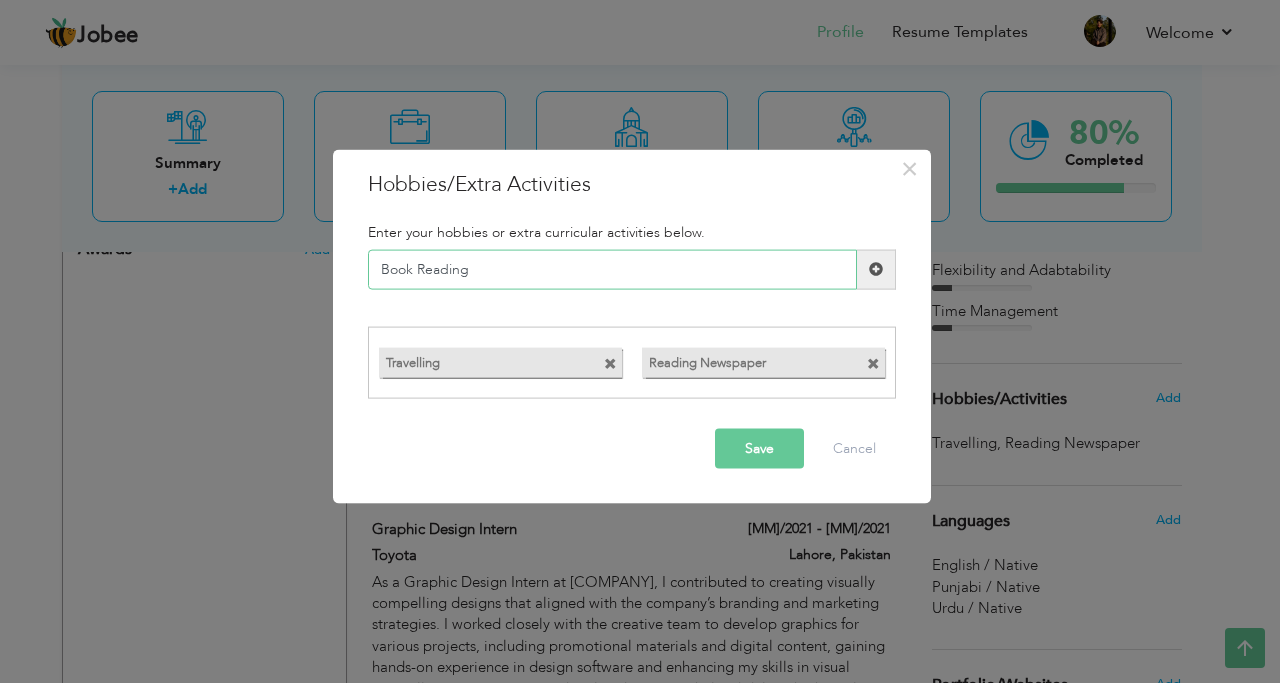 type on "Book Reading" 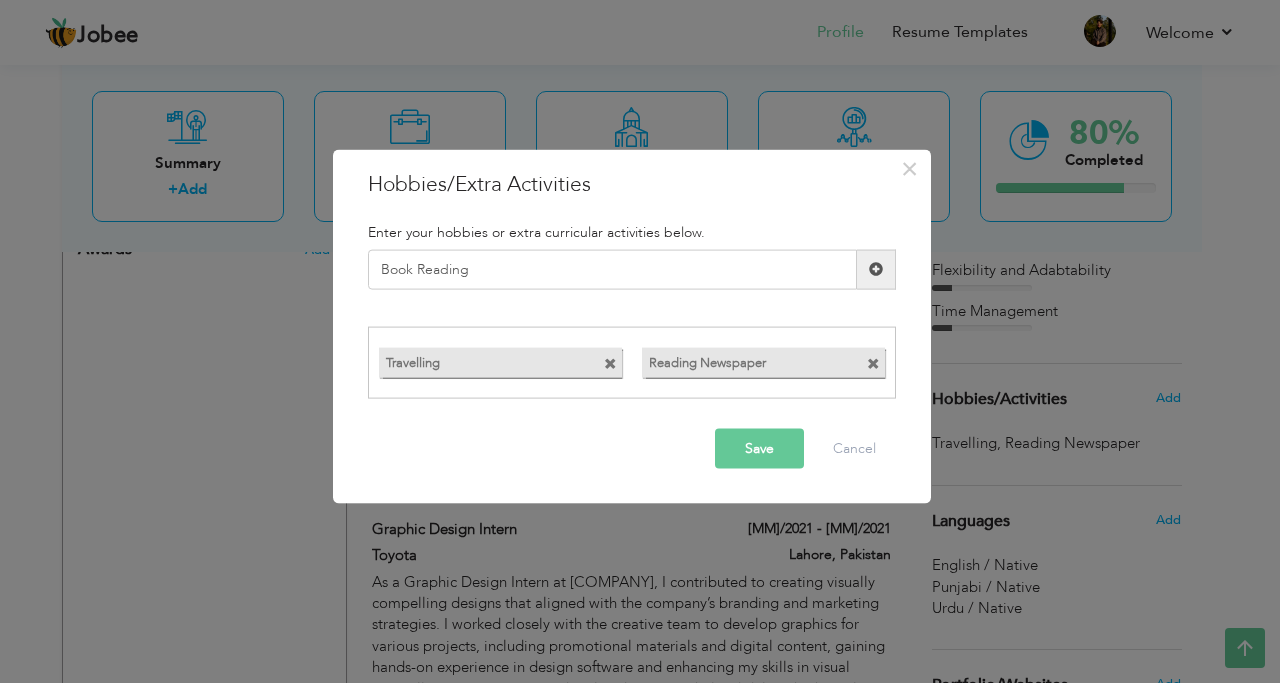 click at bounding box center [876, 269] 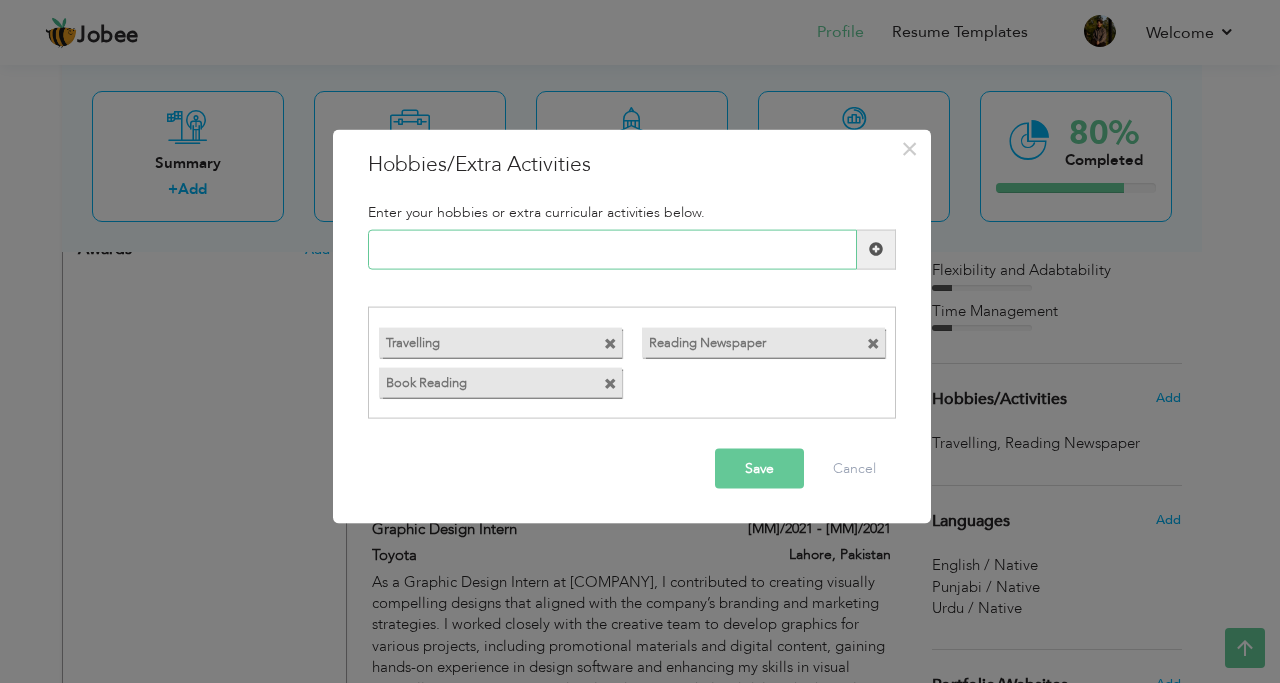 click at bounding box center [612, 249] 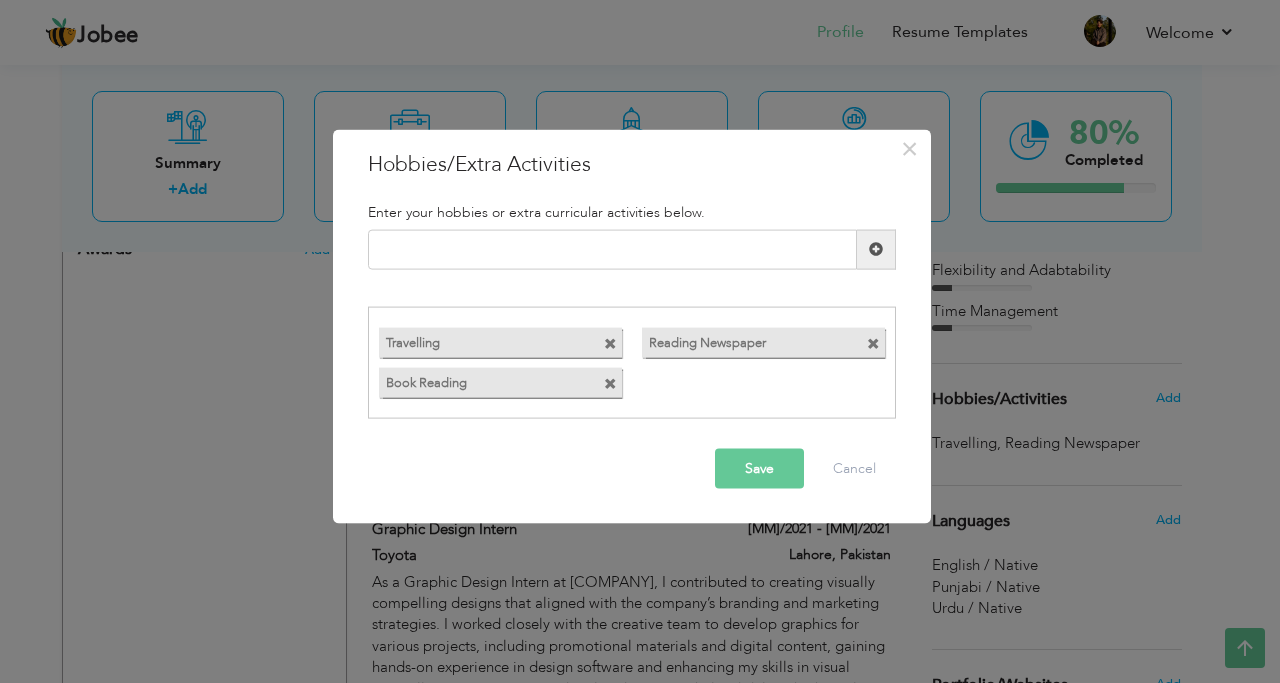 click on "Save" at bounding box center [759, 469] 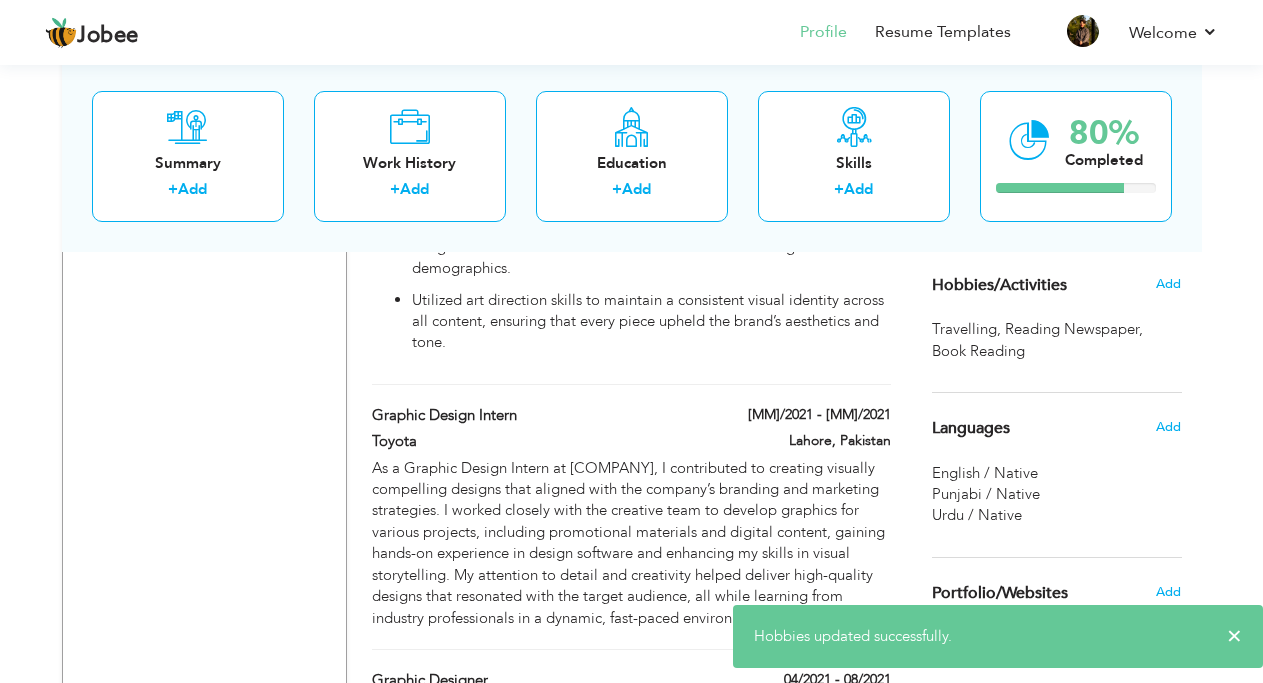 scroll, scrollTop: 1400, scrollLeft: 0, axis: vertical 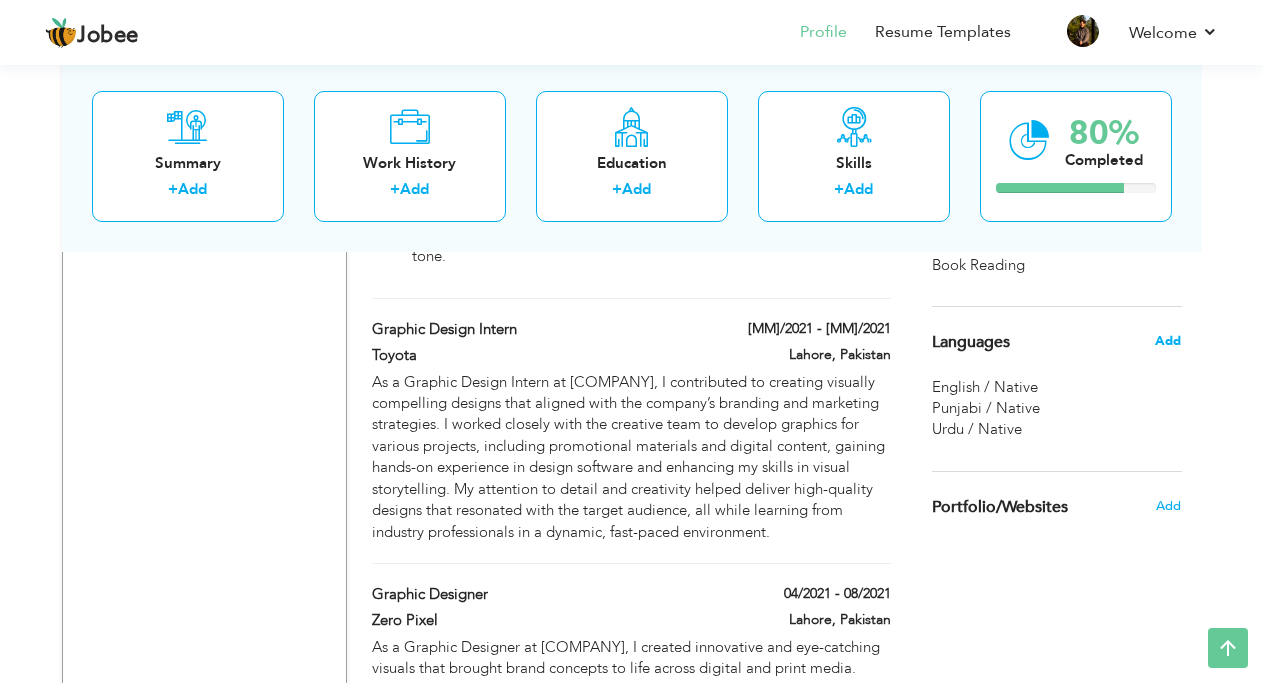 click on "Add" at bounding box center [1168, 341] 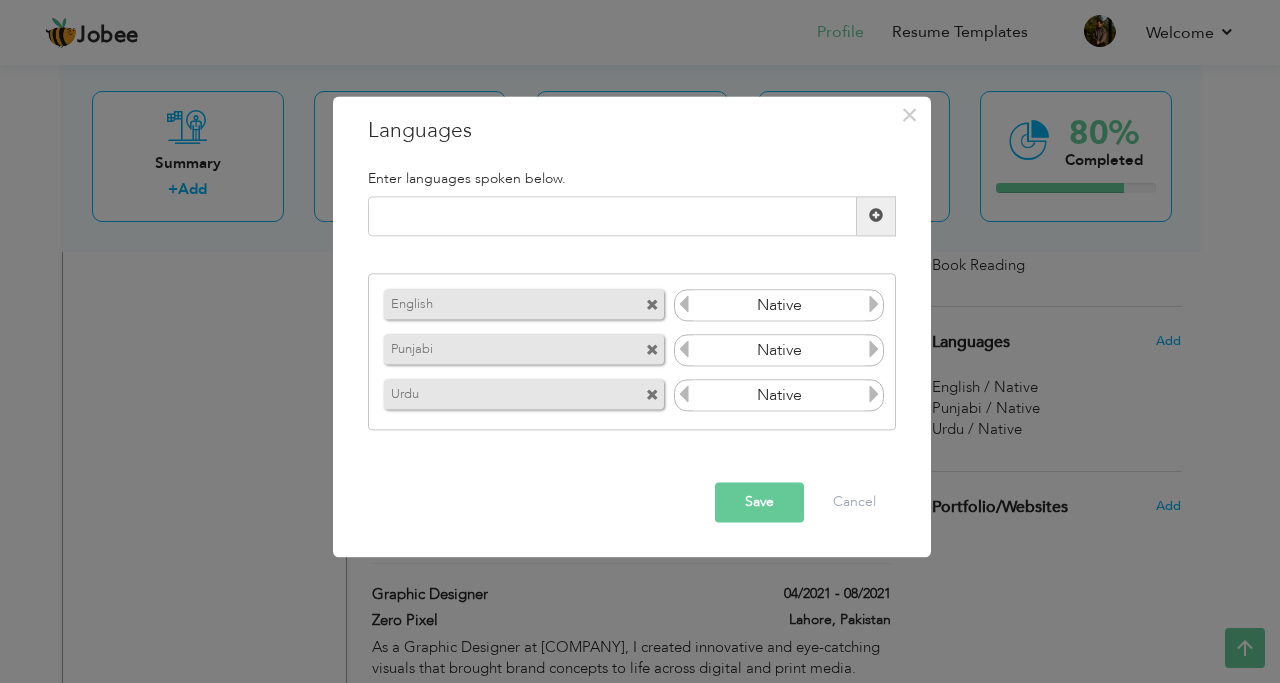 click at bounding box center (684, 305) 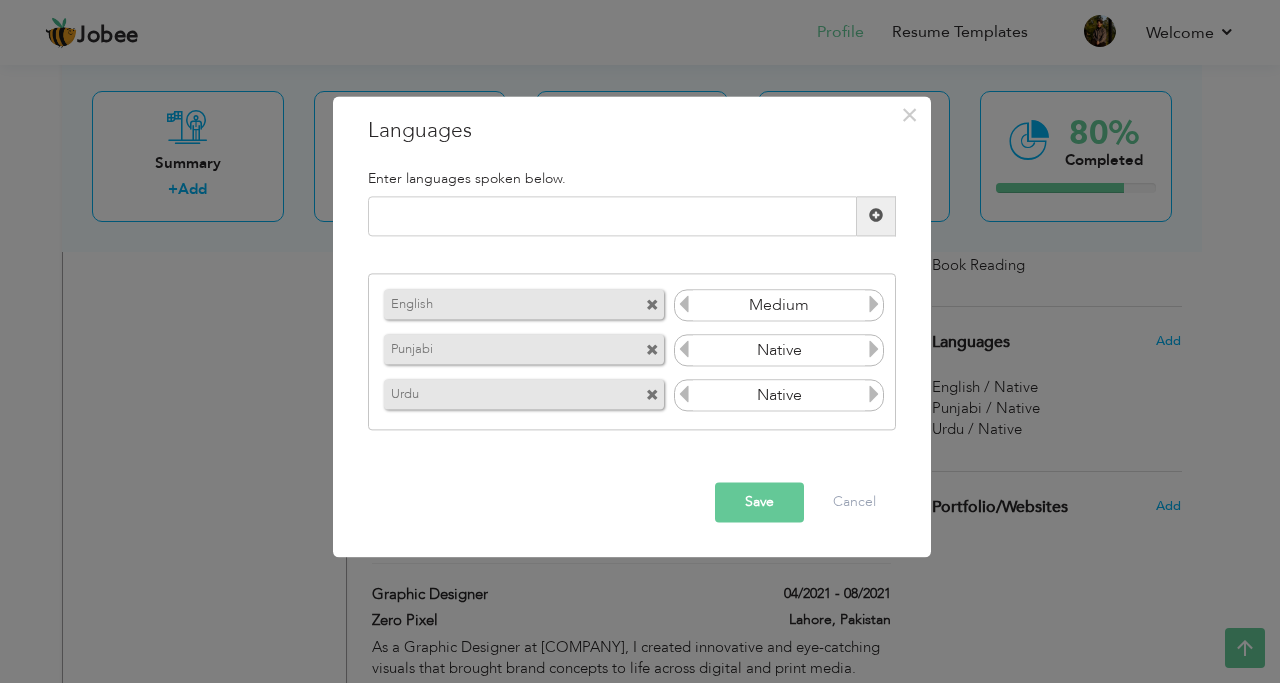 click at bounding box center [684, 350] 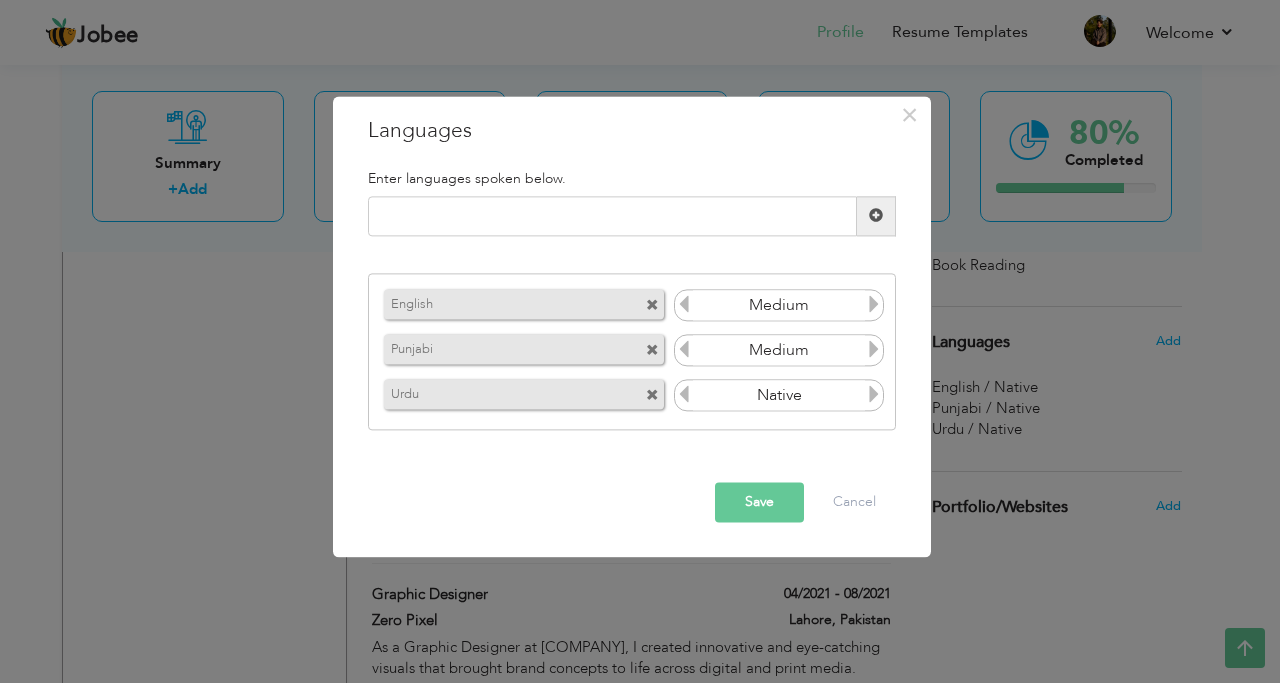 click on "Save" at bounding box center [759, 502] 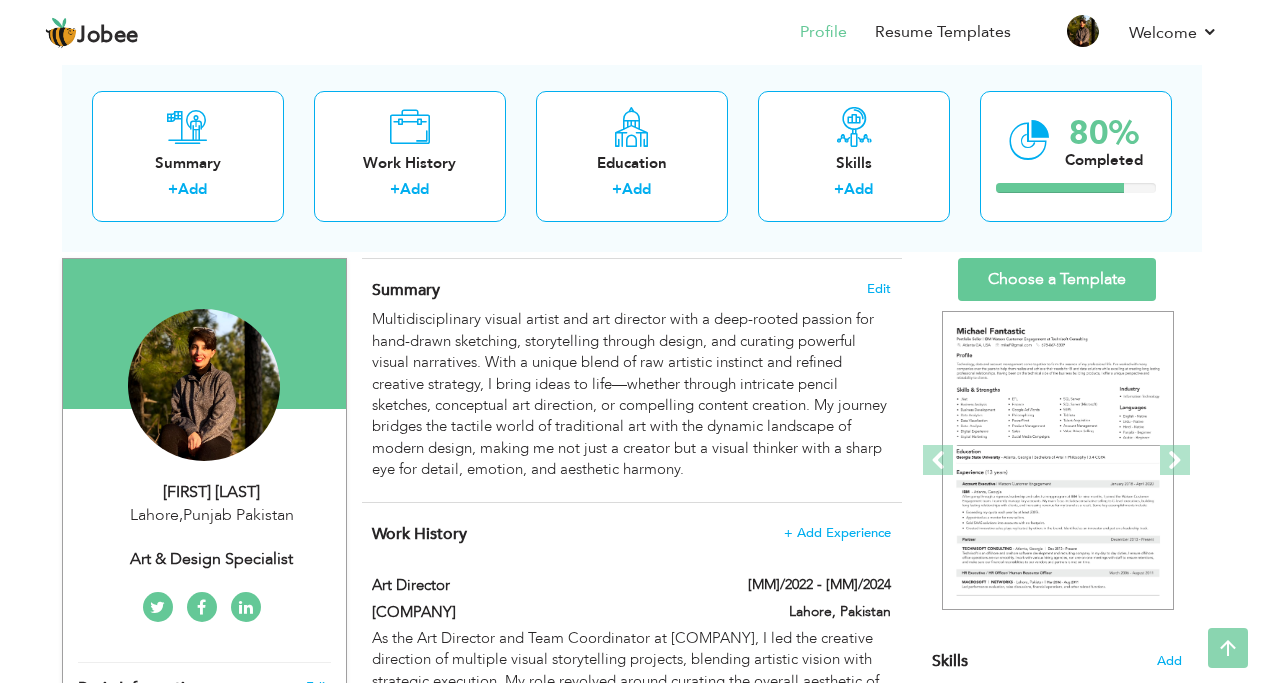 scroll, scrollTop: 0, scrollLeft: 0, axis: both 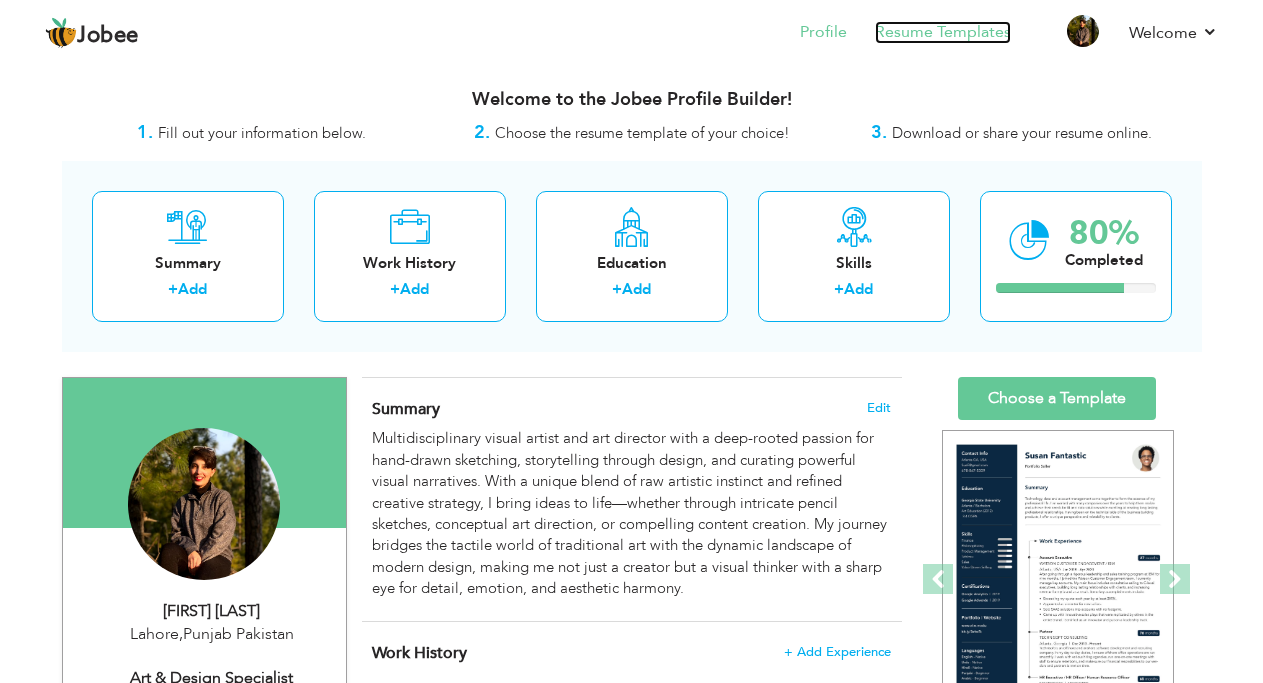 click on "Resume Templates" at bounding box center [943, 32] 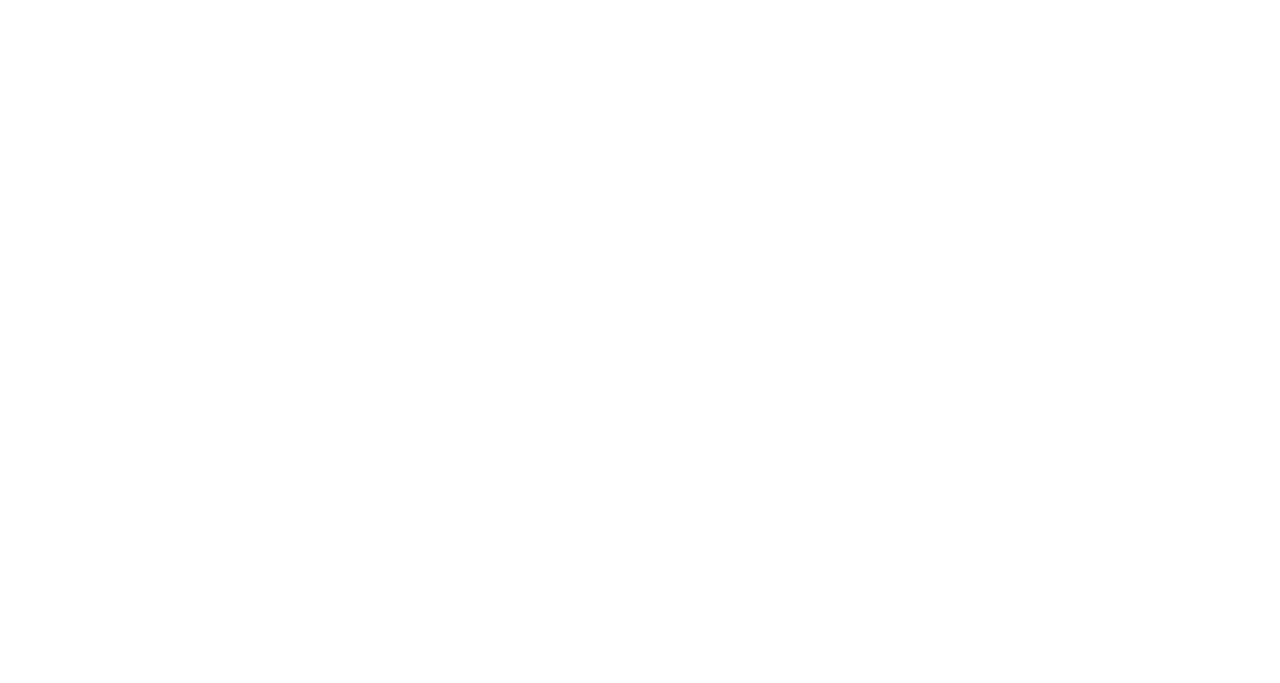 scroll, scrollTop: 0, scrollLeft: 0, axis: both 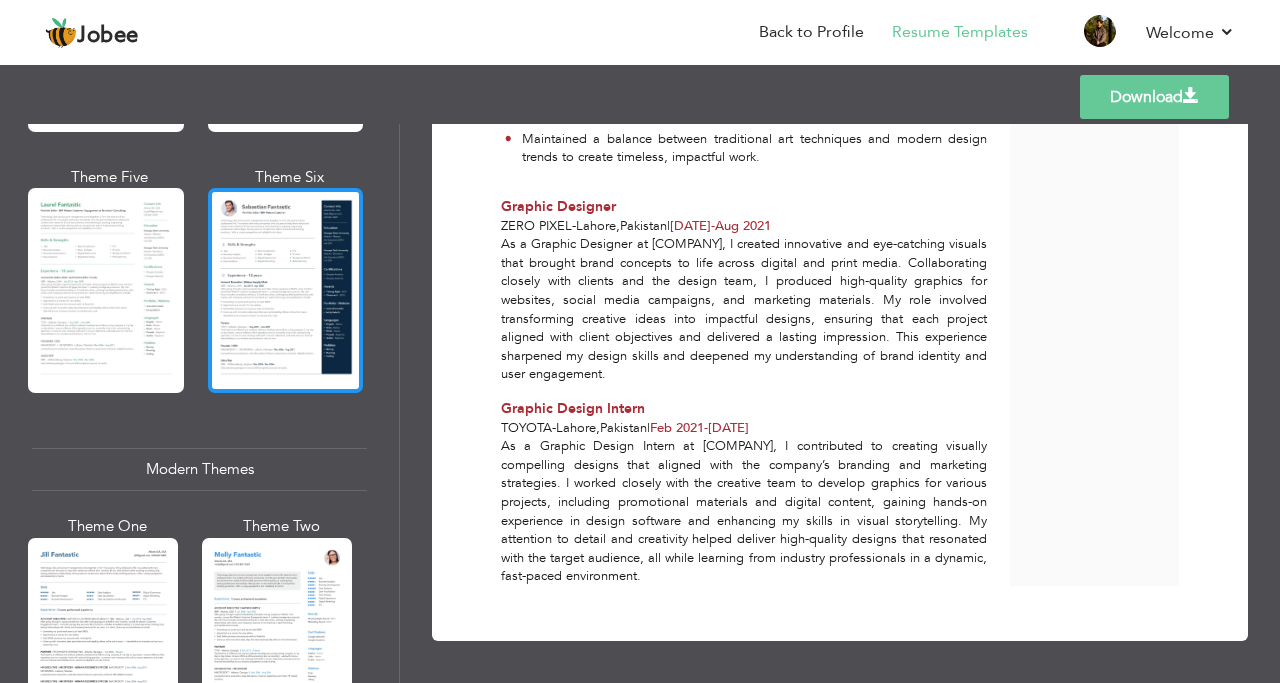 click at bounding box center (286, 290) 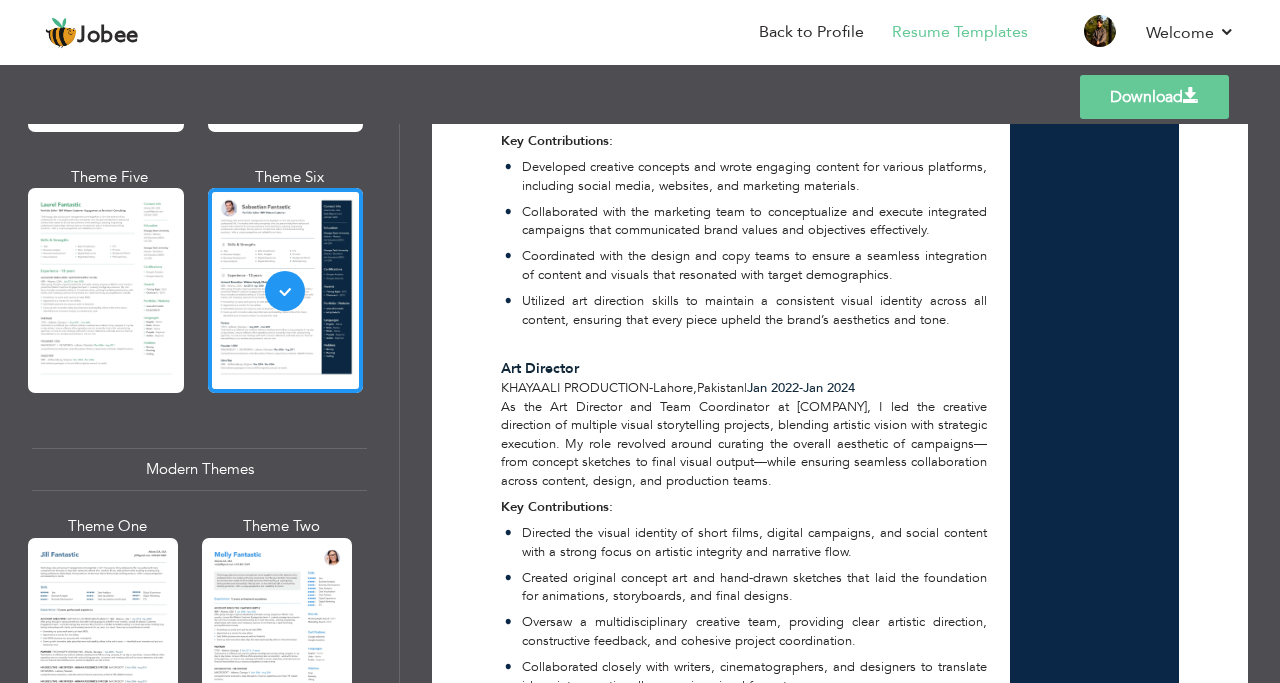 scroll, scrollTop: 900, scrollLeft: 0, axis: vertical 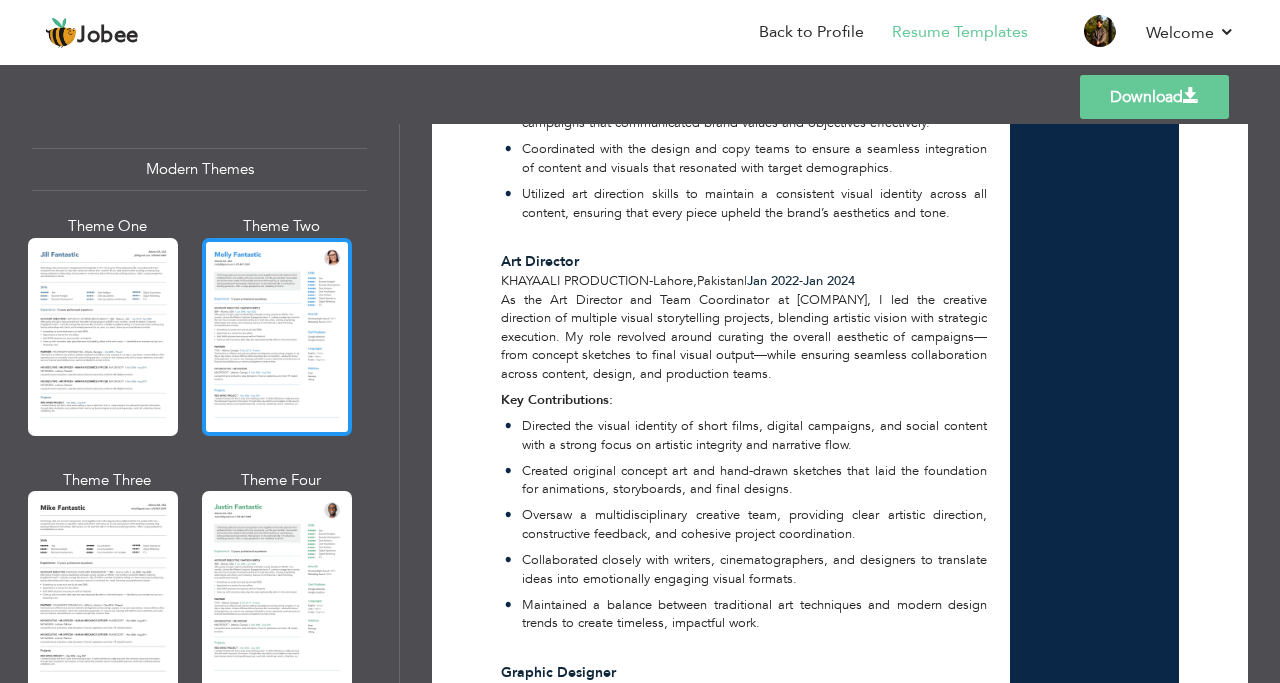 click at bounding box center [277, 337] 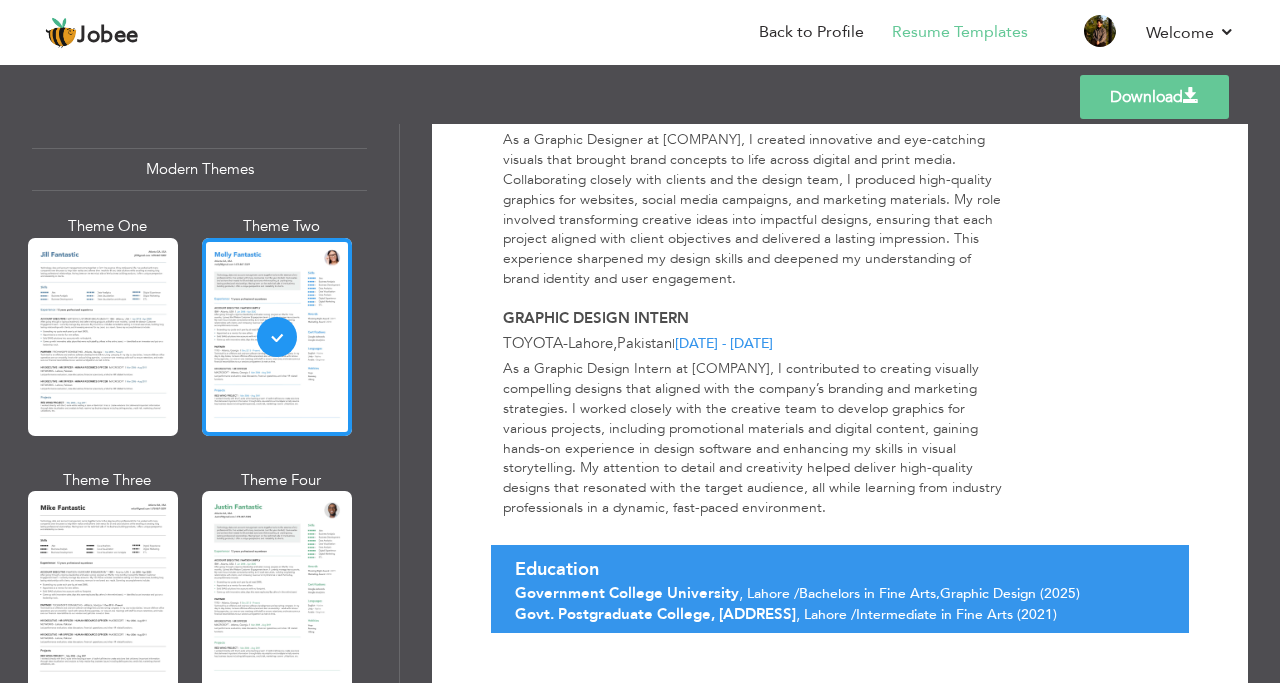 scroll, scrollTop: 1479, scrollLeft: 0, axis: vertical 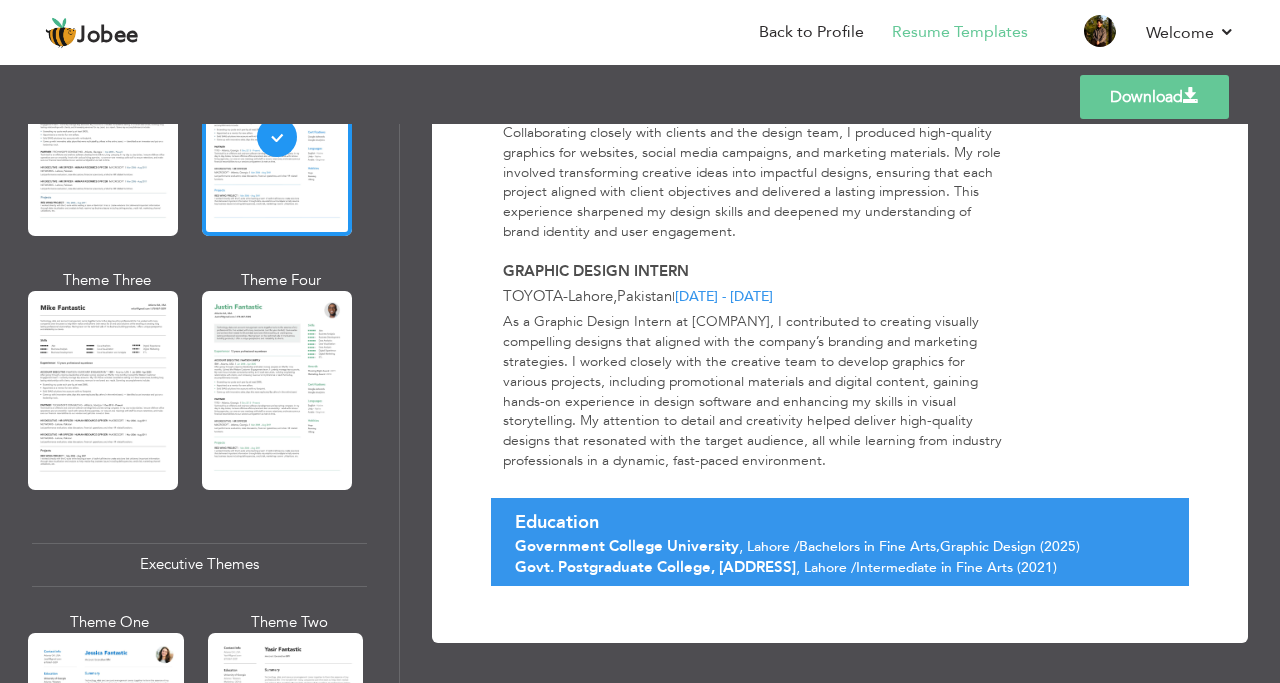 click at bounding box center [277, 390] 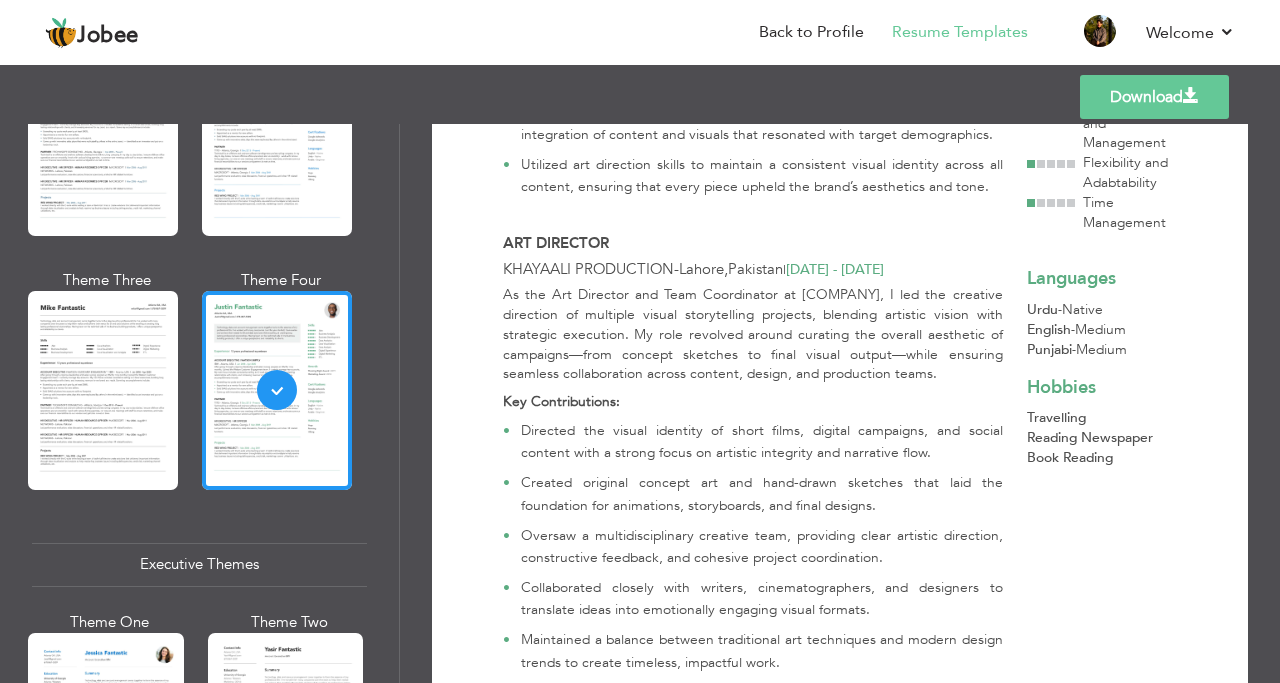 scroll, scrollTop: 779, scrollLeft: 0, axis: vertical 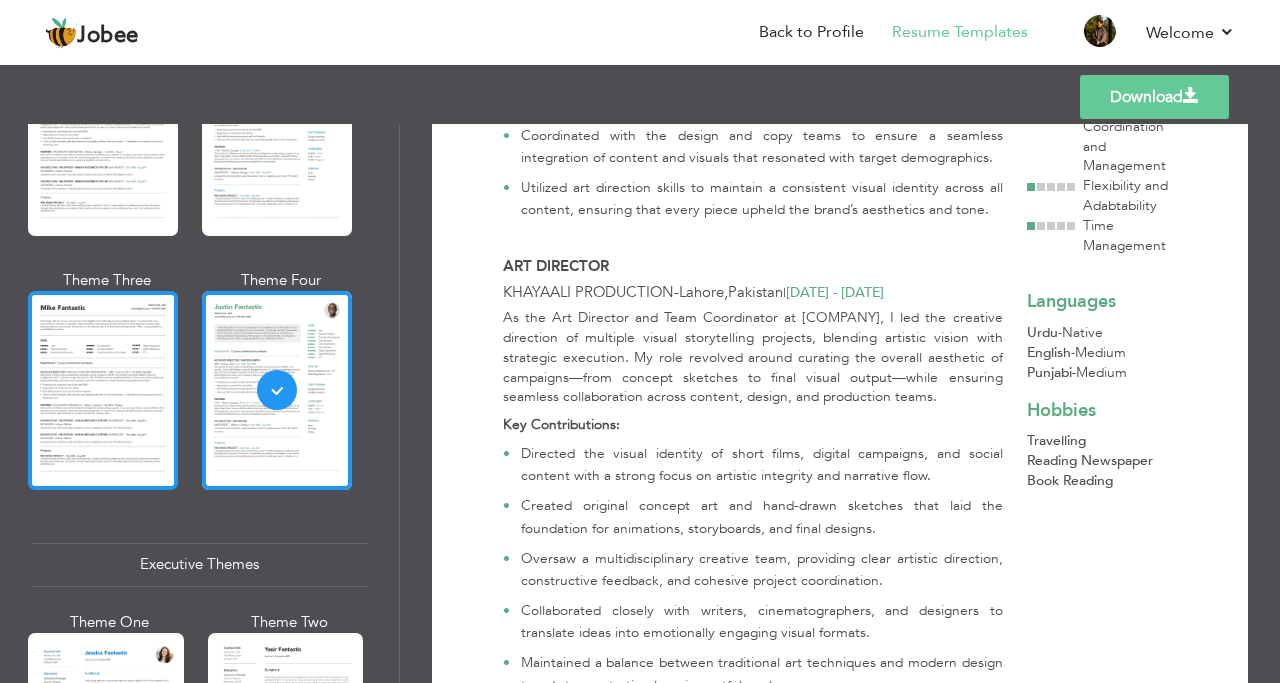 click at bounding box center [103, 390] 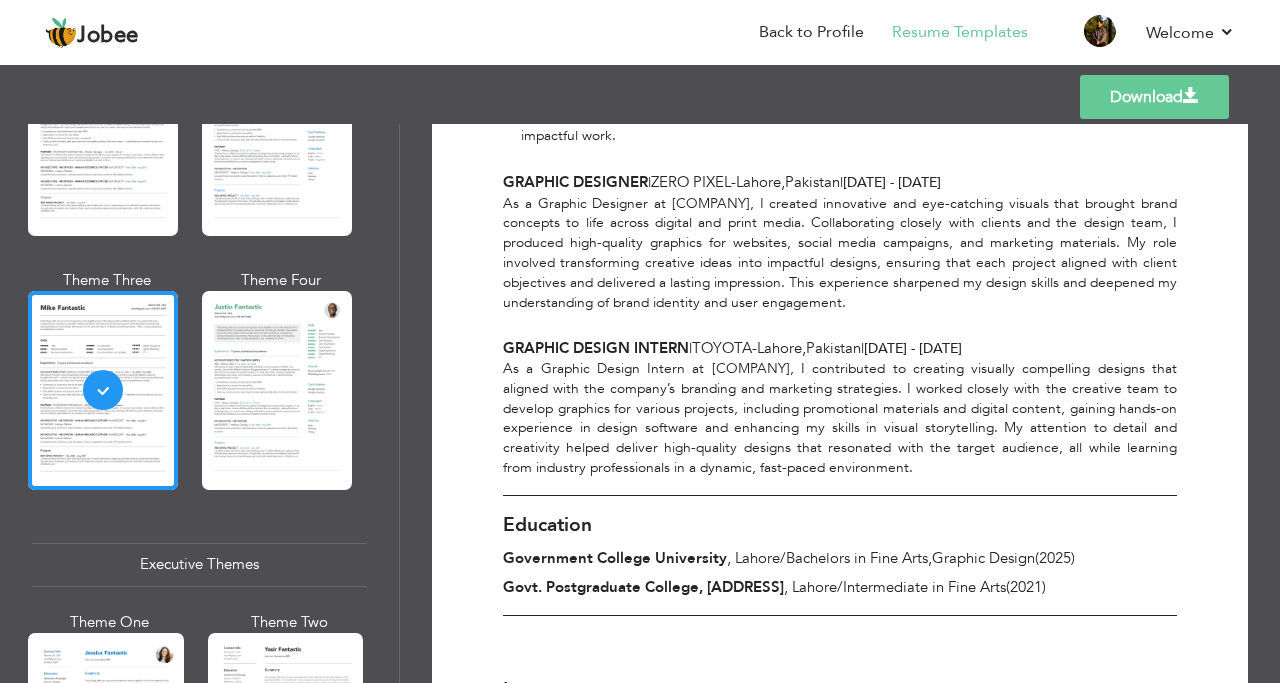 scroll, scrollTop: 1576, scrollLeft: 0, axis: vertical 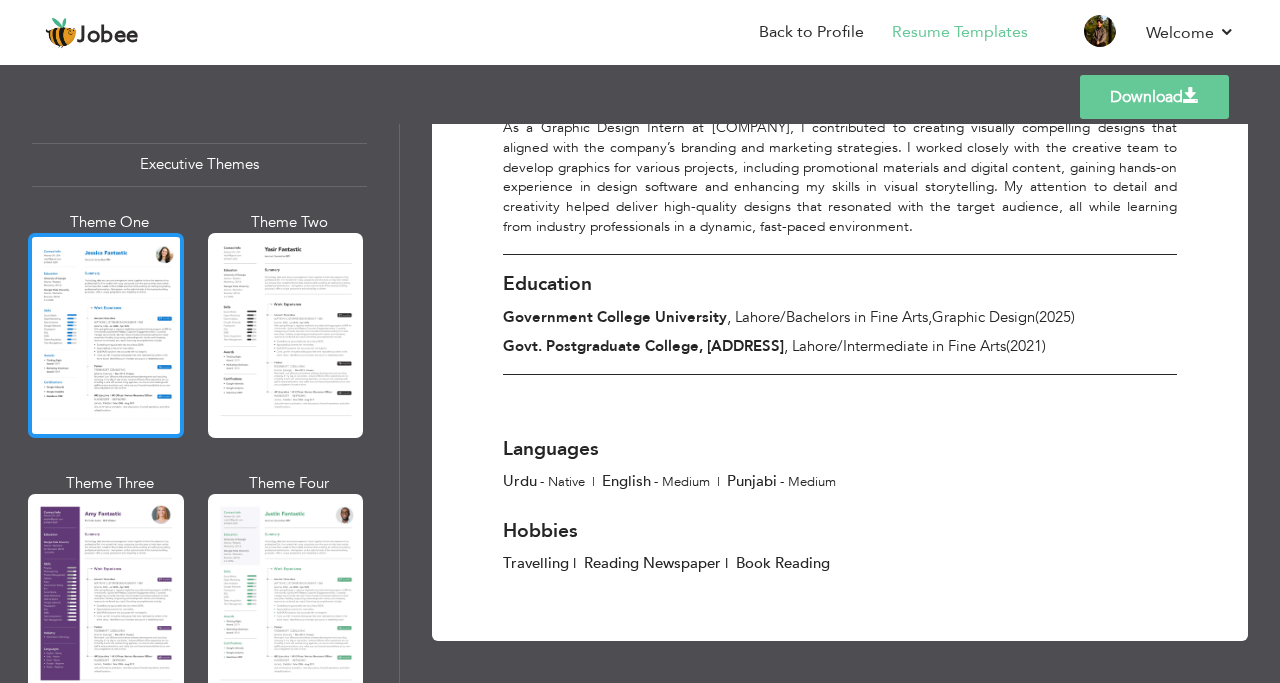 click at bounding box center (106, 335) 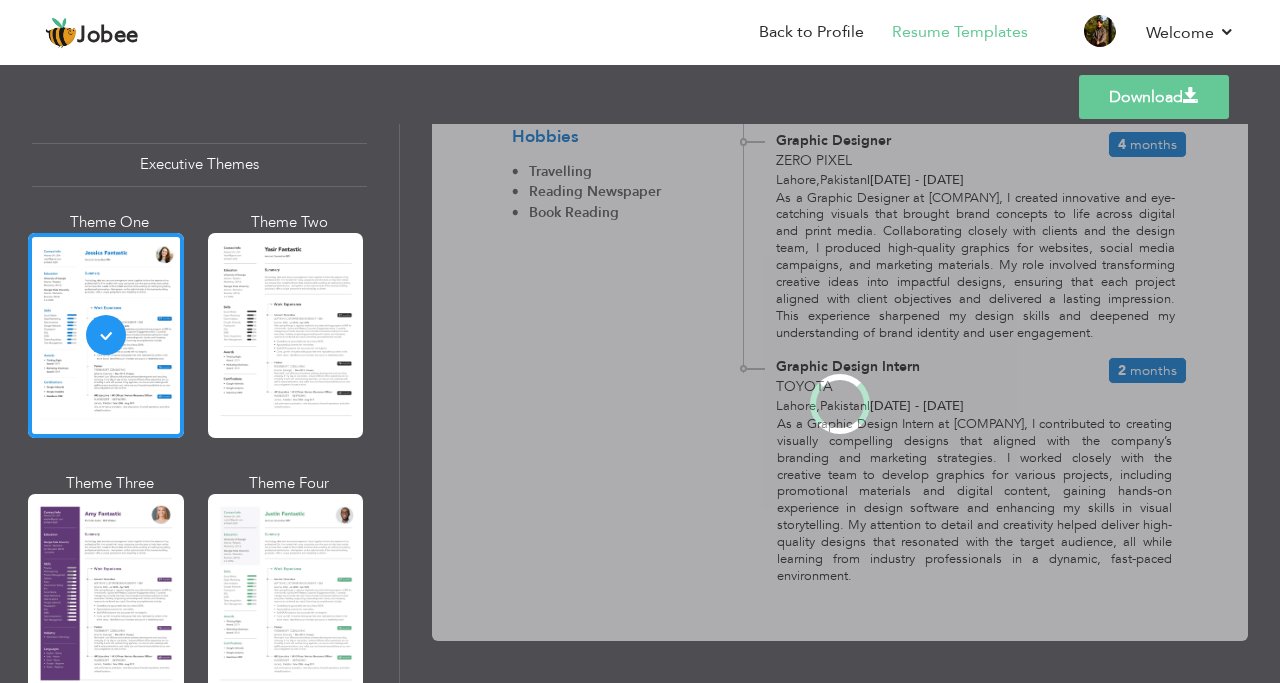 scroll, scrollTop: 0, scrollLeft: 0, axis: both 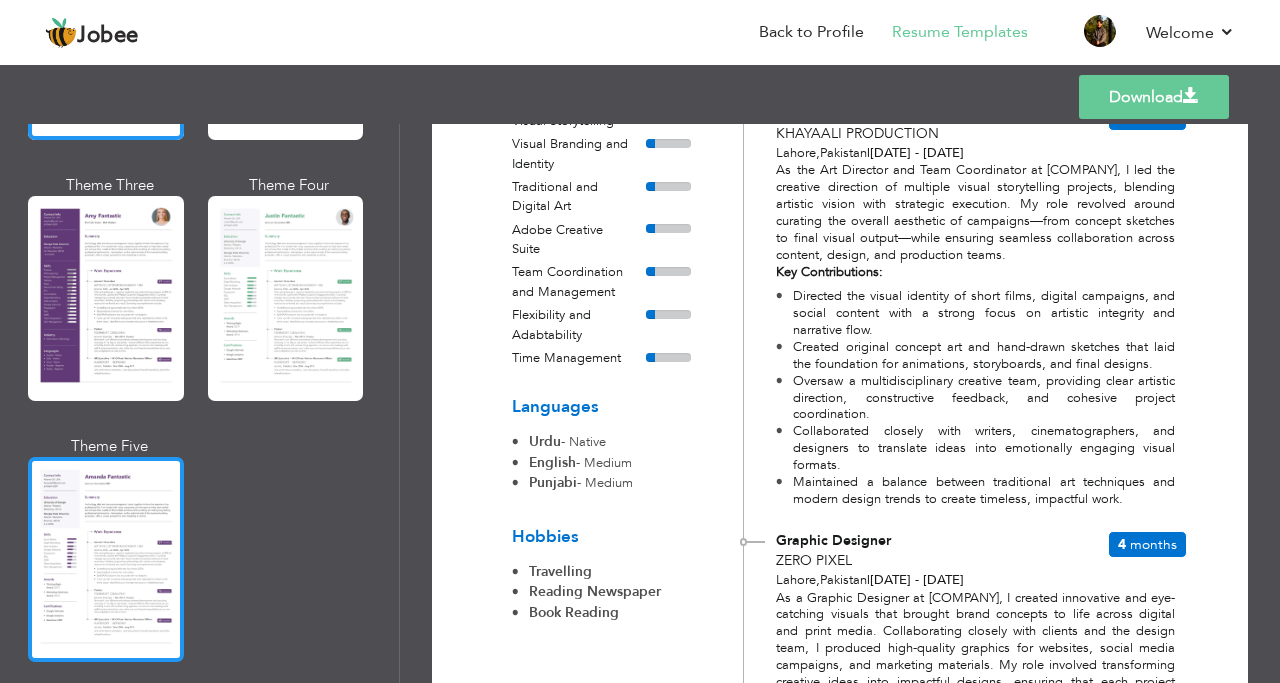 click at bounding box center [106, 559] 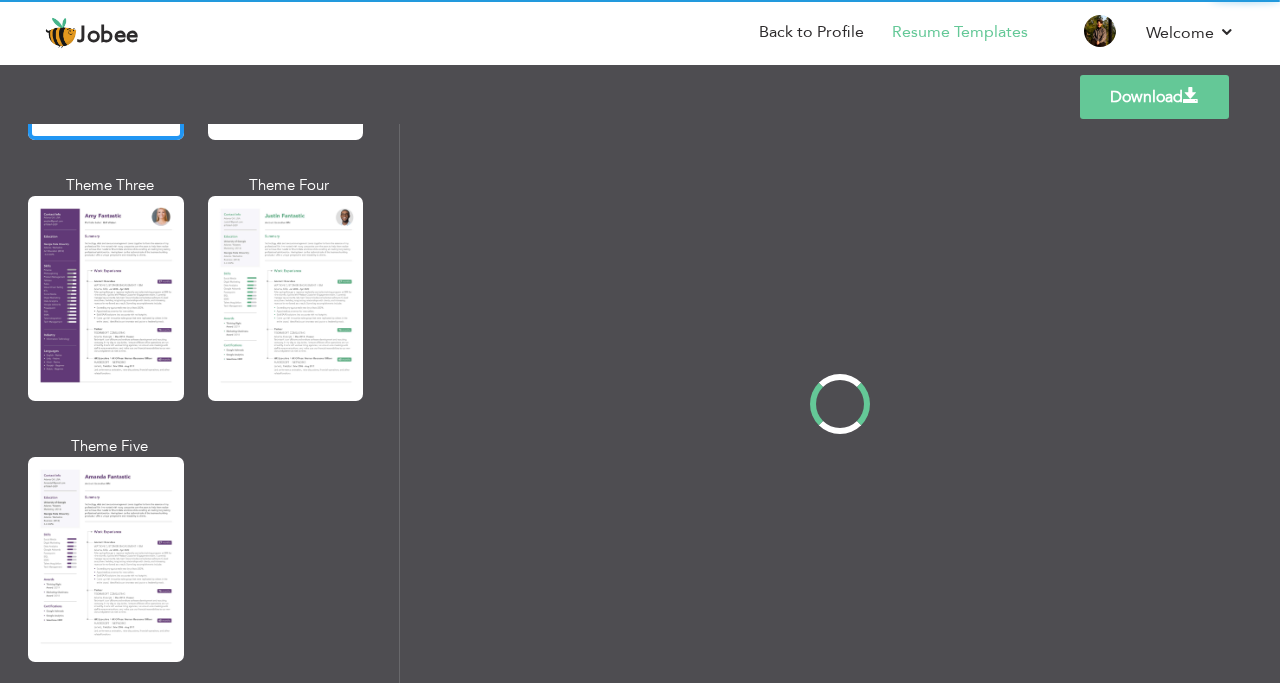 scroll, scrollTop: 1800, scrollLeft: 0, axis: vertical 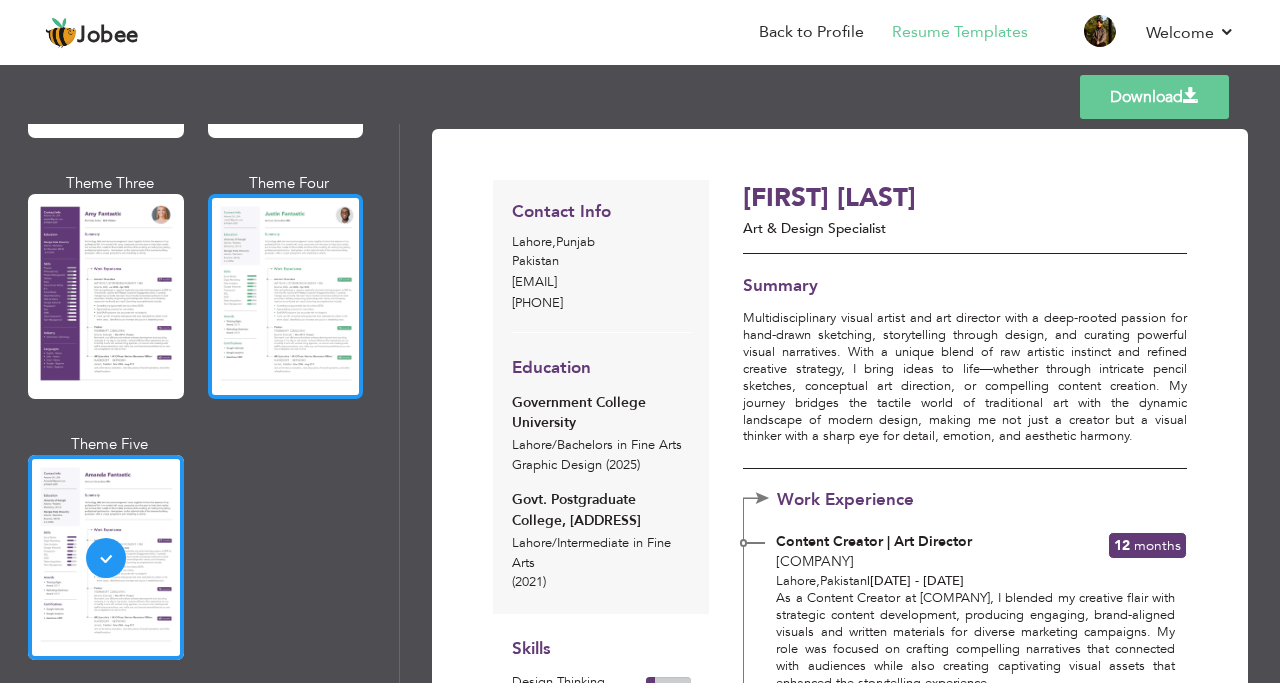 click at bounding box center [286, 296] 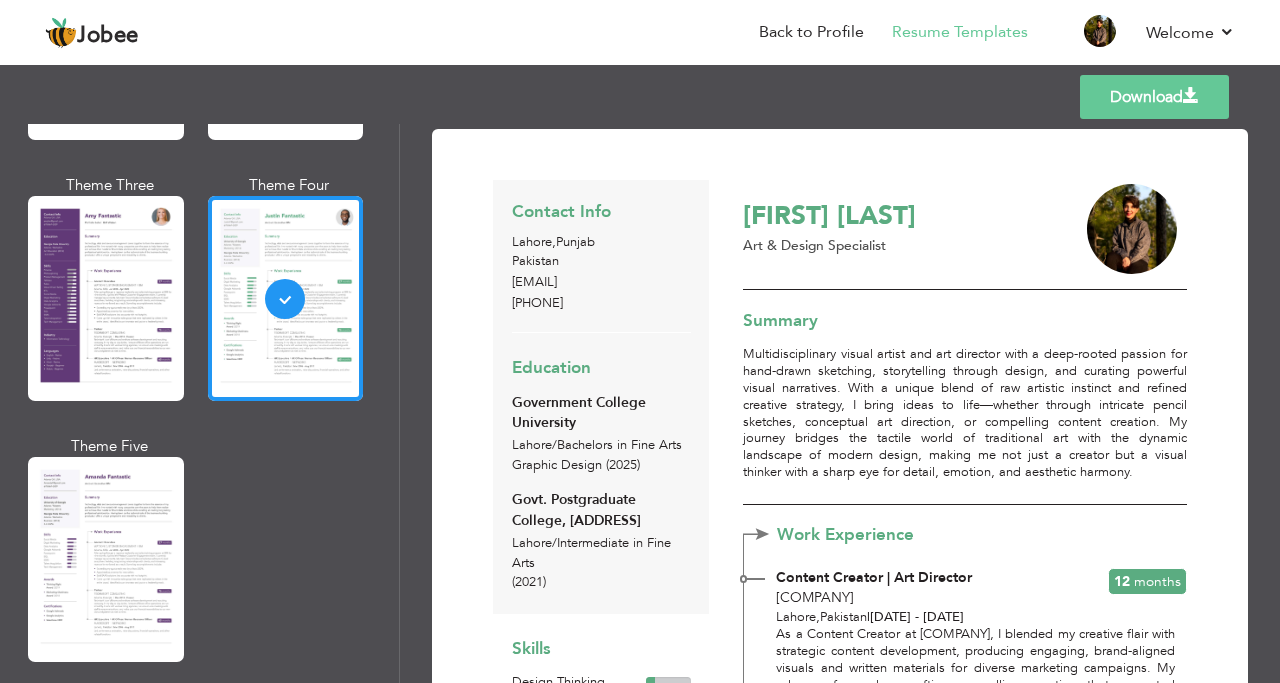 scroll, scrollTop: 1800, scrollLeft: 0, axis: vertical 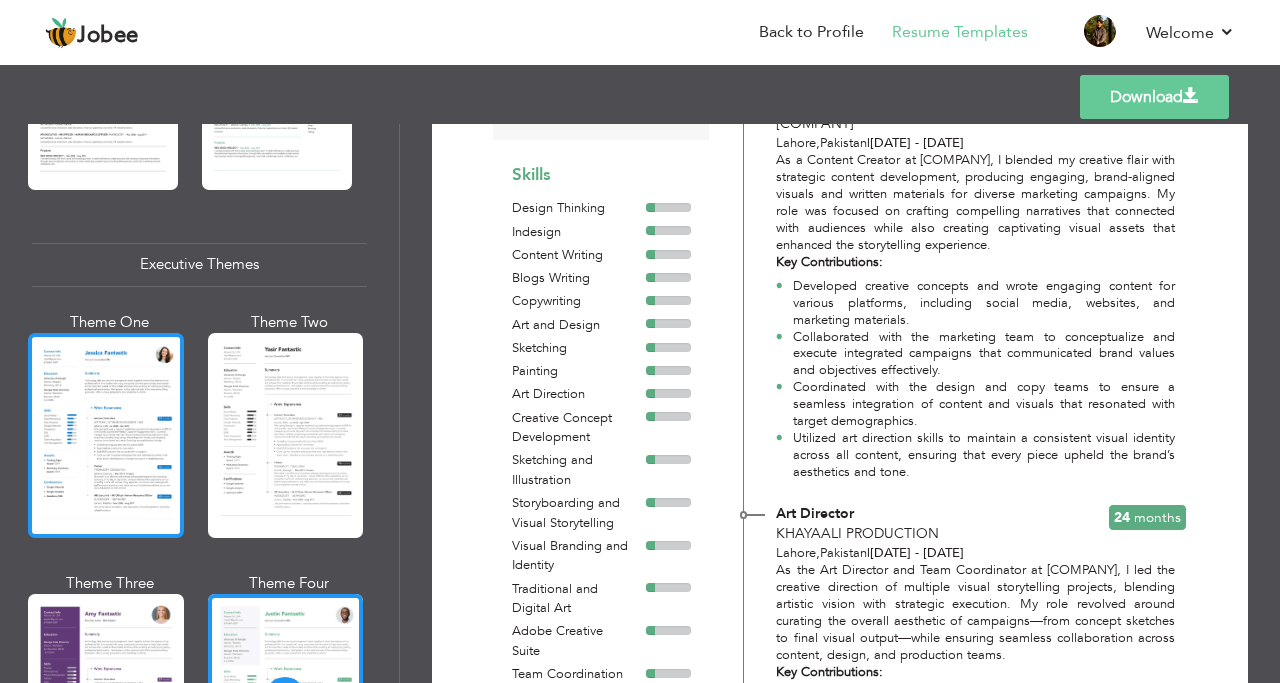 click at bounding box center (106, 435) 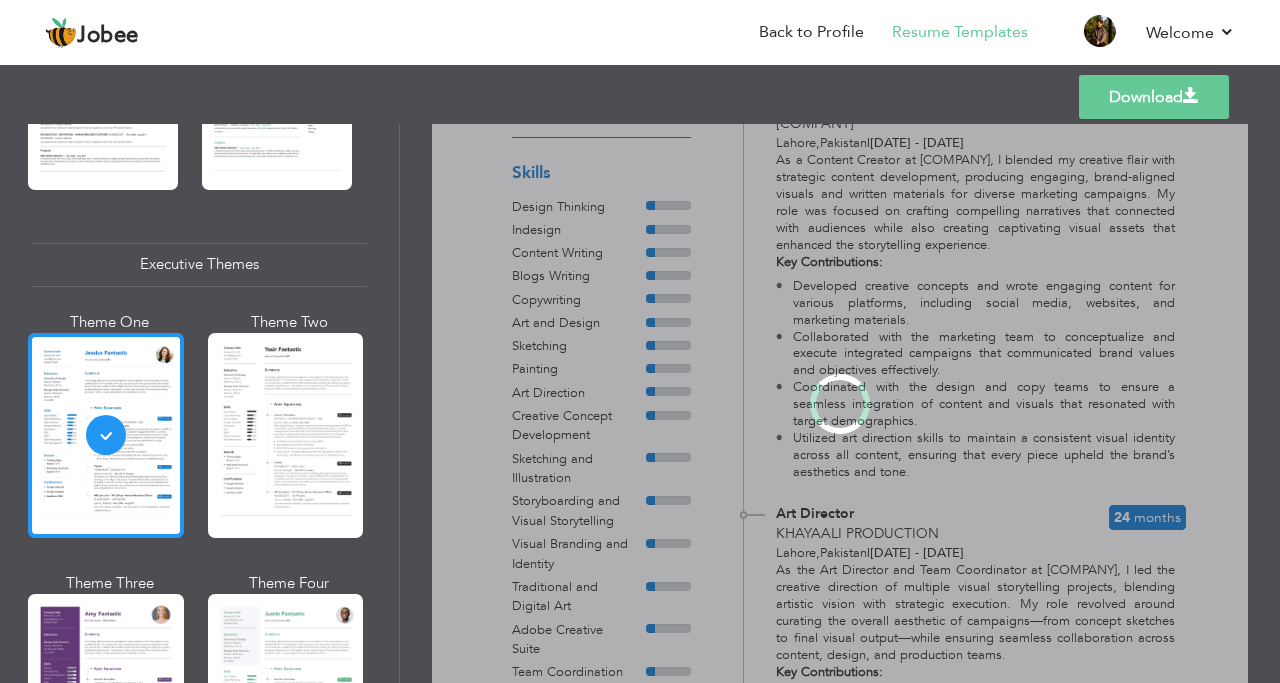 scroll, scrollTop: 0, scrollLeft: 0, axis: both 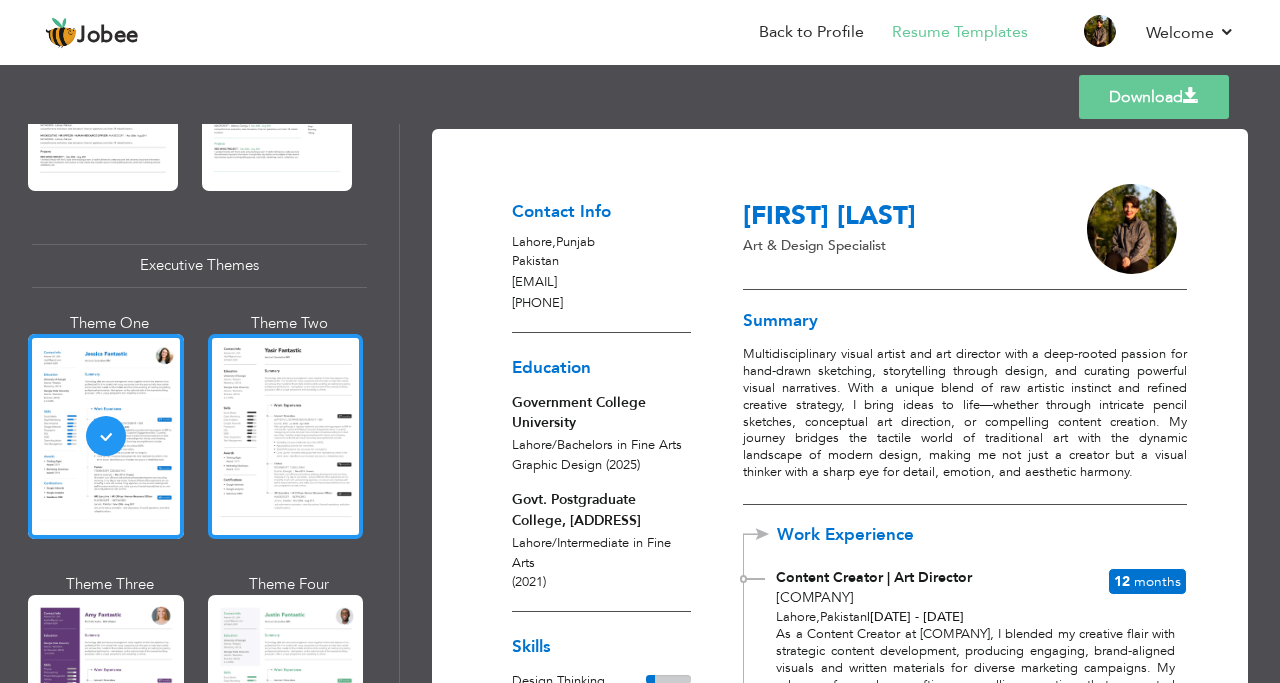 click at bounding box center (286, 436) 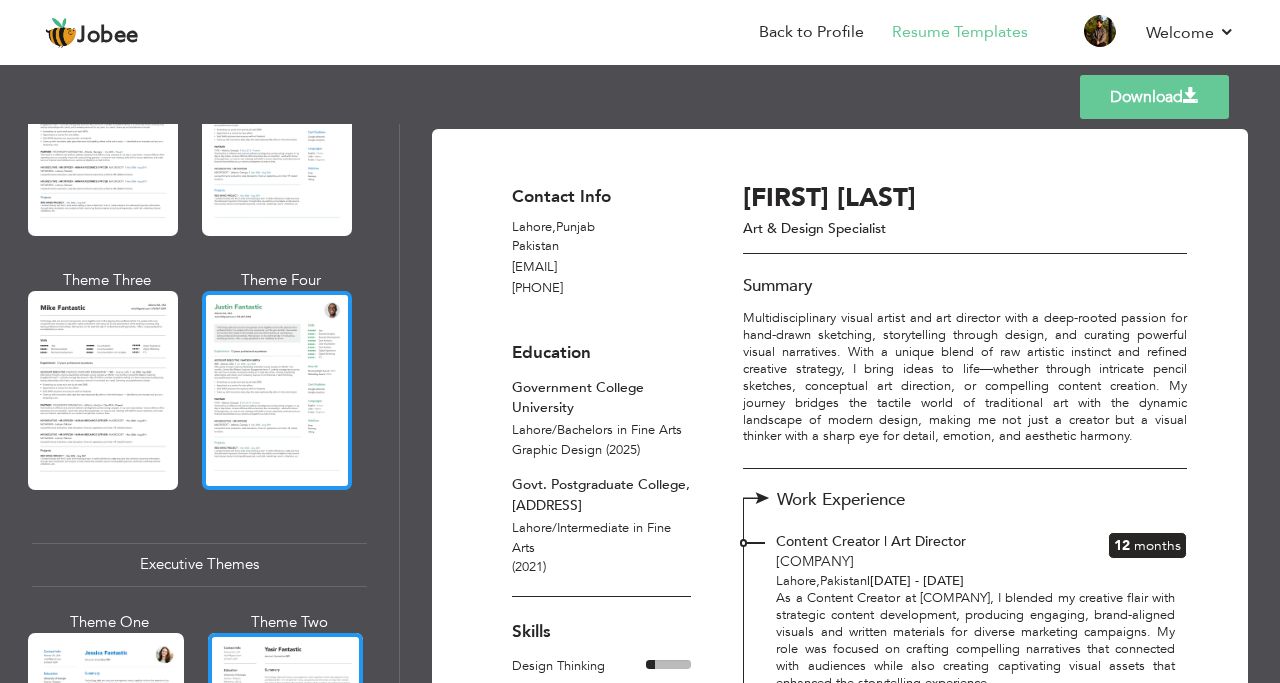 click at bounding box center (277, 390) 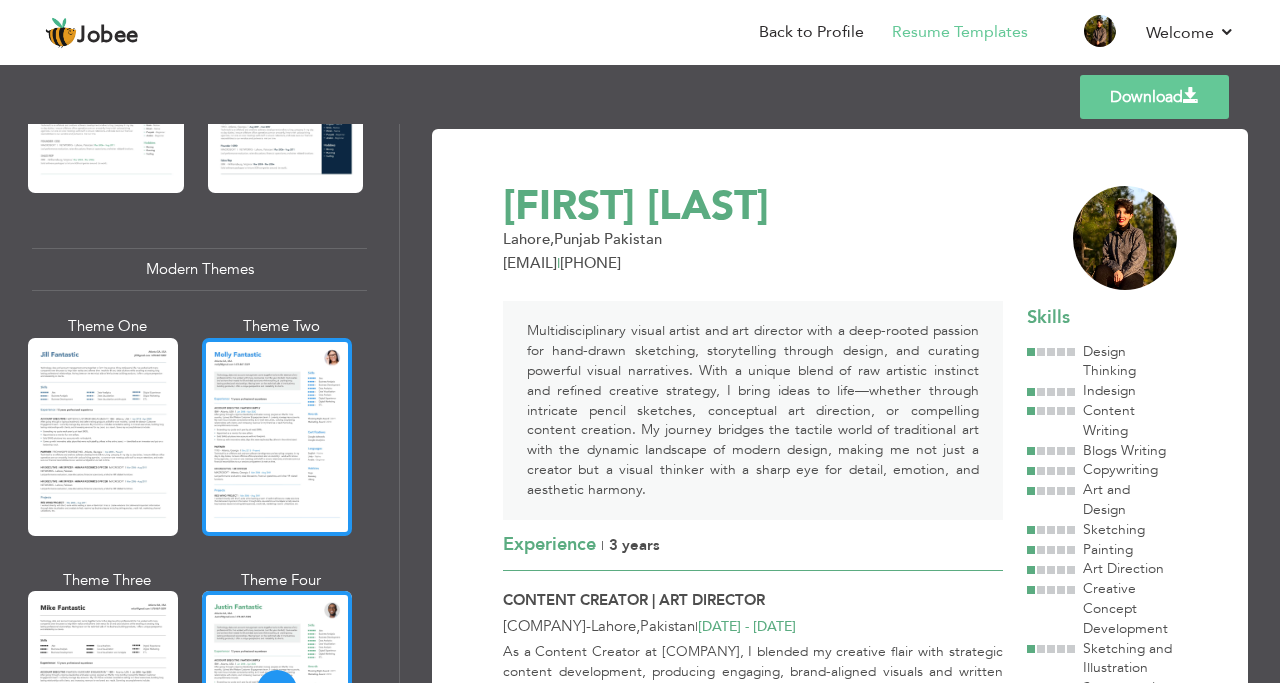click at bounding box center [277, 437] 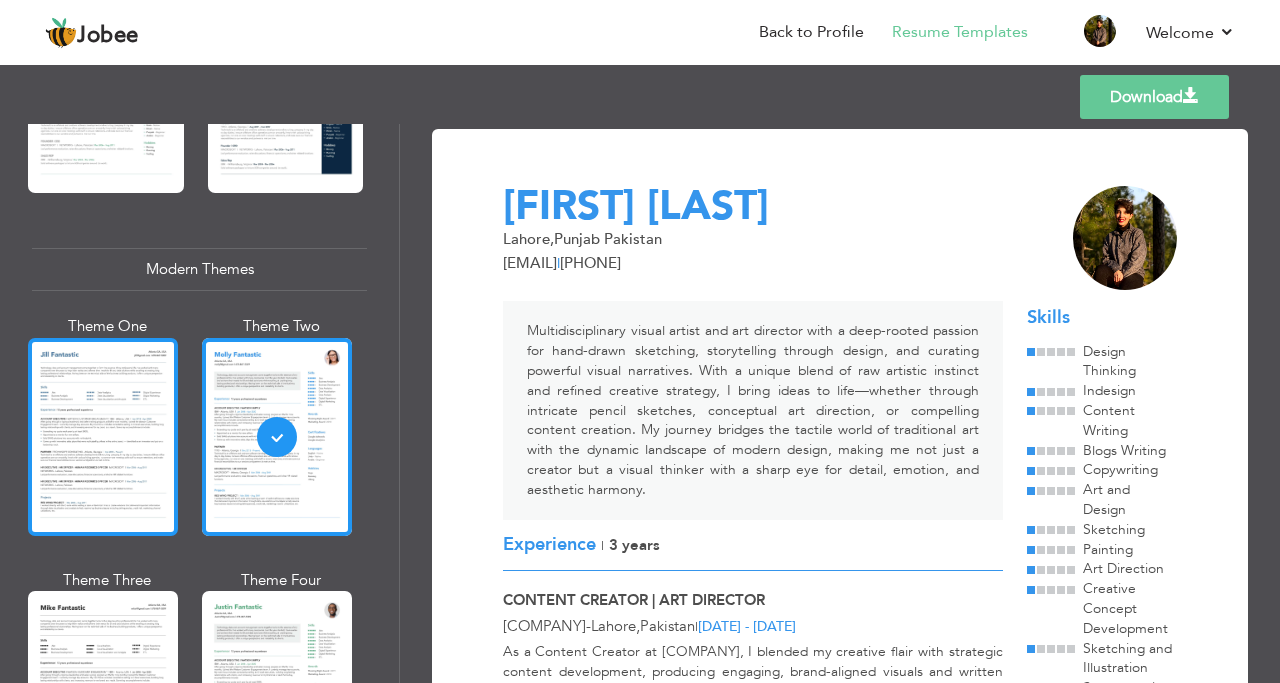 click at bounding box center (103, 437) 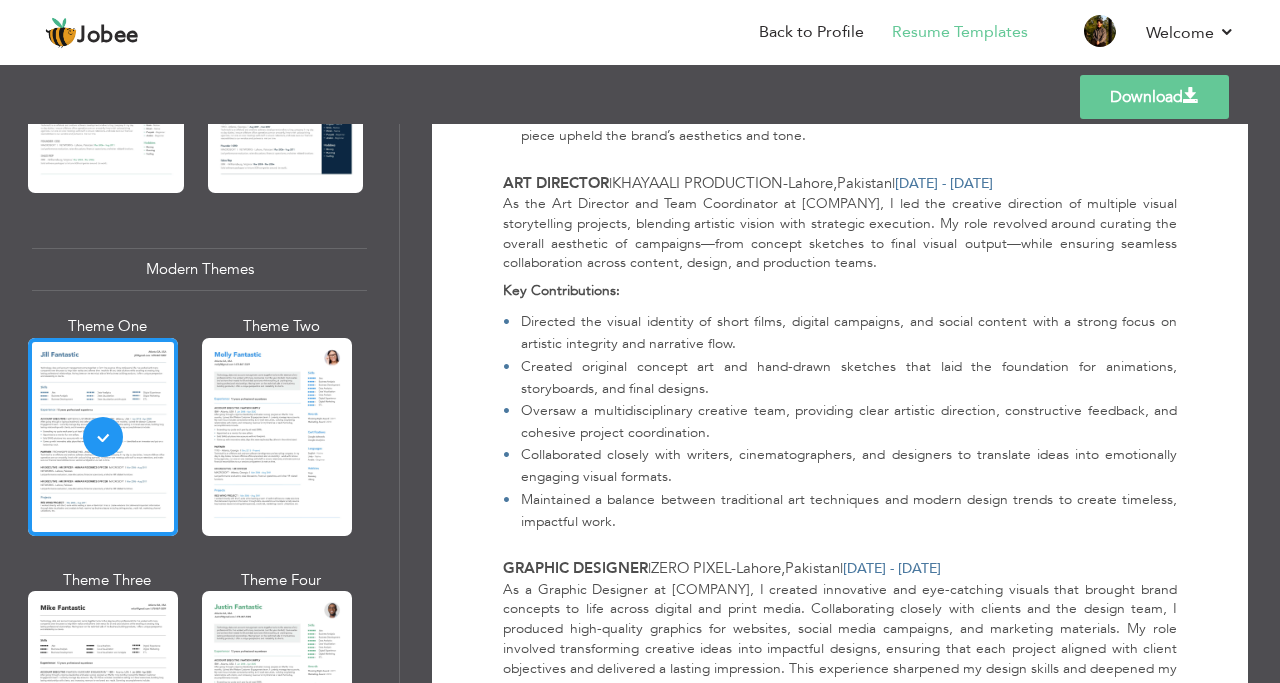 scroll, scrollTop: 676, scrollLeft: 0, axis: vertical 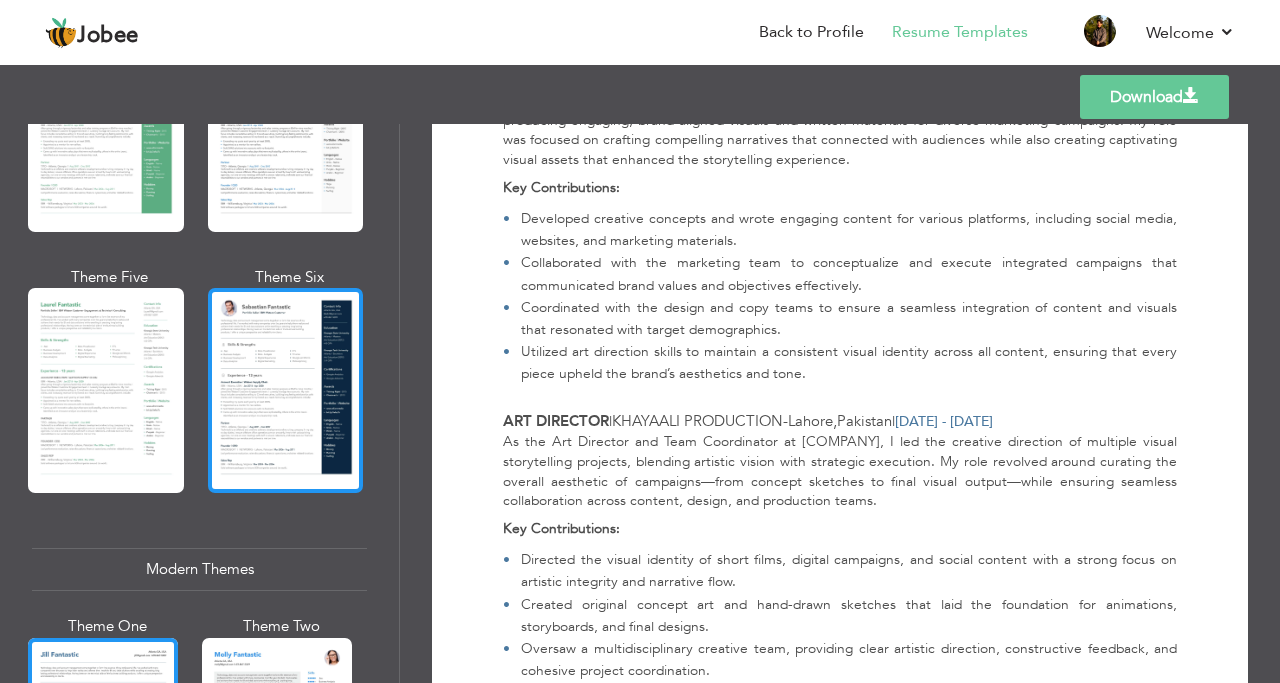 click at bounding box center (286, 390) 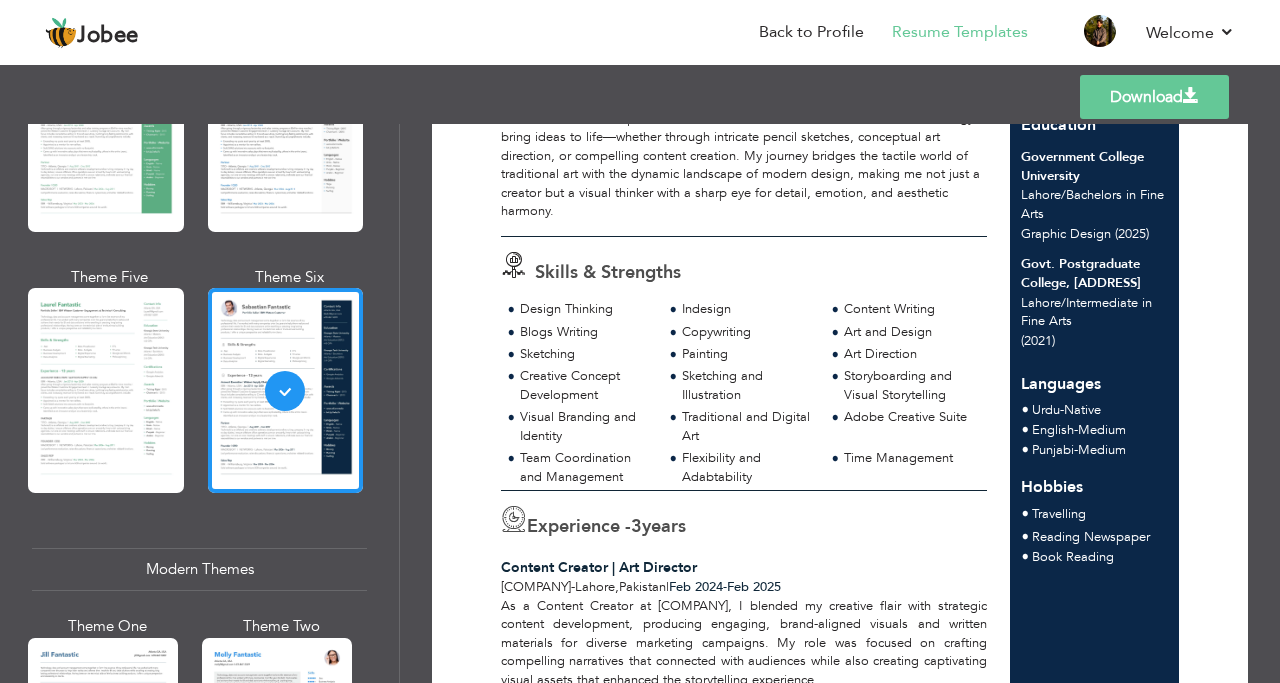 scroll, scrollTop: 0, scrollLeft: 0, axis: both 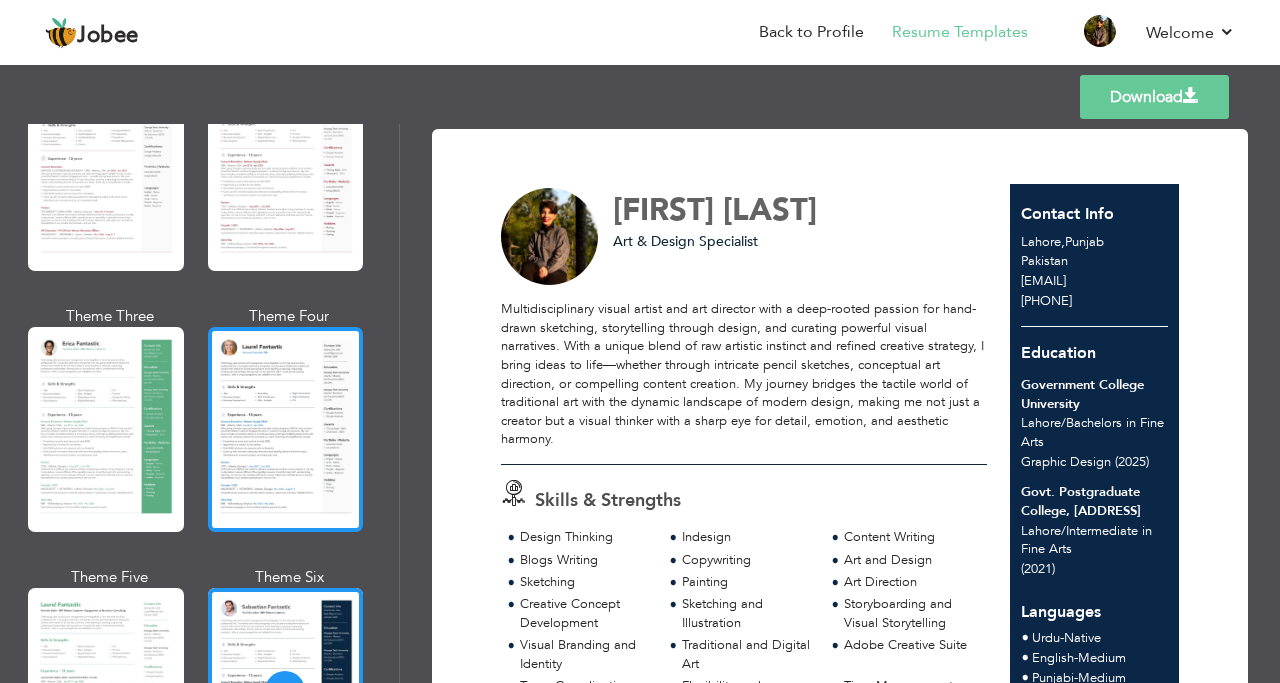 click at bounding box center [286, 429] 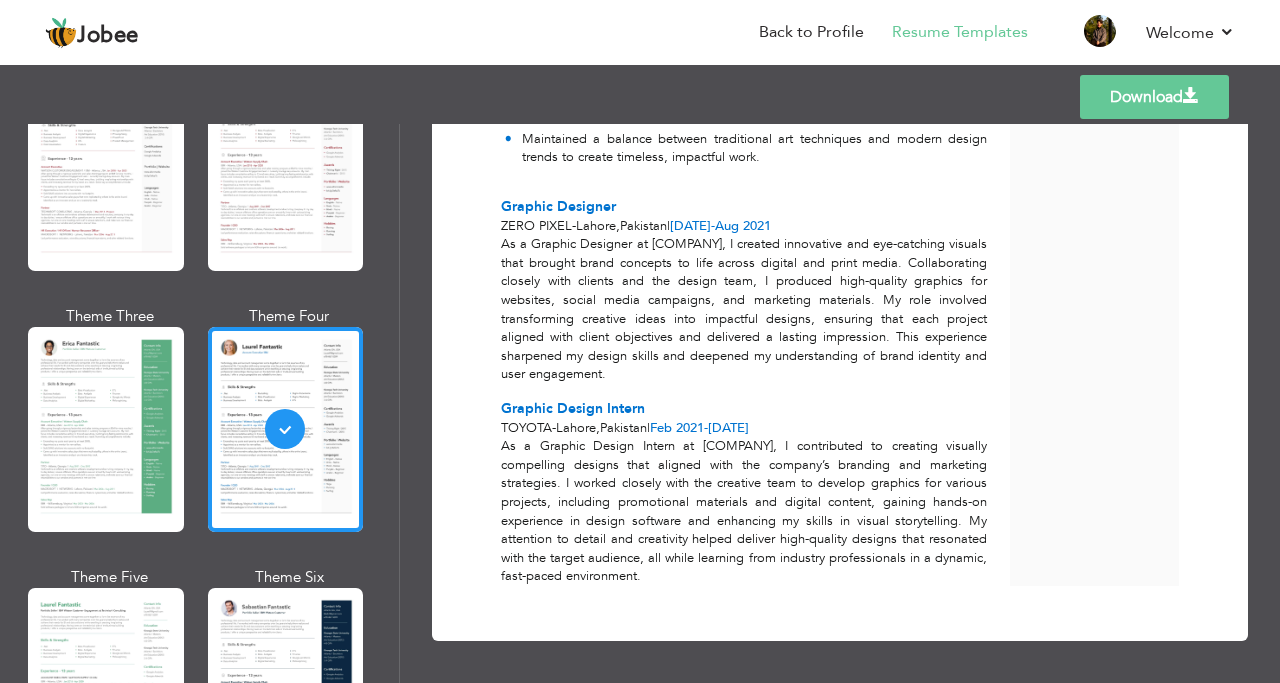 scroll, scrollTop: 866, scrollLeft: 0, axis: vertical 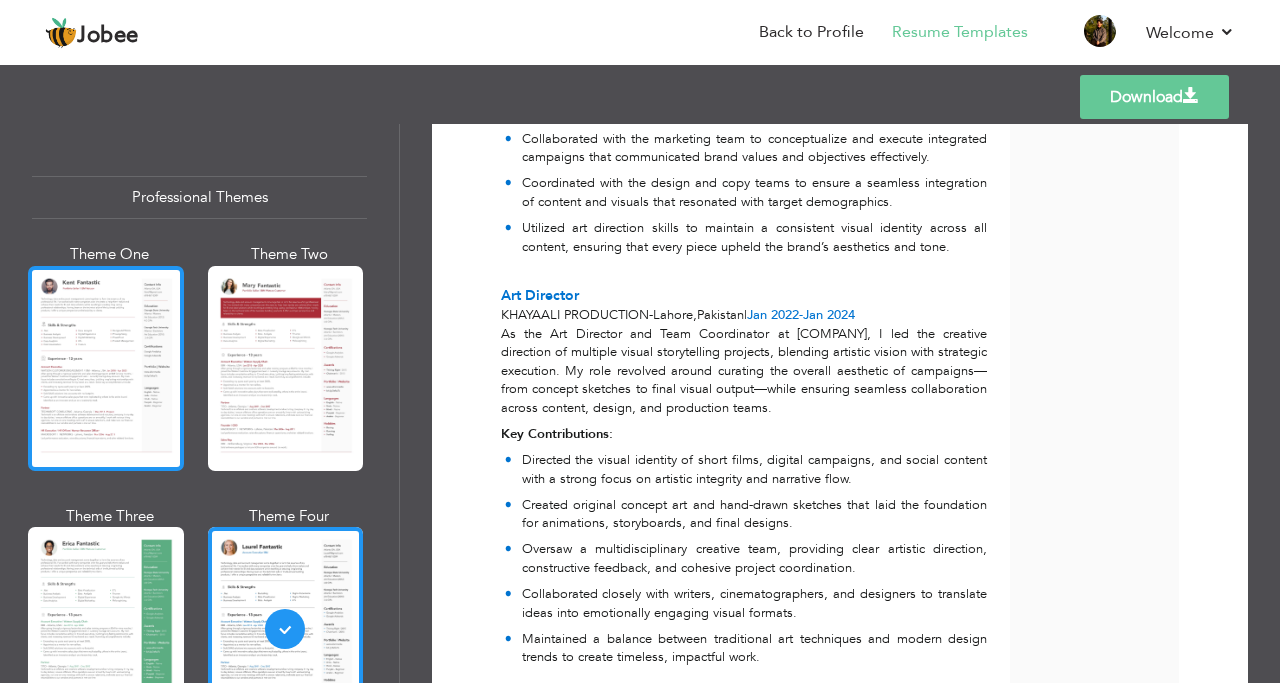 click at bounding box center (106, 368) 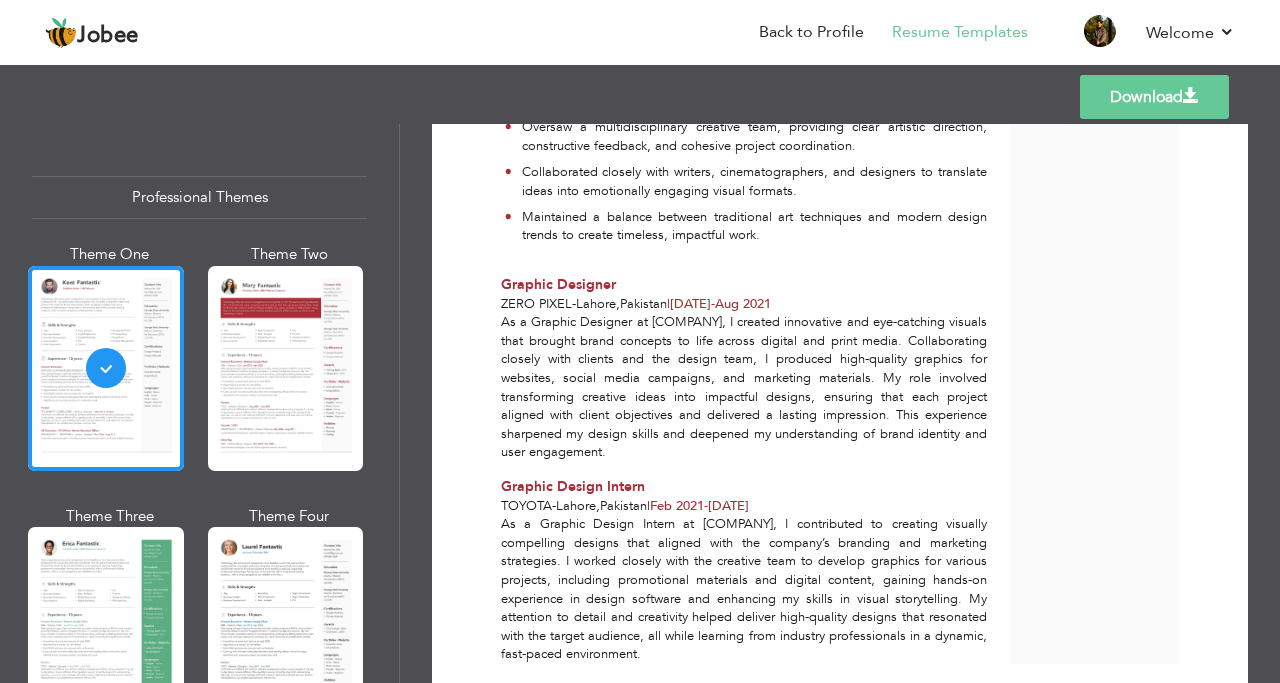 scroll, scrollTop: 1366, scrollLeft: 0, axis: vertical 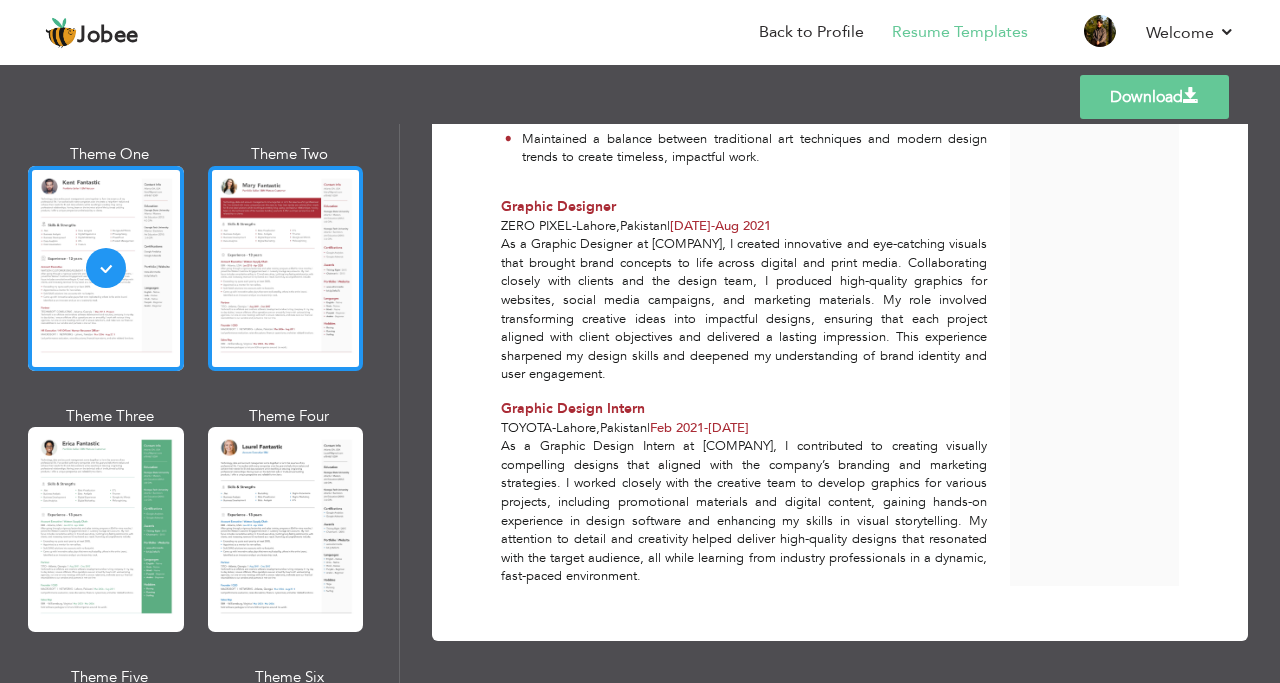 click at bounding box center (286, 529) 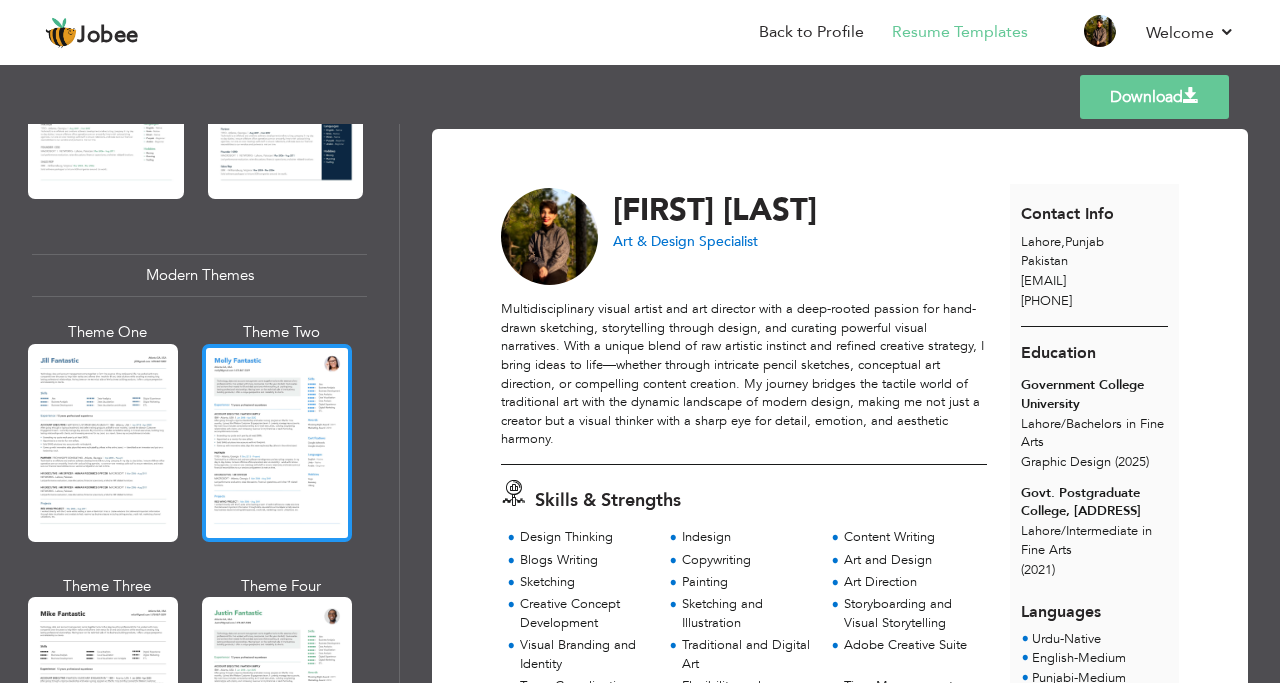 scroll, scrollTop: 800, scrollLeft: 0, axis: vertical 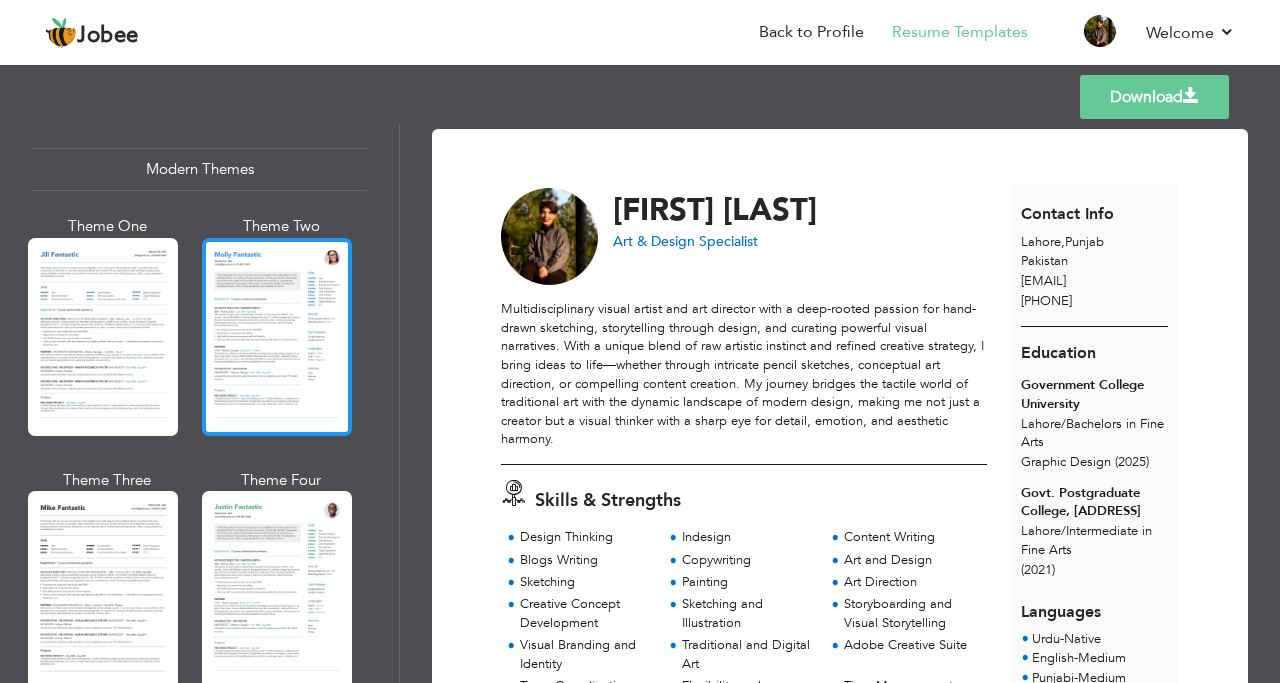 click at bounding box center (277, 337) 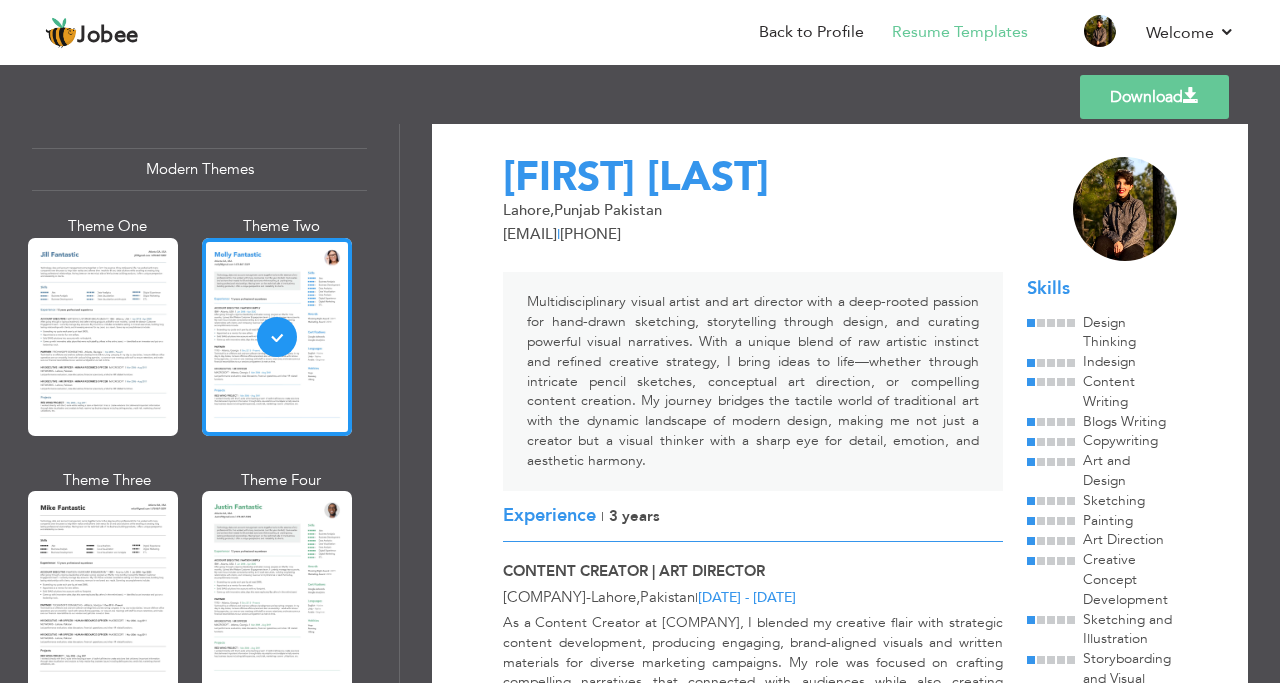 scroll, scrollTop: 0, scrollLeft: 0, axis: both 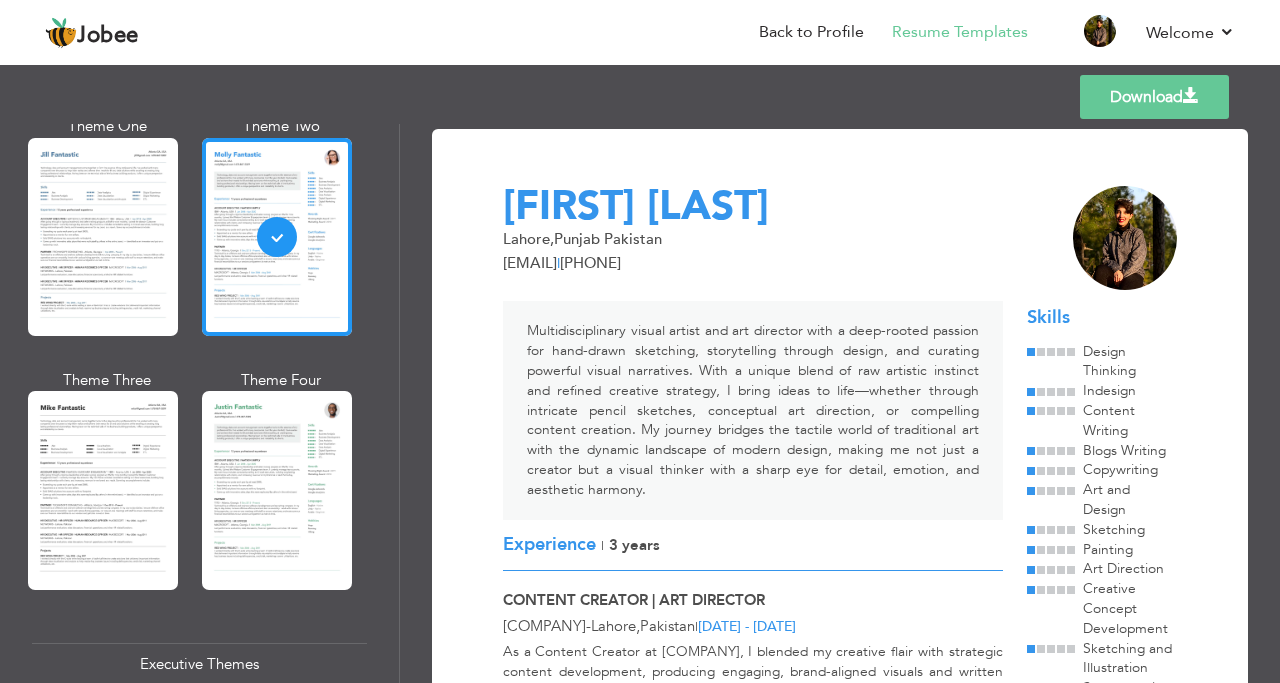 click at bounding box center (277, 490) 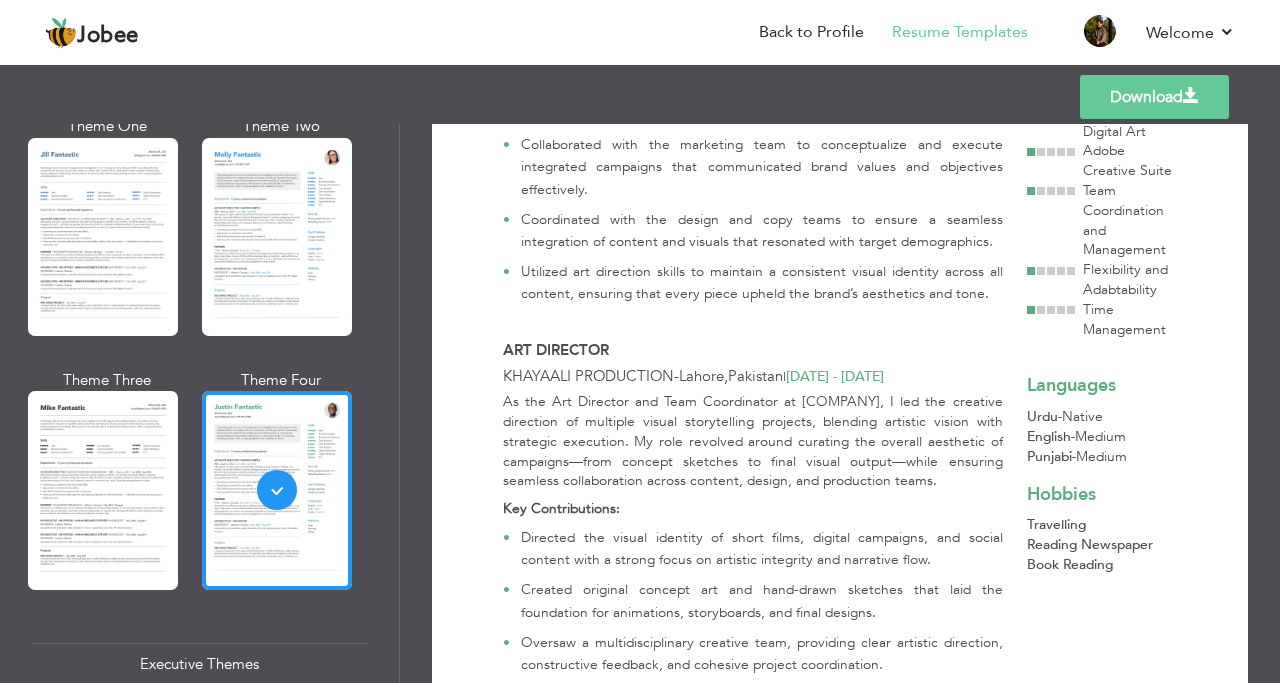 scroll, scrollTop: 700, scrollLeft: 0, axis: vertical 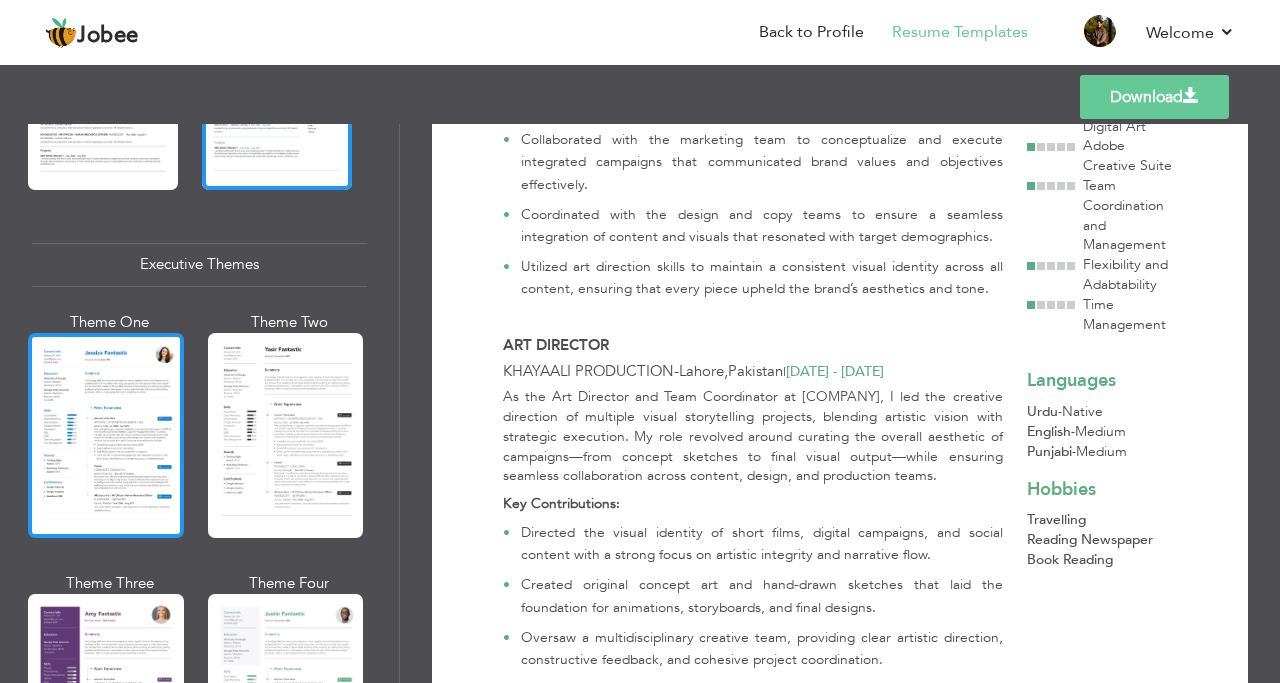 click at bounding box center [106, 435] 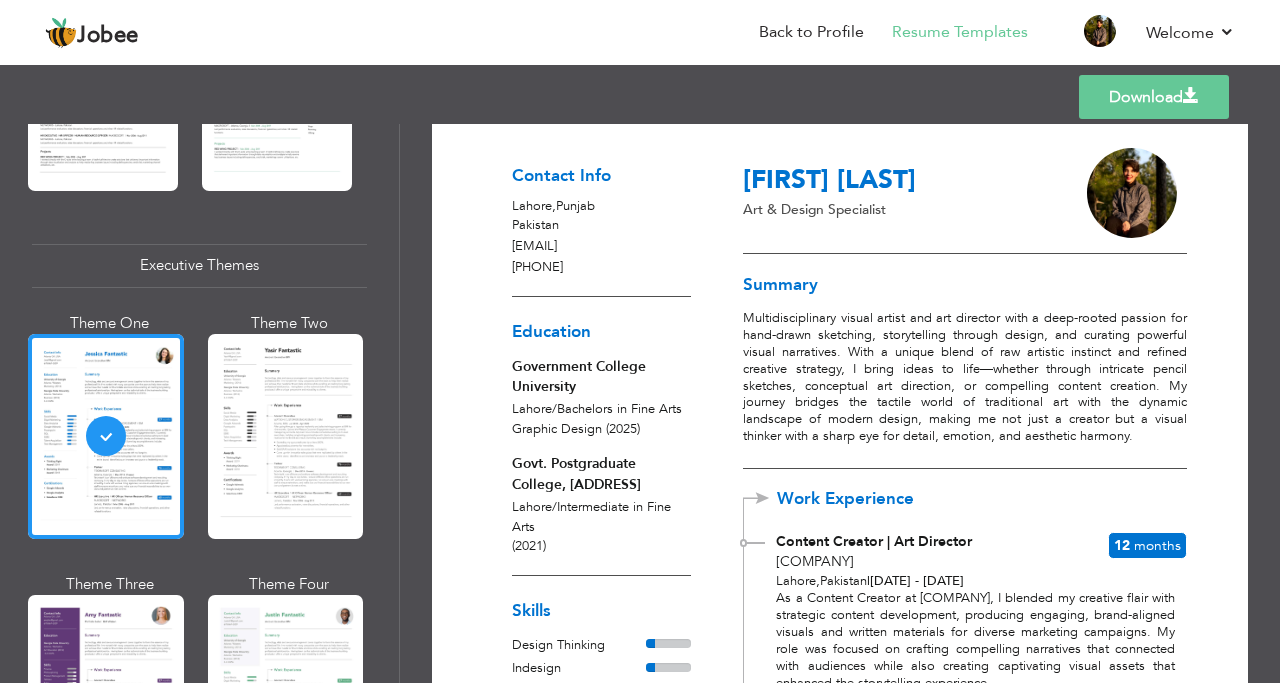 scroll, scrollTop: 0, scrollLeft: 0, axis: both 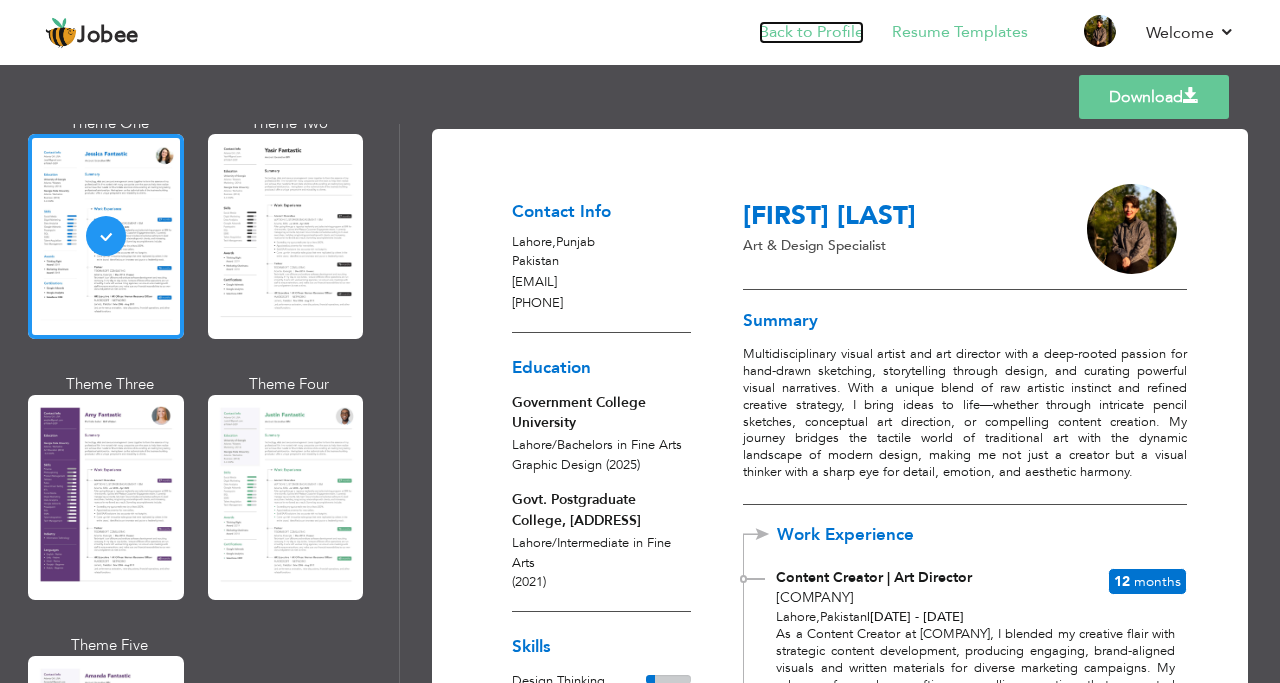 click on "Back to Profile" at bounding box center (811, 32) 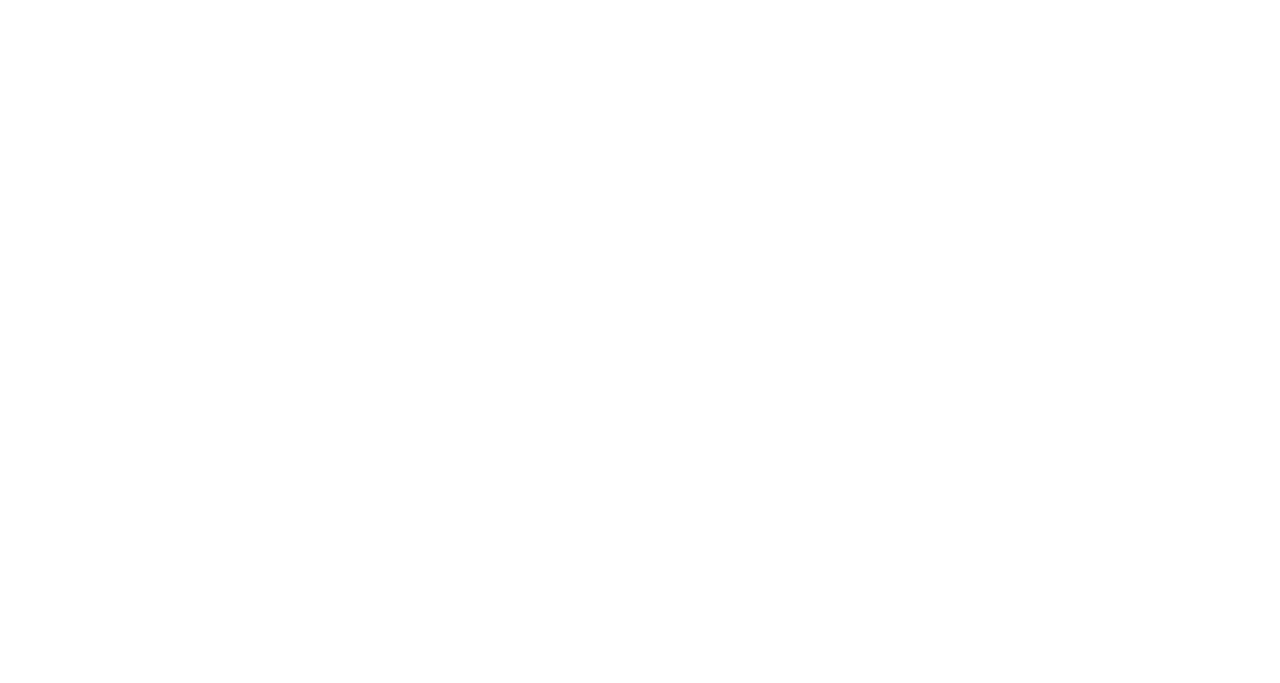 scroll, scrollTop: 0, scrollLeft: 0, axis: both 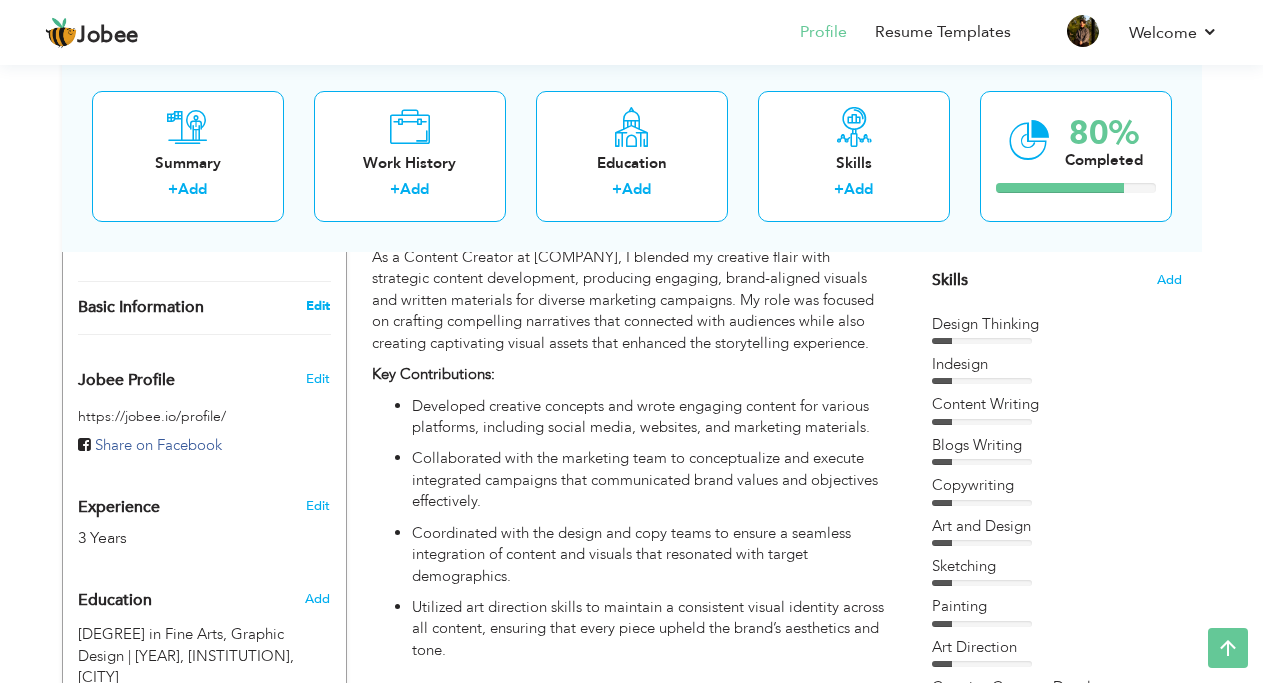 click on "Edit" at bounding box center [318, 306] 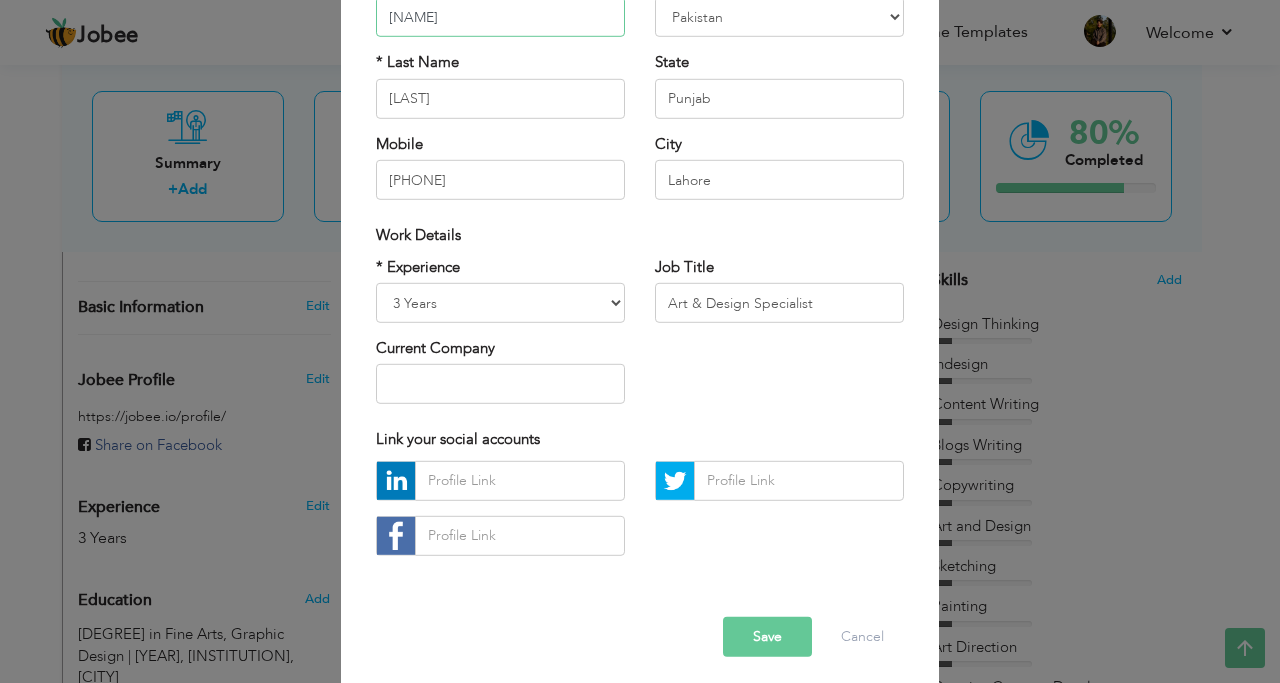 scroll, scrollTop: 224, scrollLeft: 0, axis: vertical 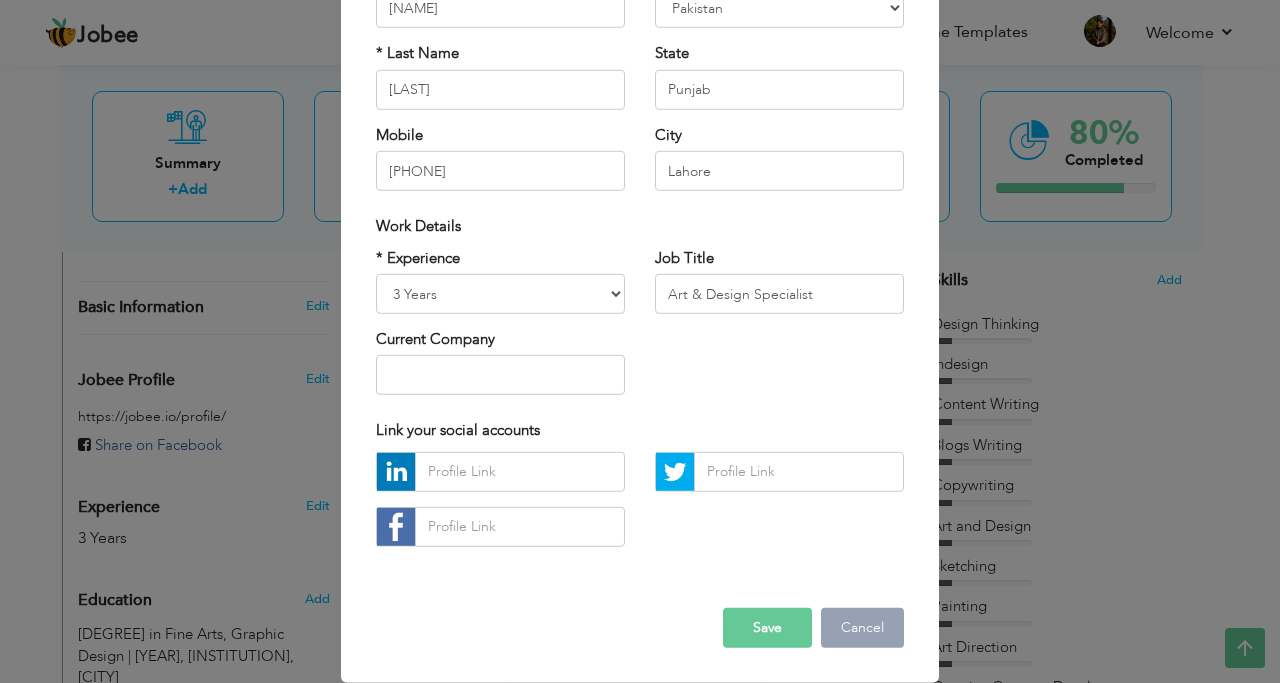 click on "Cancel" at bounding box center (862, 628) 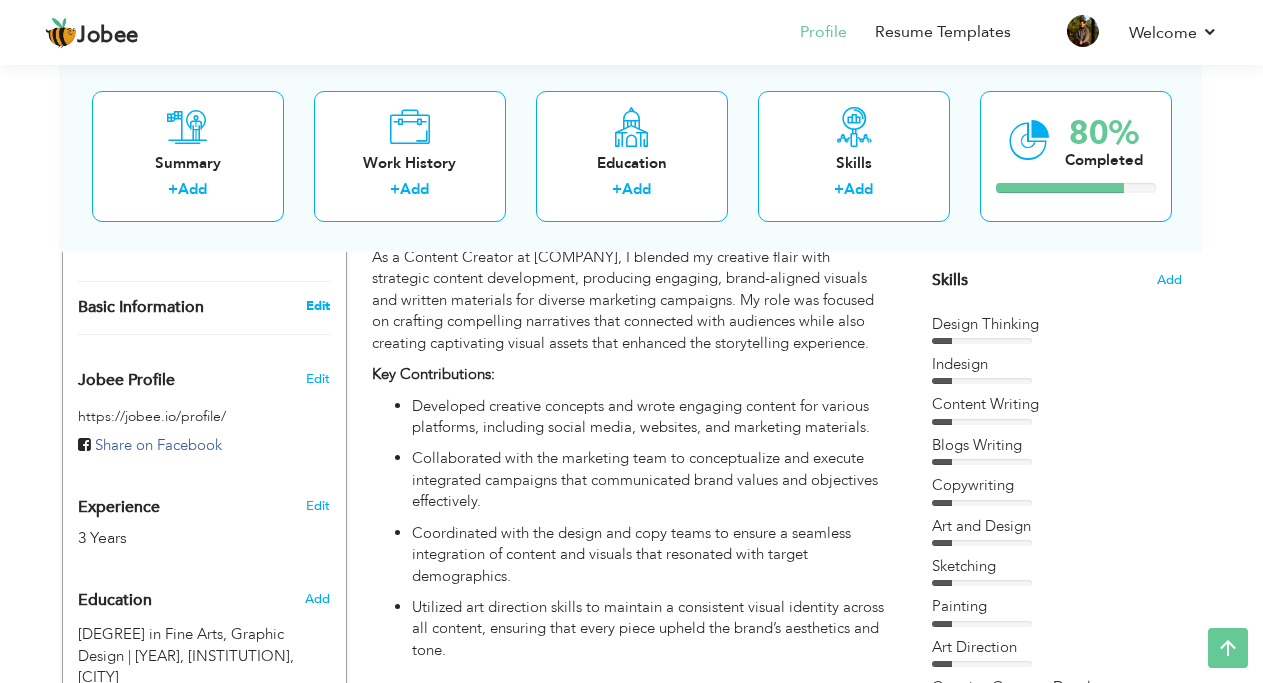 click on "Edit" at bounding box center (318, 306) 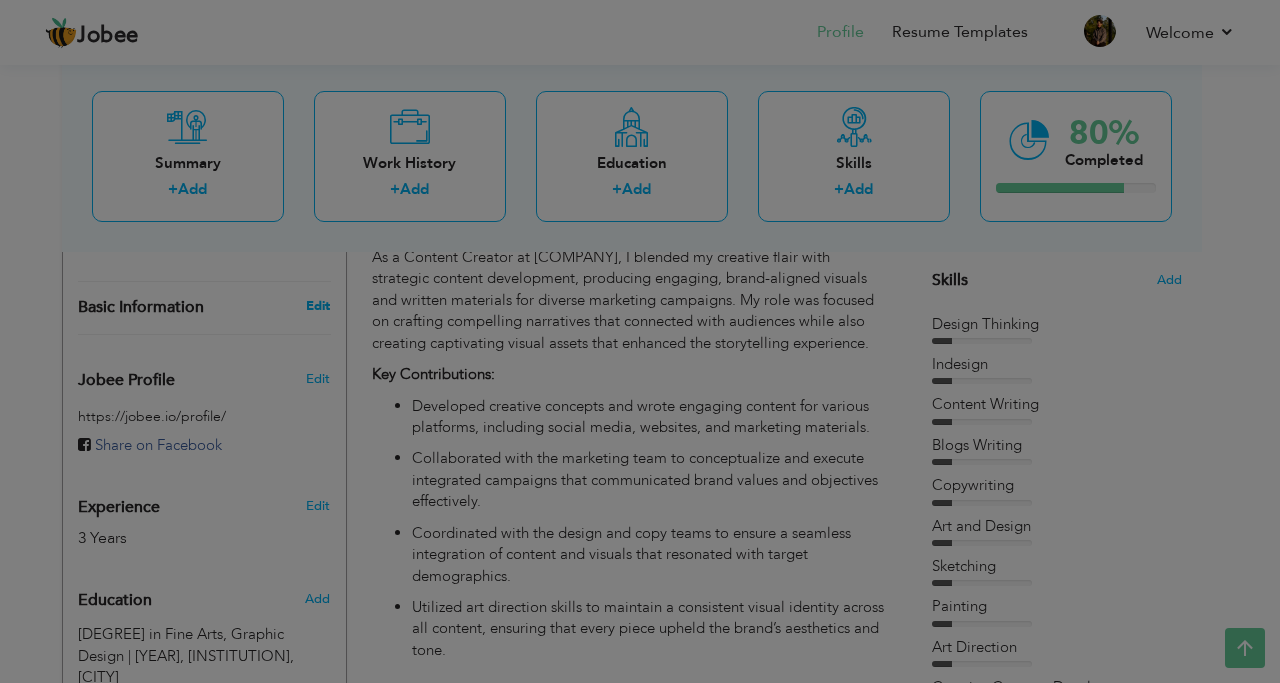 scroll, scrollTop: 0, scrollLeft: 0, axis: both 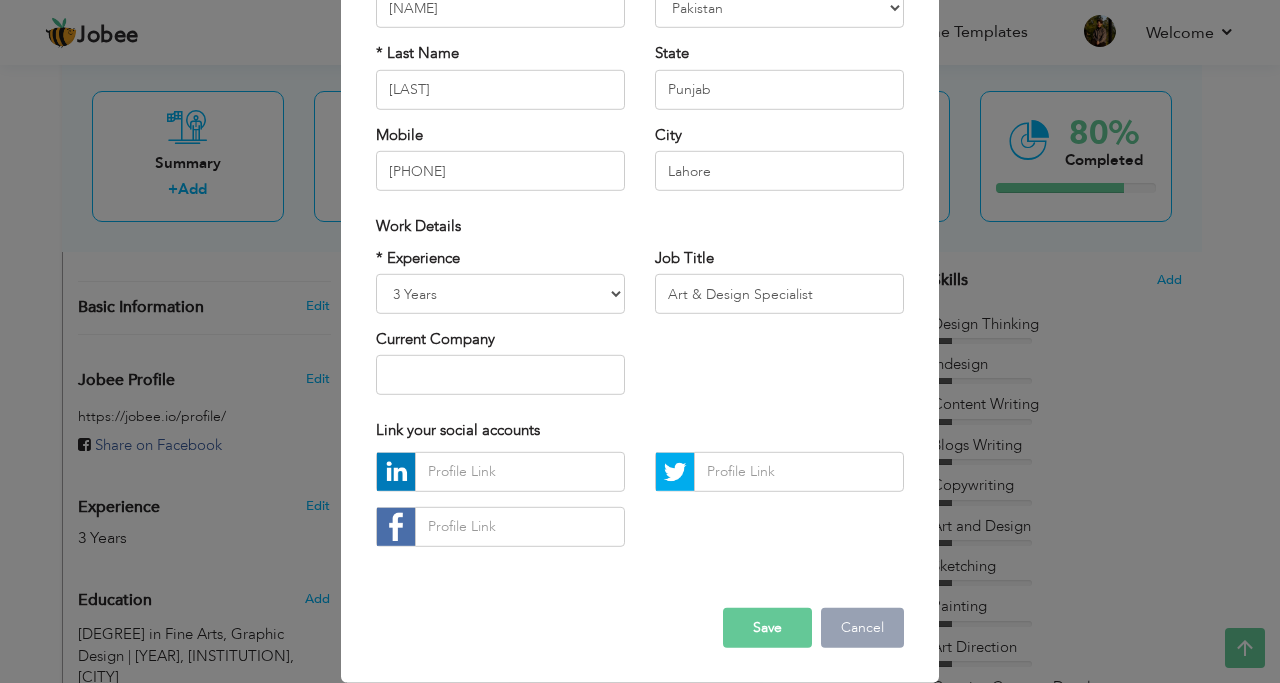 click on "Cancel" at bounding box center (862, 628) 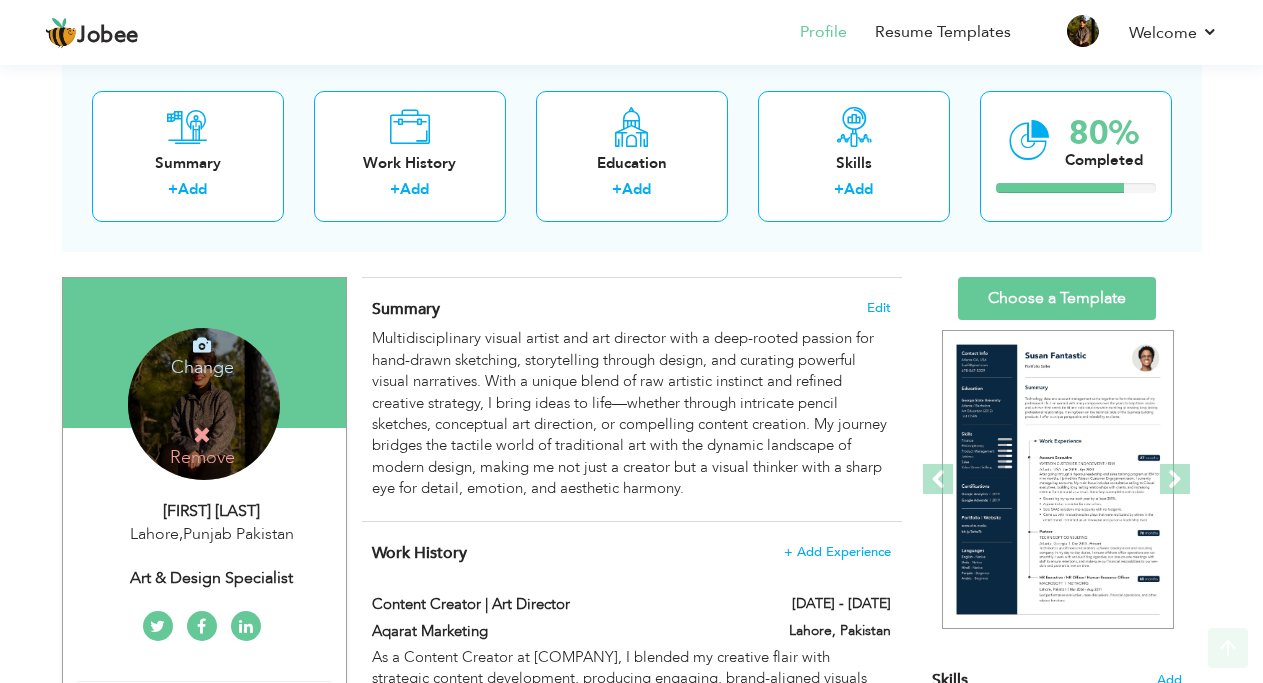 scroll, scrollTop: 200, scrollLeft: 0, axis: vertical 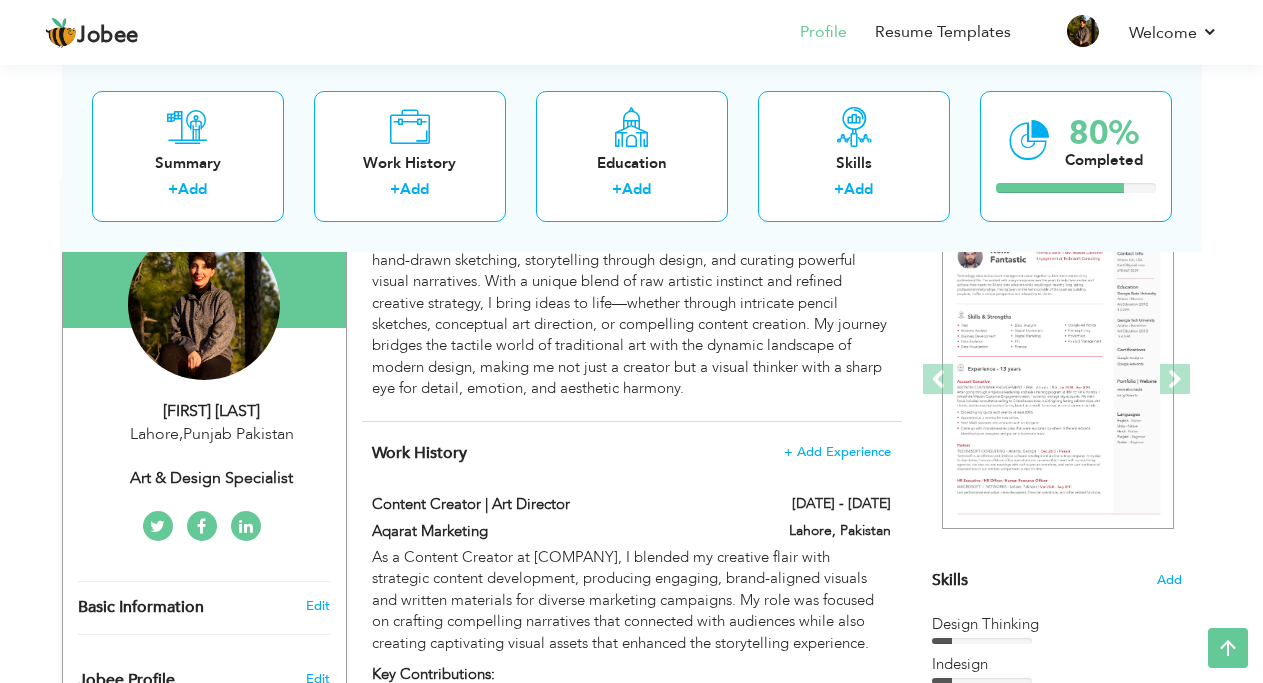 click at bounding box center (158, 526) 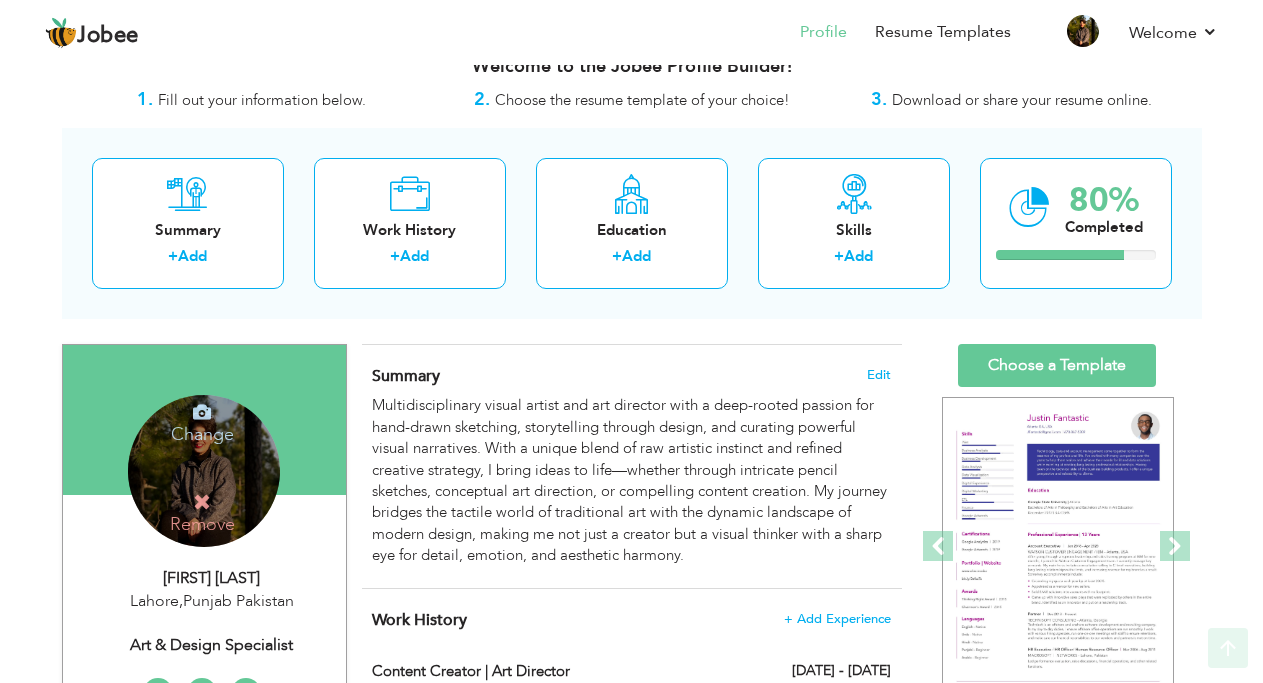scroll, scrollTop: 0, scrollLeft: 0, axis: both 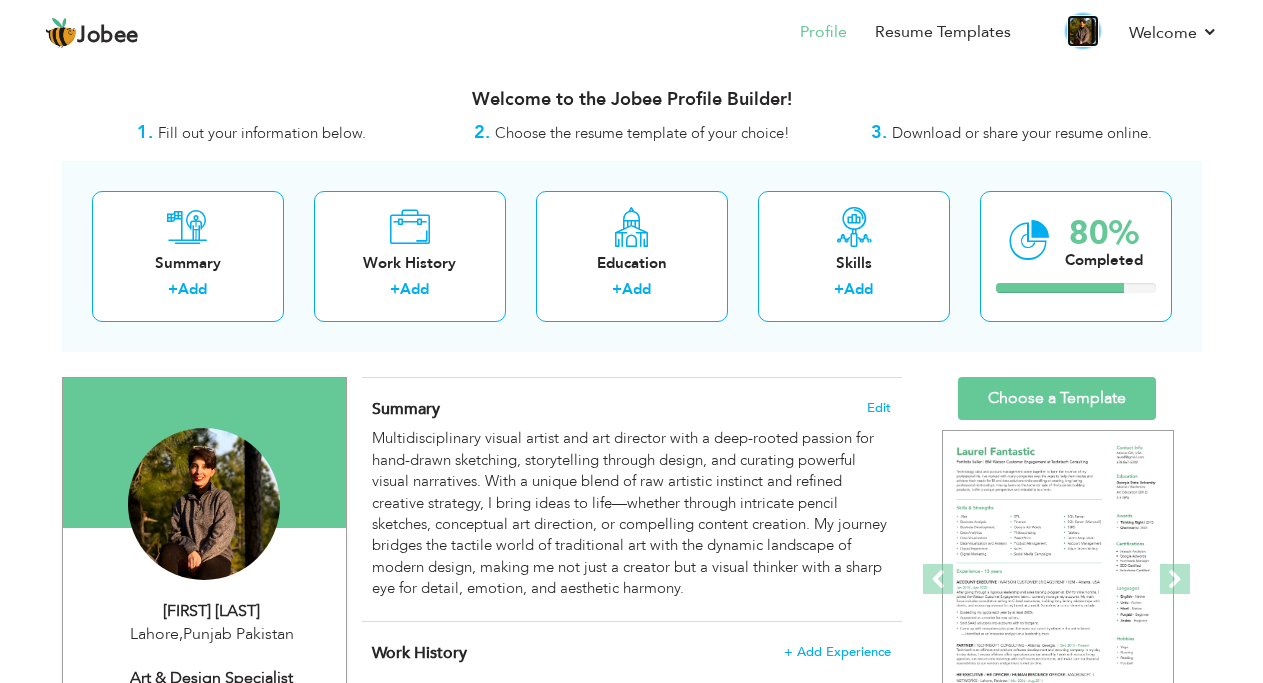 click at bounding box center (1083, 31) 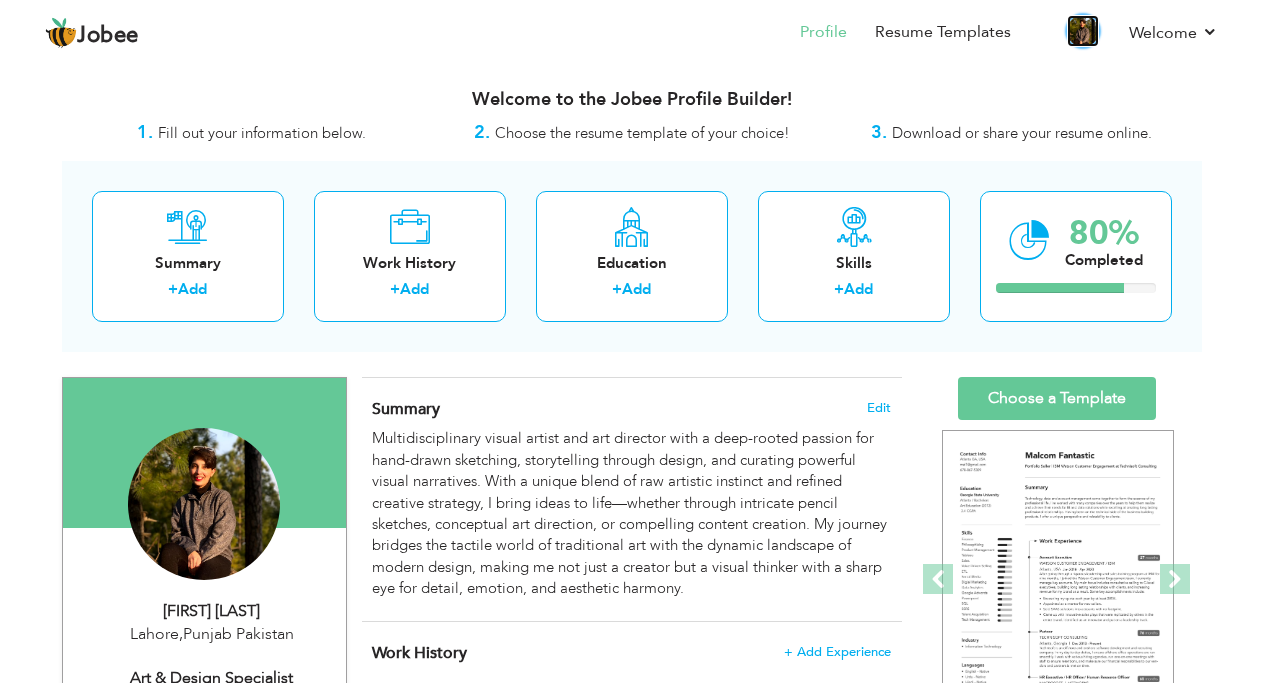 click at bounding box center (1083, 31) 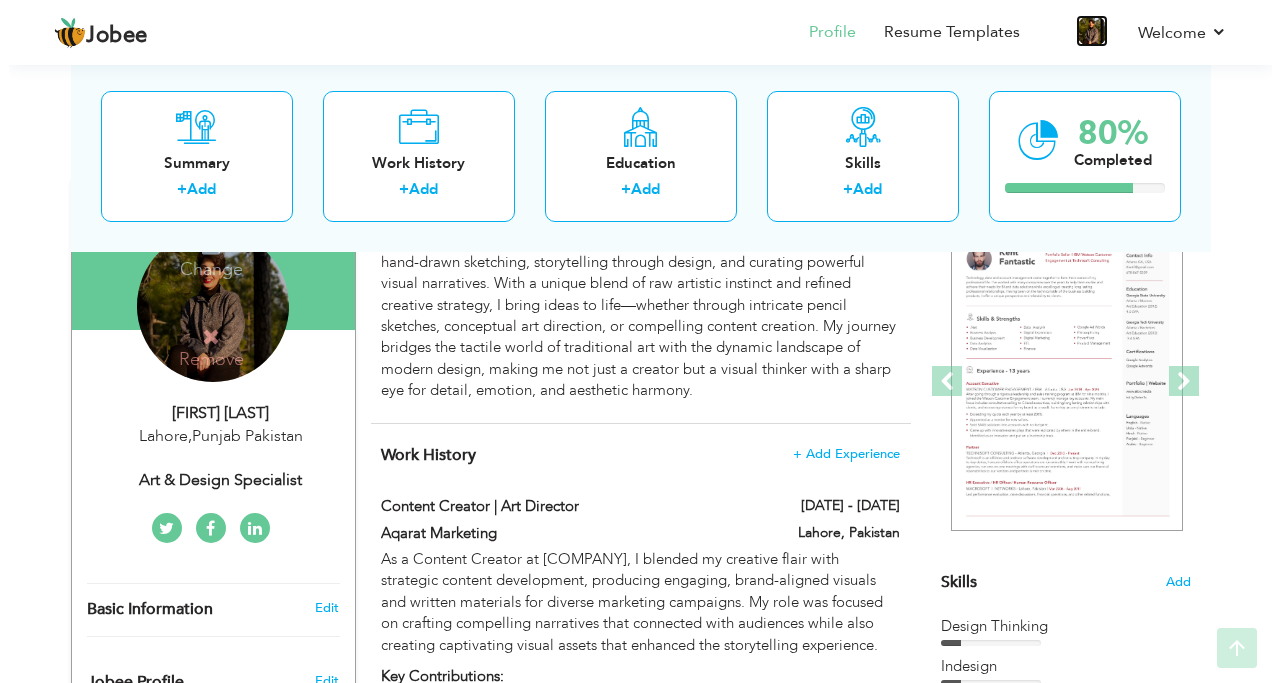 scroll, scrollTop: 200, scrollLeft: 0, axis: vertical 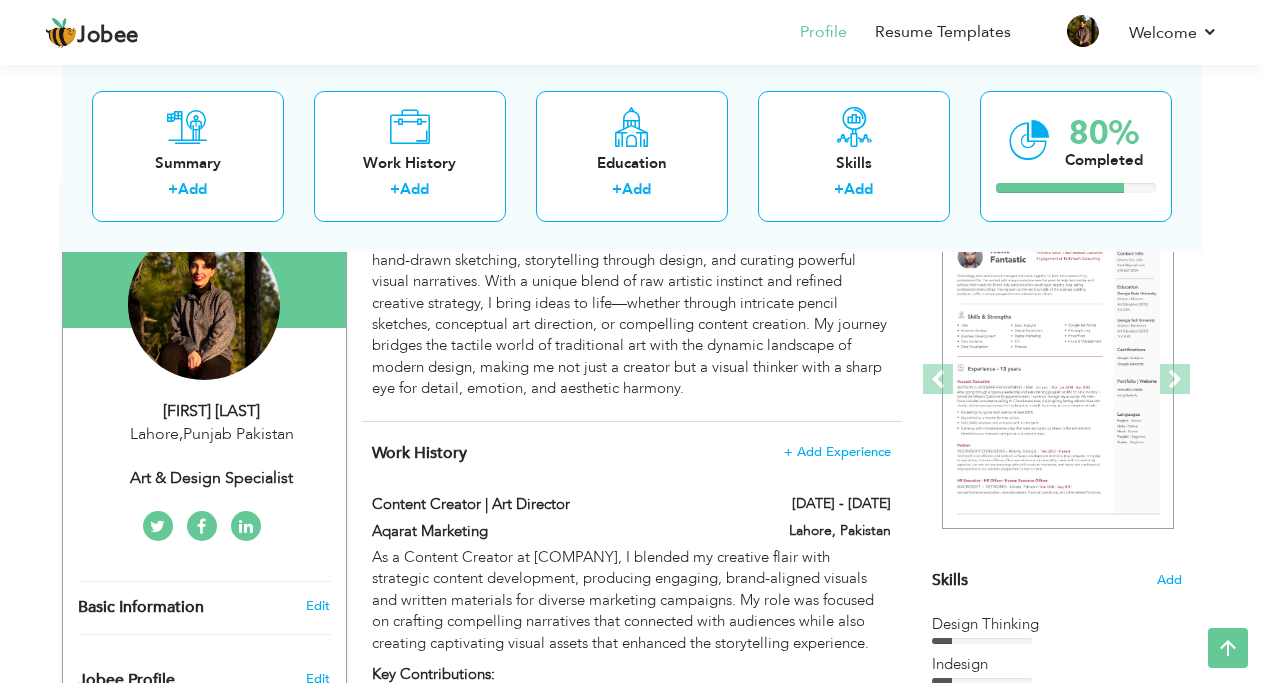 click on "Art & Design Specialist" at bounding box center [212, 478] 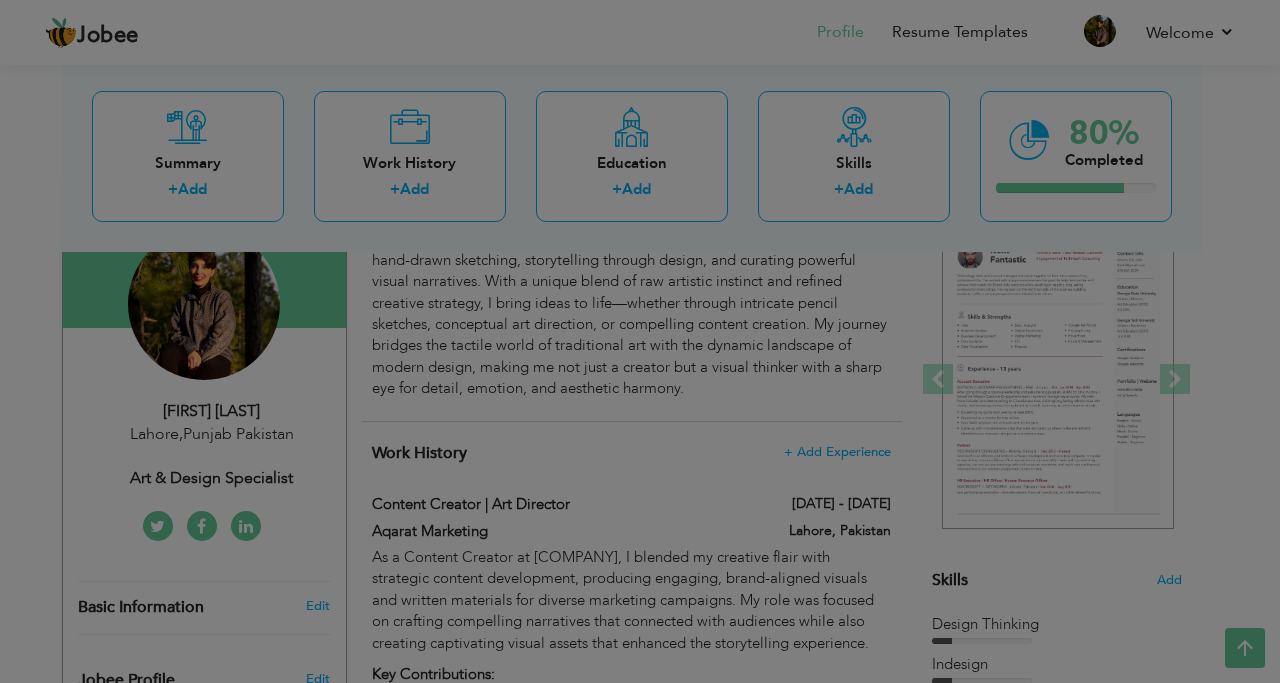 scroll, scrollTop: 0, scrollLeft: 0, axis: both 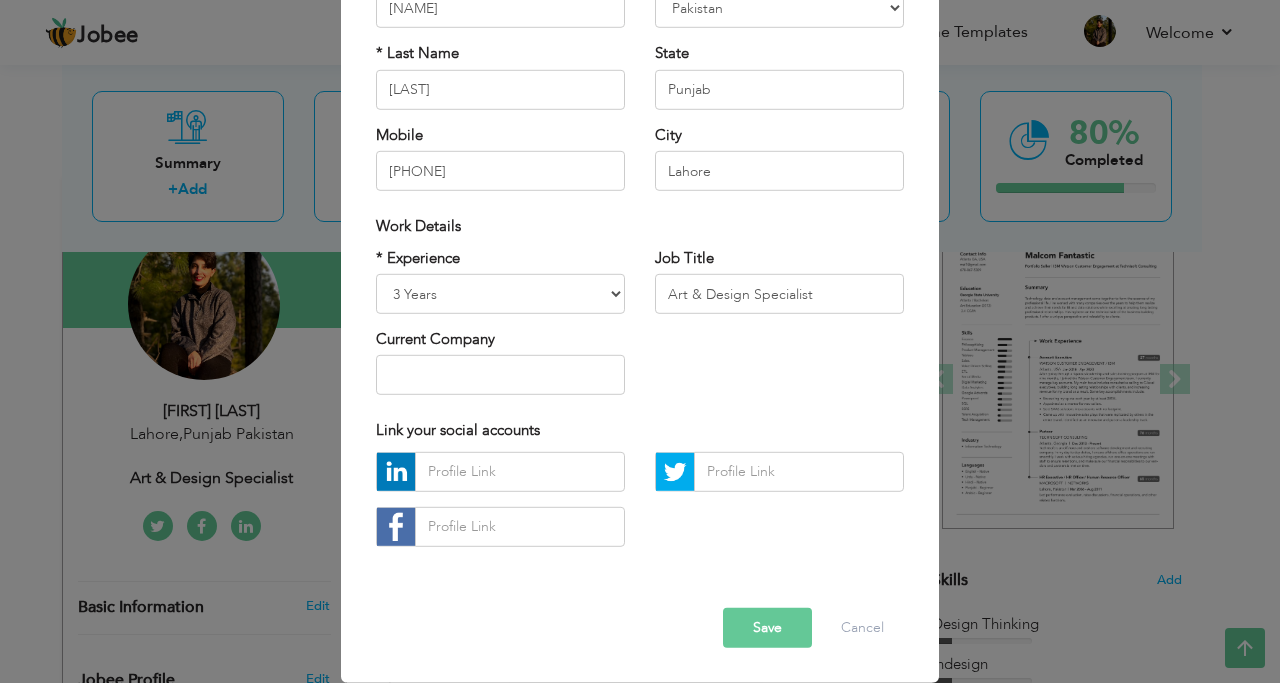 click on "Save" at bounding box center [767, 628] 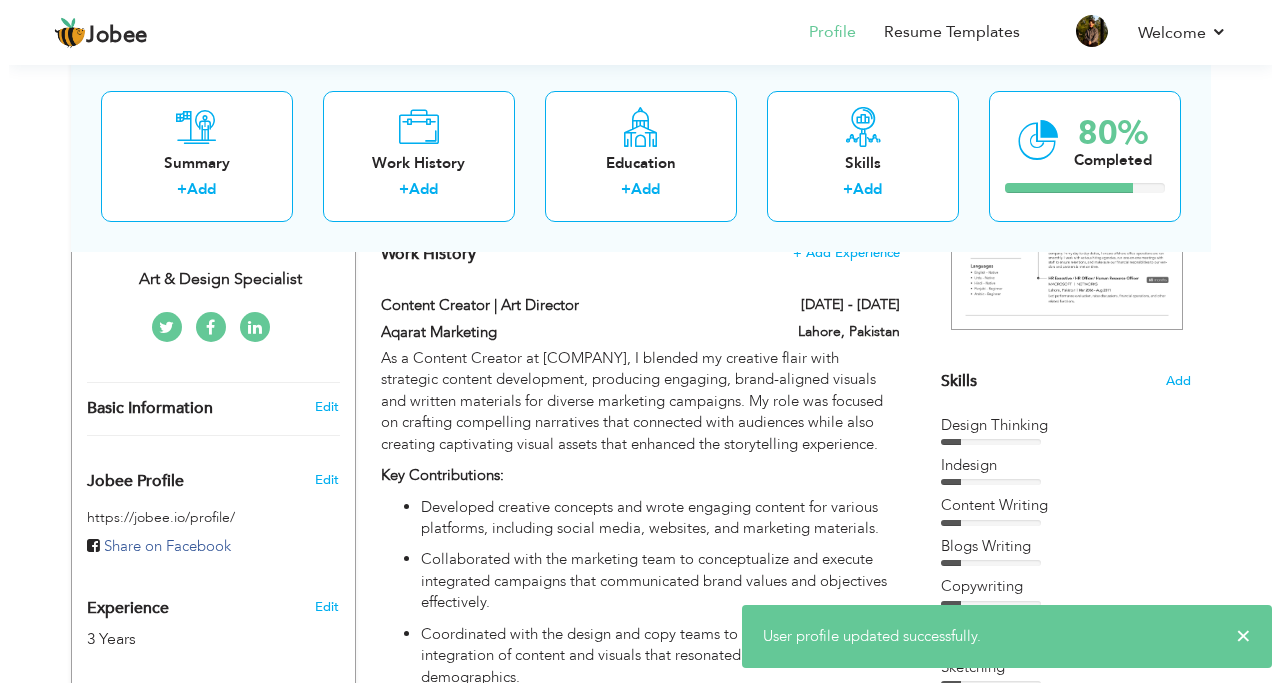 scroll, scrollTop: 400, scrollLeft: 0, axis: vertical 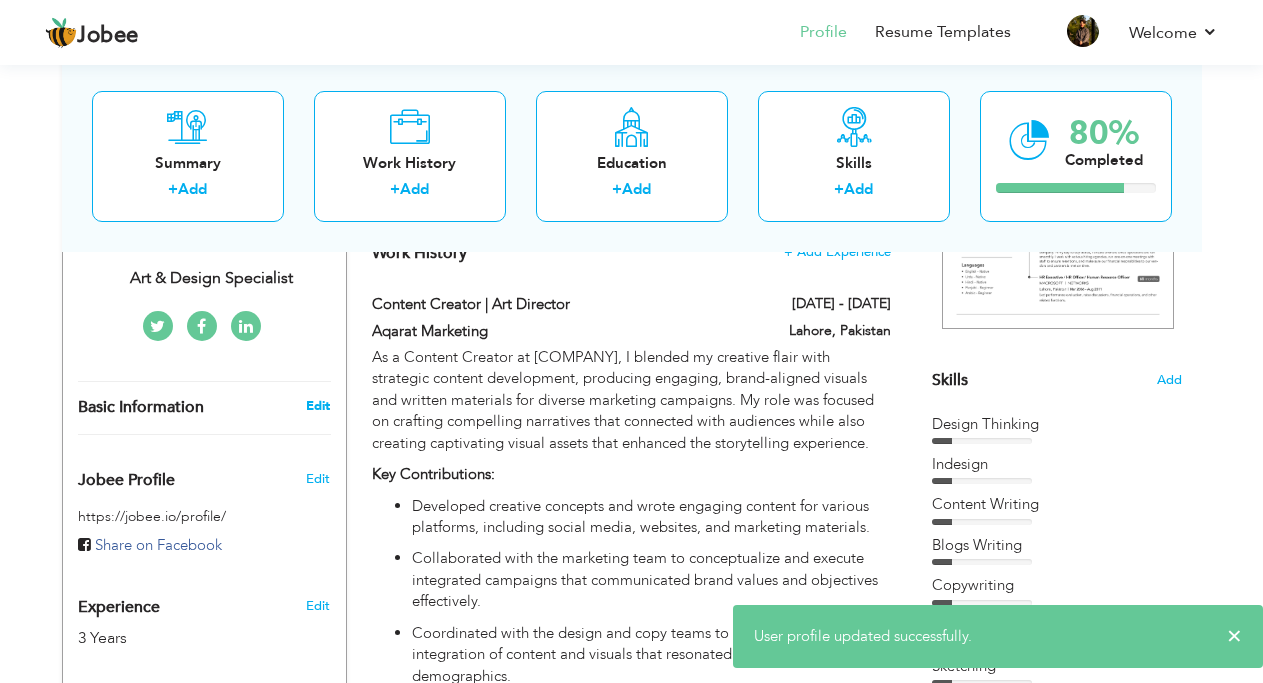 click on "Edit" at bounding box center (318, 406) 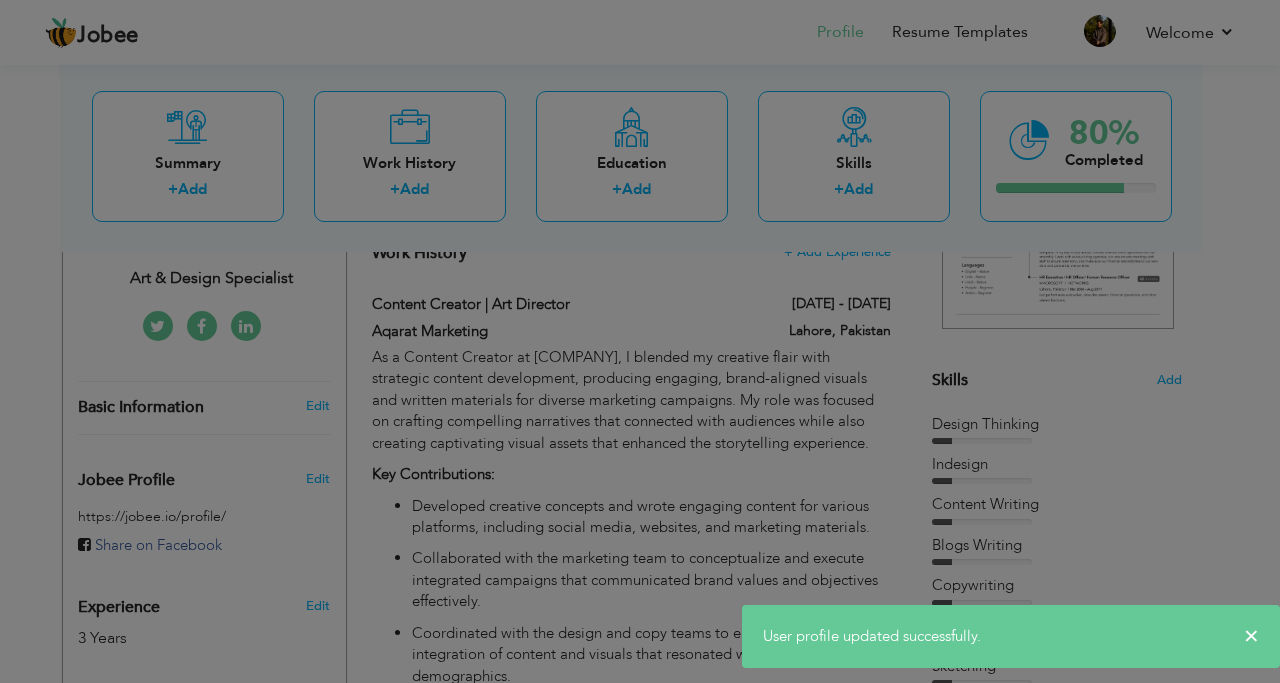 scroll, scrollTop: 0, scrollLeft: 0, axis: both 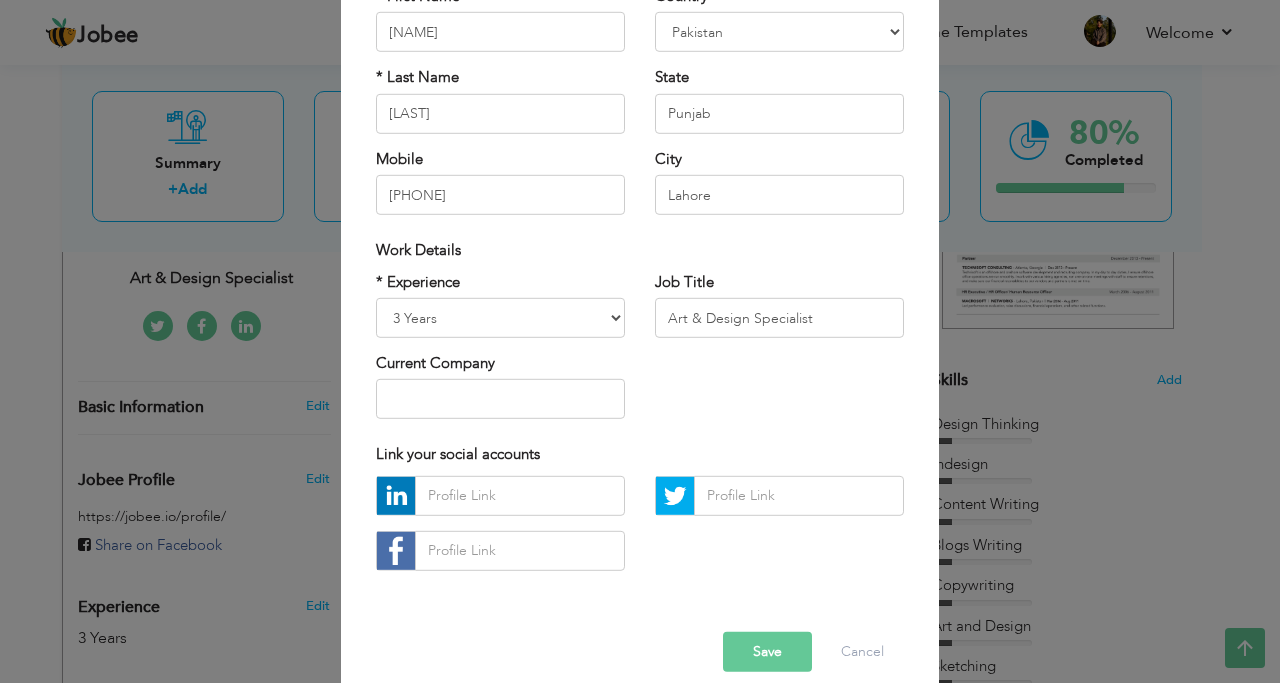 click on "×
Profile
Contact Information
* First Name
Aima
* Last Name
Butt Chad" at bounding box center [640, 341] 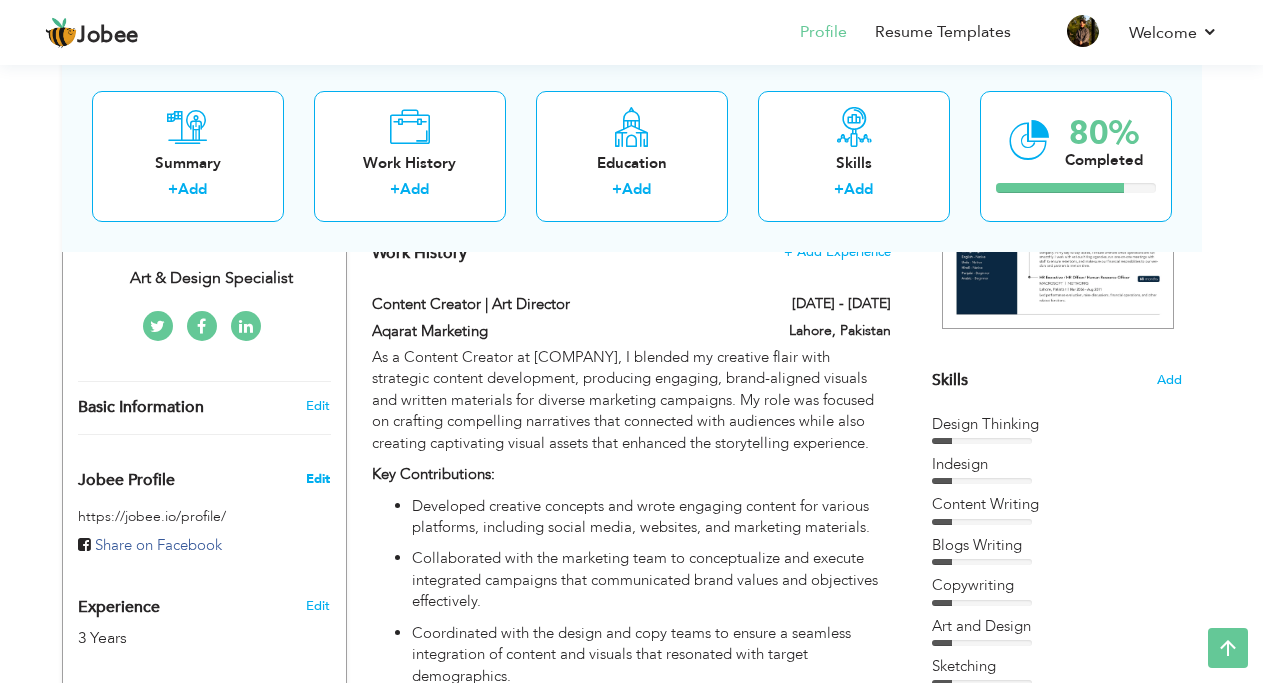 click on "Edit" at bounding box center (318, 479) 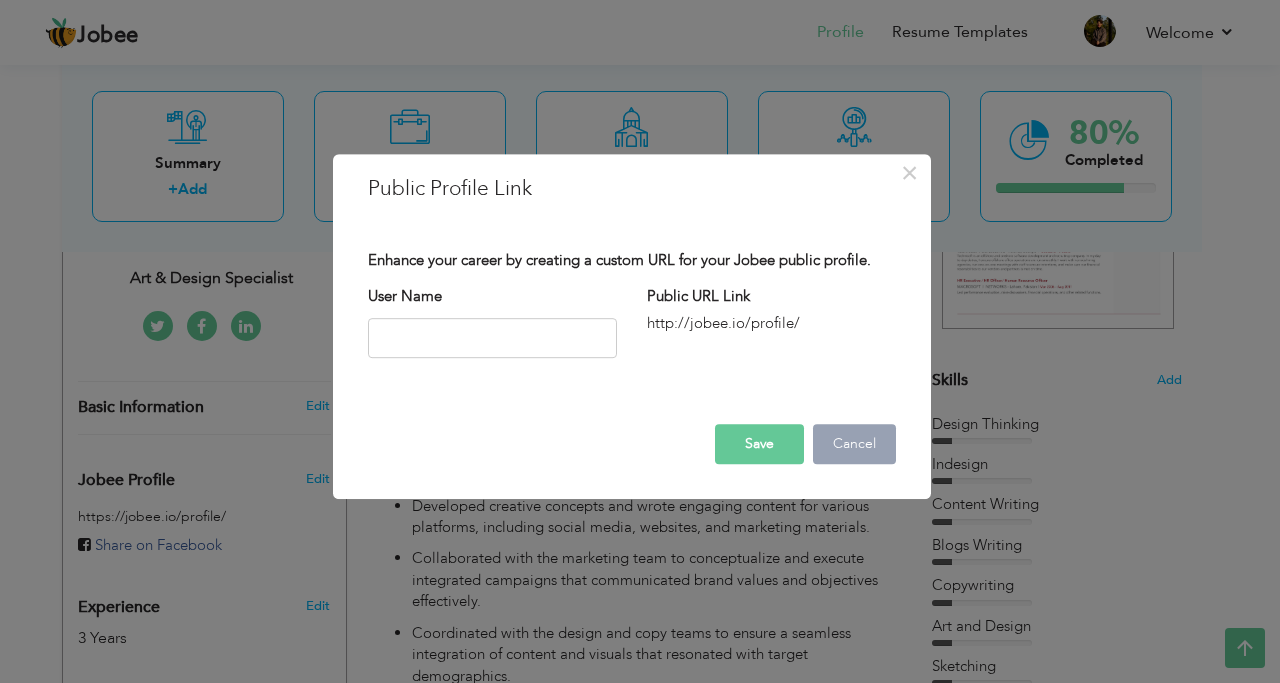 click on "Cancel" at bounding box center (854, 444) 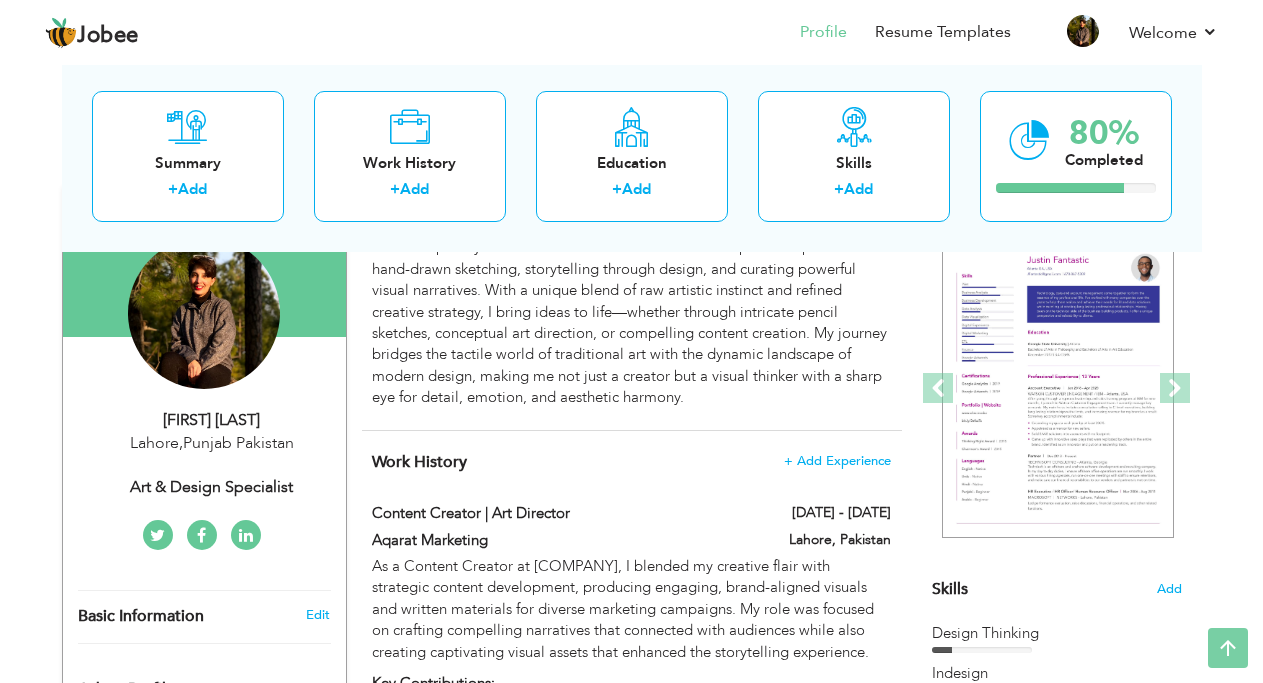 scroll, scrollTop: 0, scrollLeft: 0, axis: both 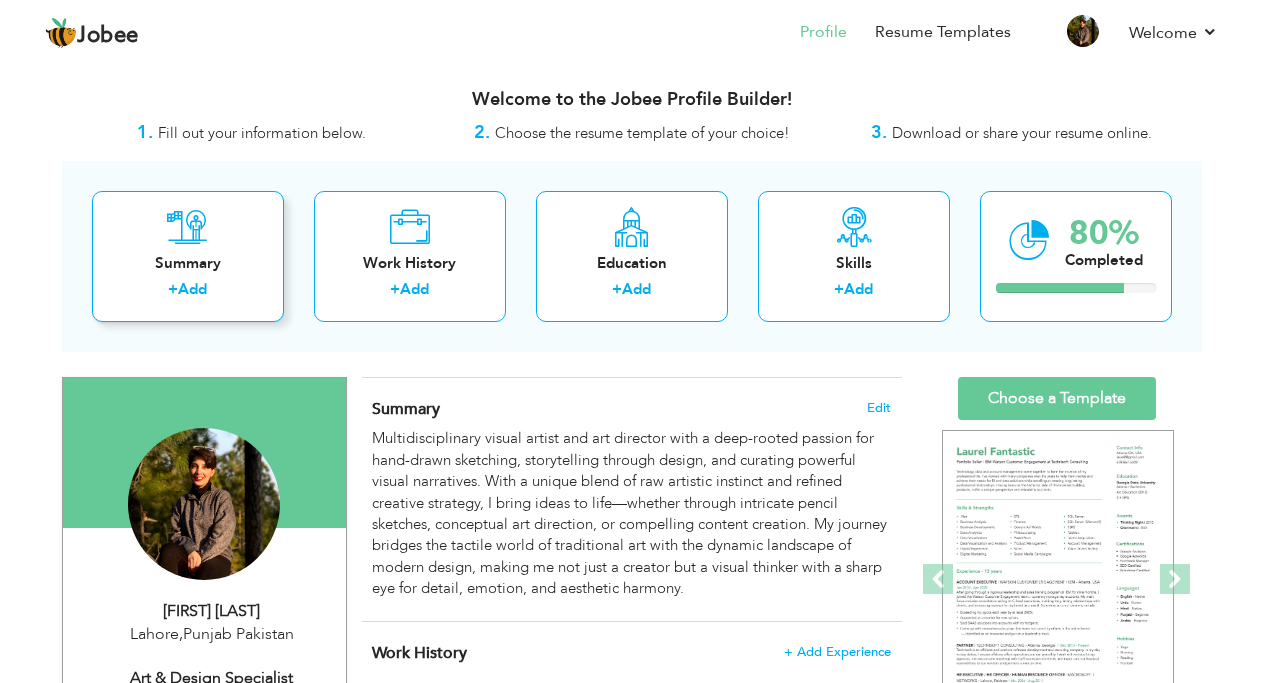 click on "Summary" at bounding box center [188, 263] 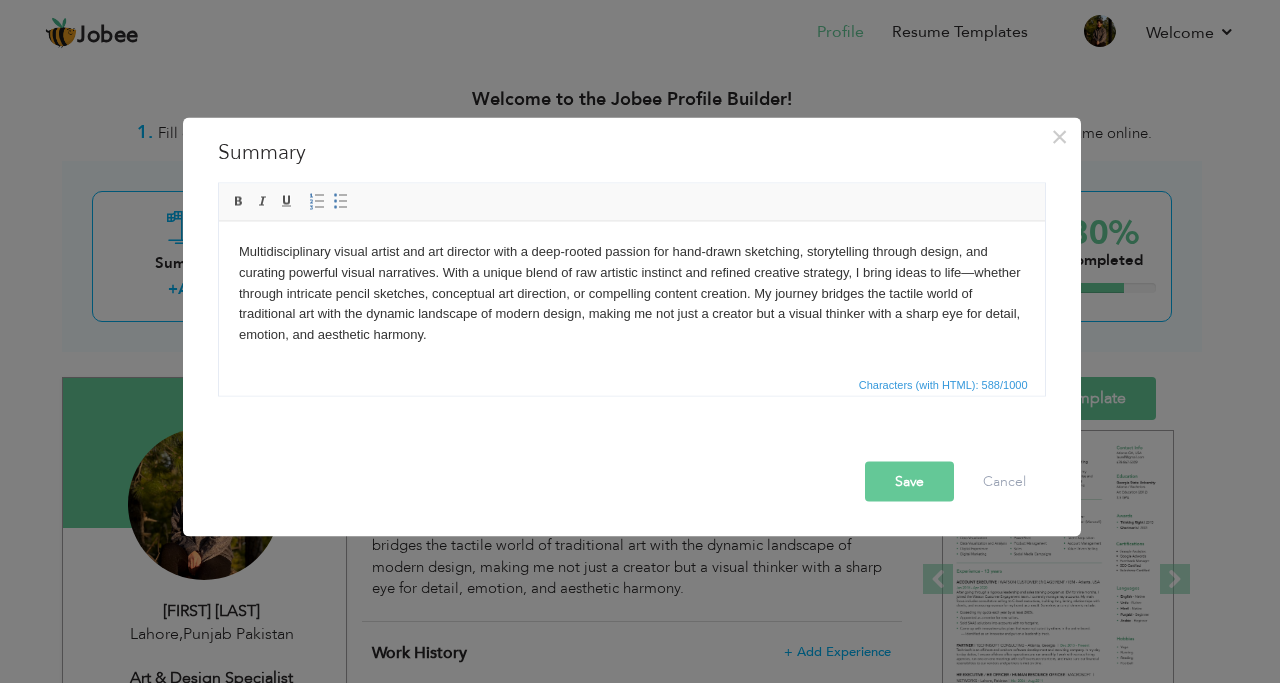 click on "Save" at bounding box center (909, 481) 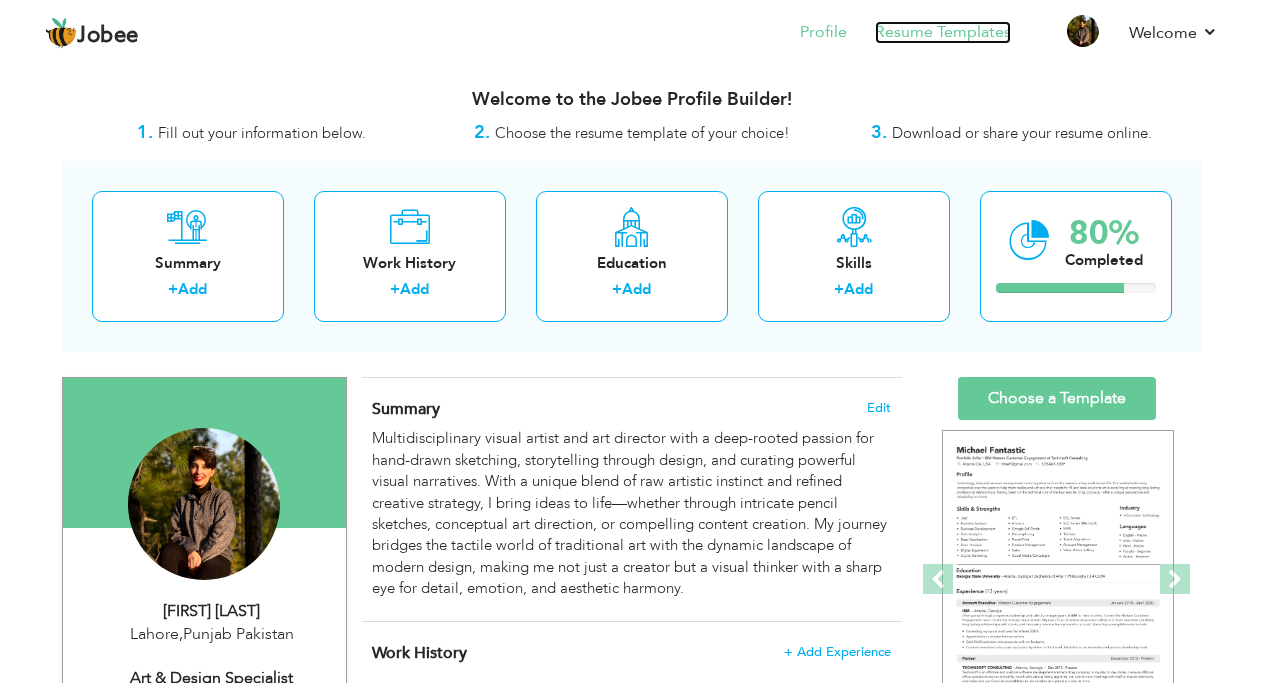 click on "Resume Templates" at bounding box center (943, 32) 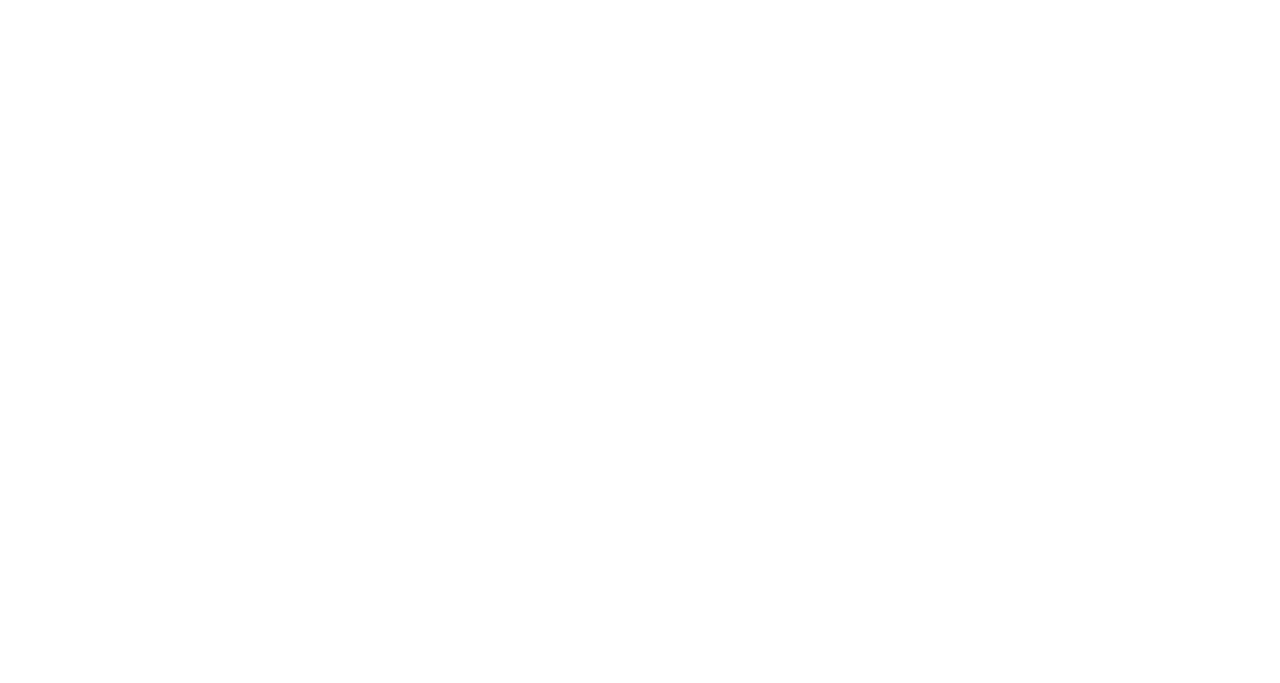 scroll, scrollTop: 0, scrollLeft: 0, axis: both 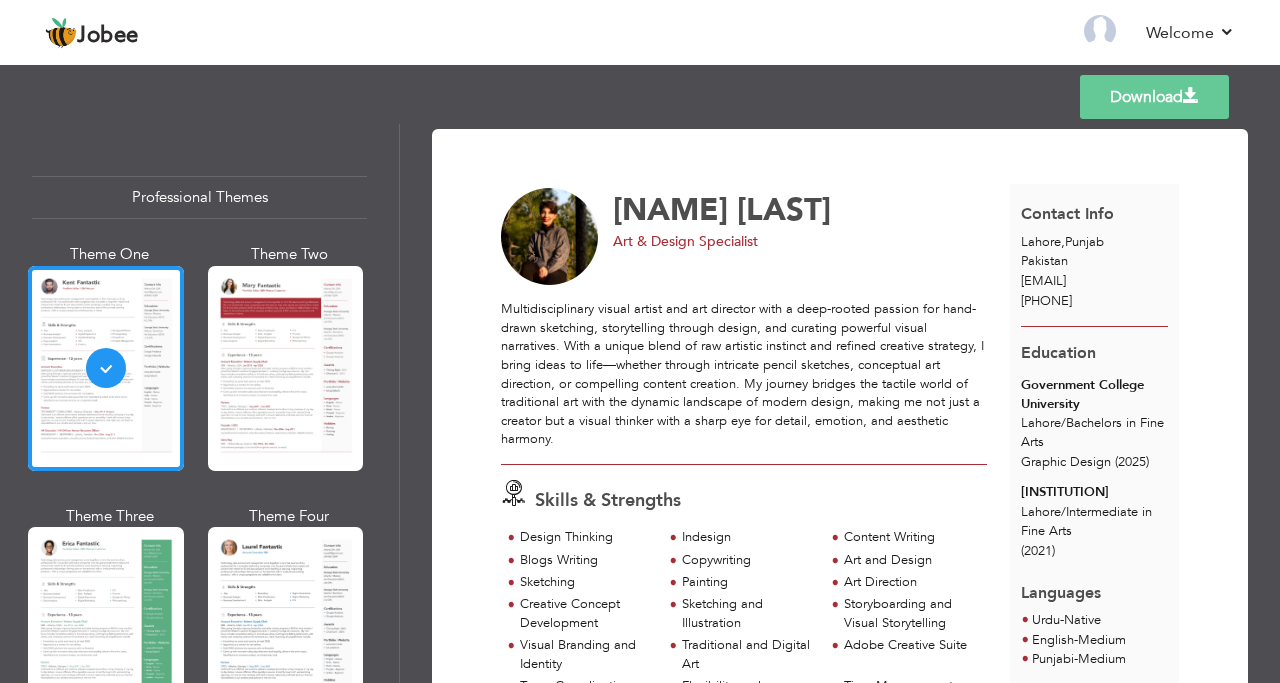 click on "[EMAIL]" at bounding box center (1043, 281) 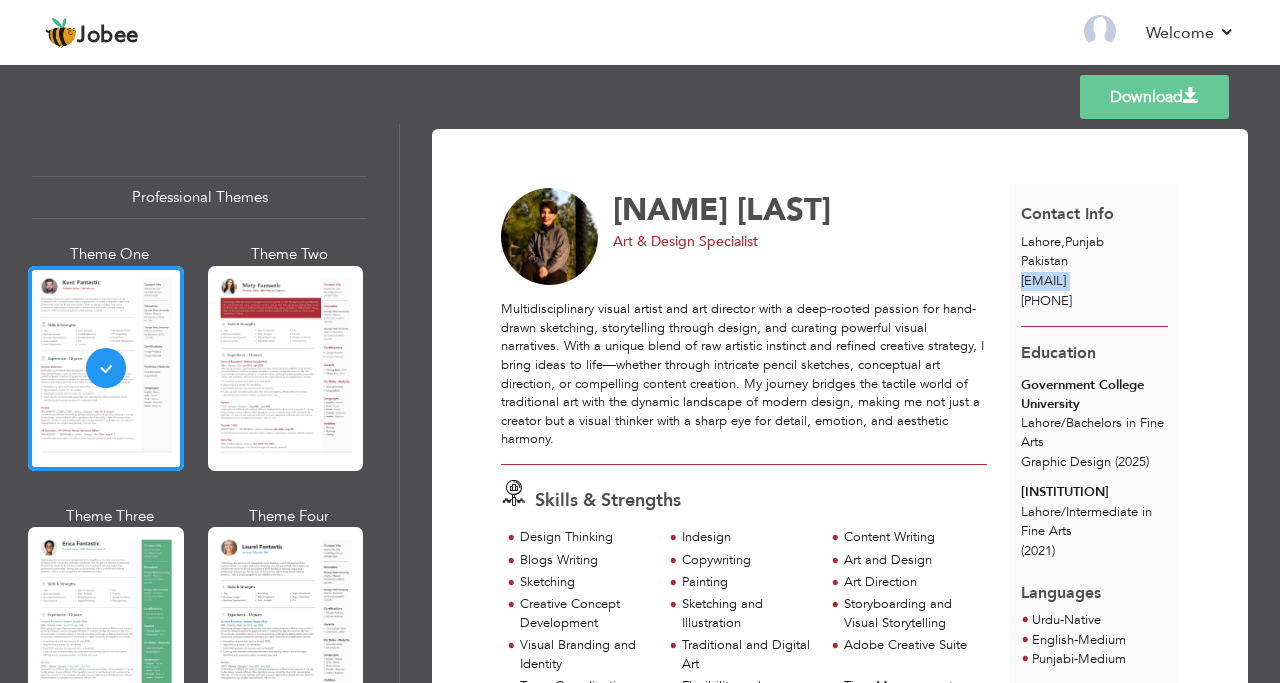click on "m.afzal5583578@gmail.com" at bounding box center (1043, 281) 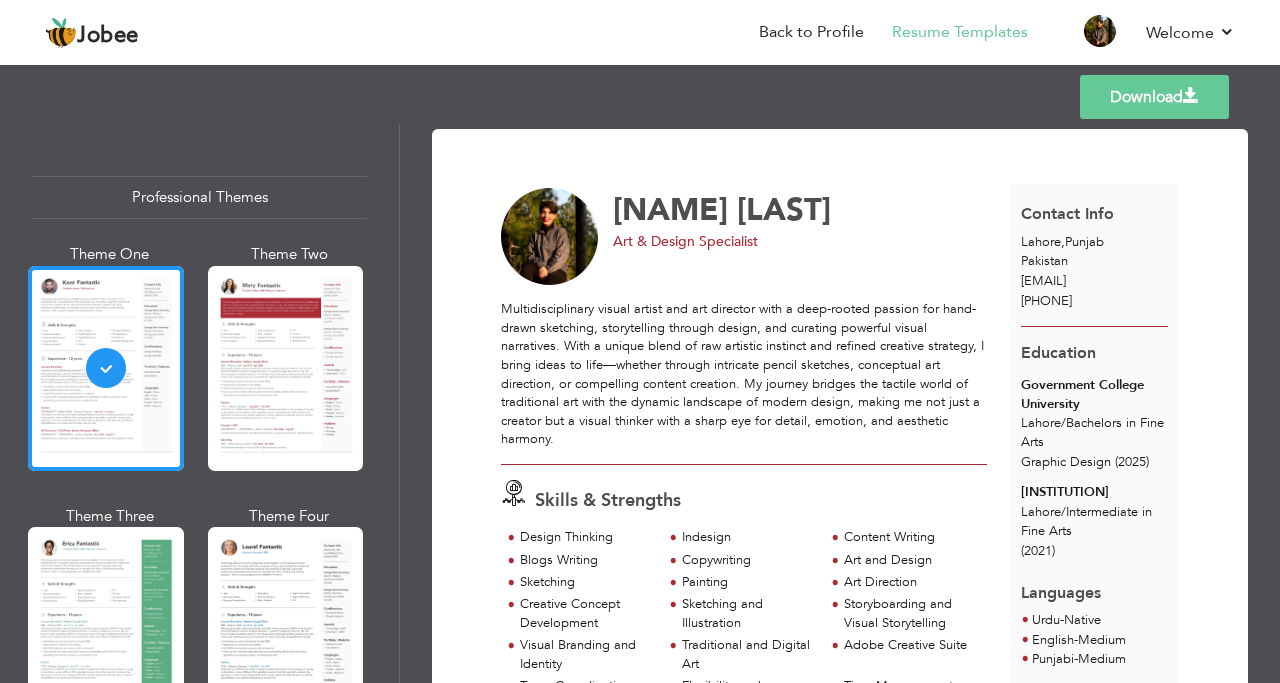 click on "Contact Info" at bounding box center [1067, 214] 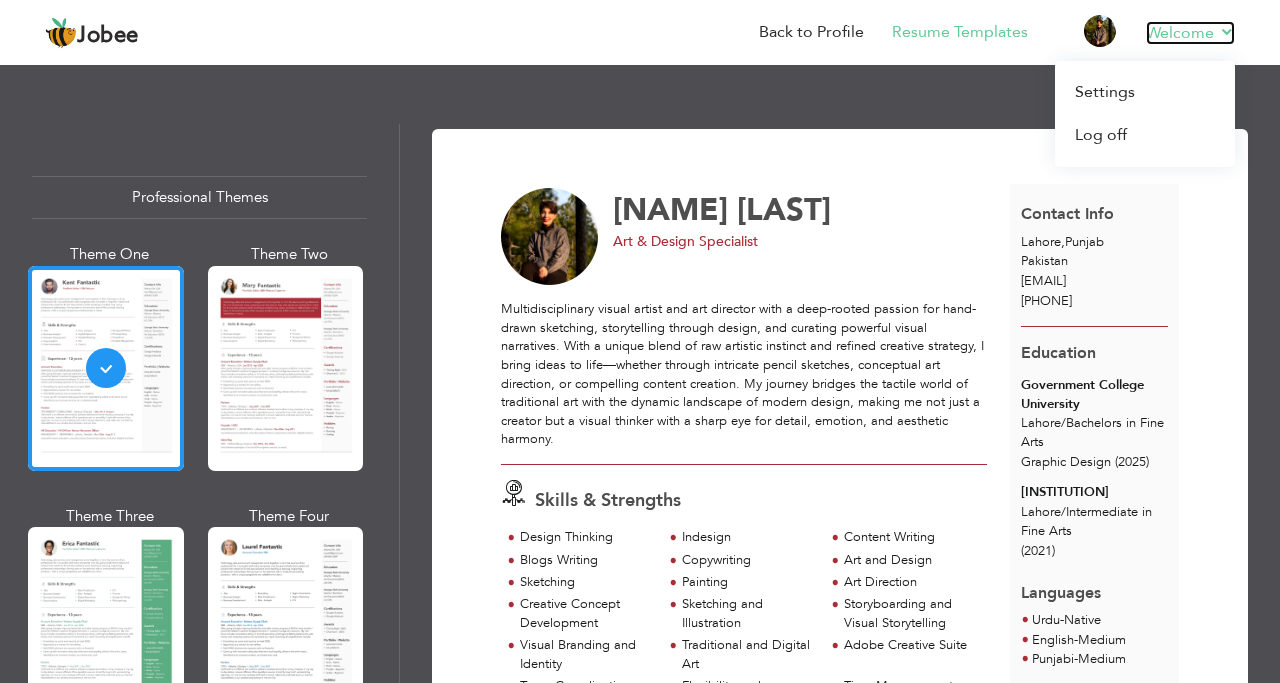 click on "Welcome" at bounding box center (1190, 33) 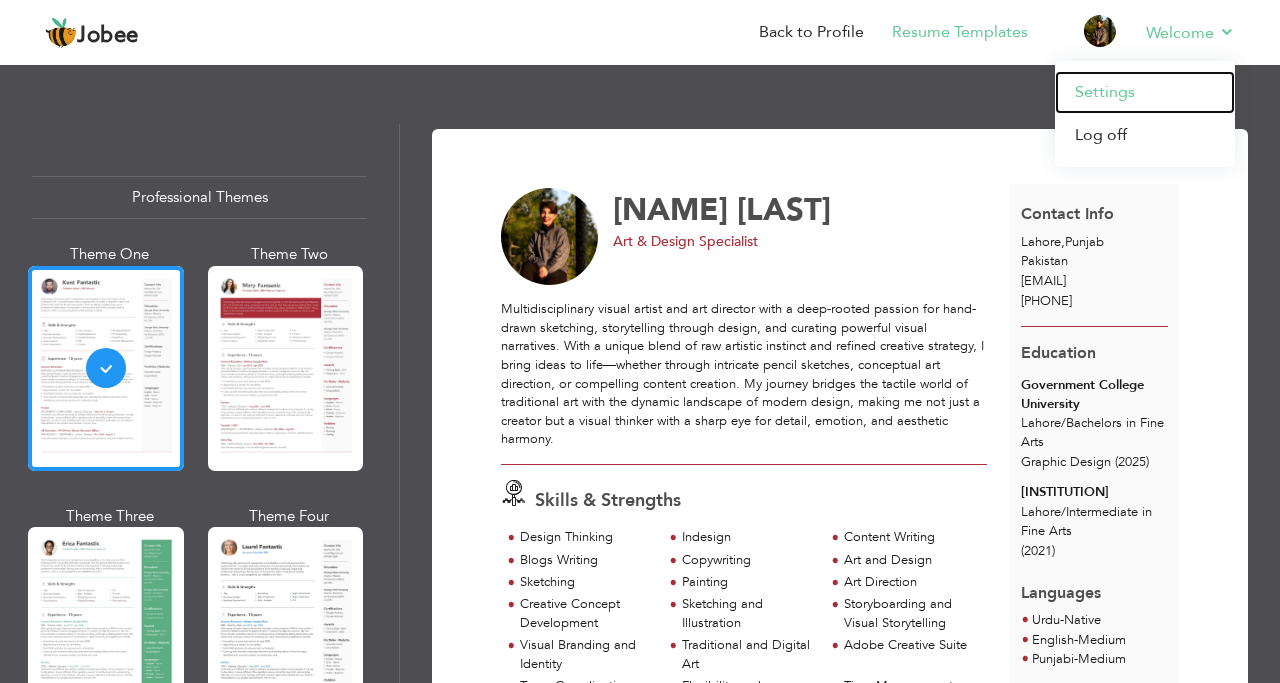 click on "Settings" at bounding box center [1145, 92] 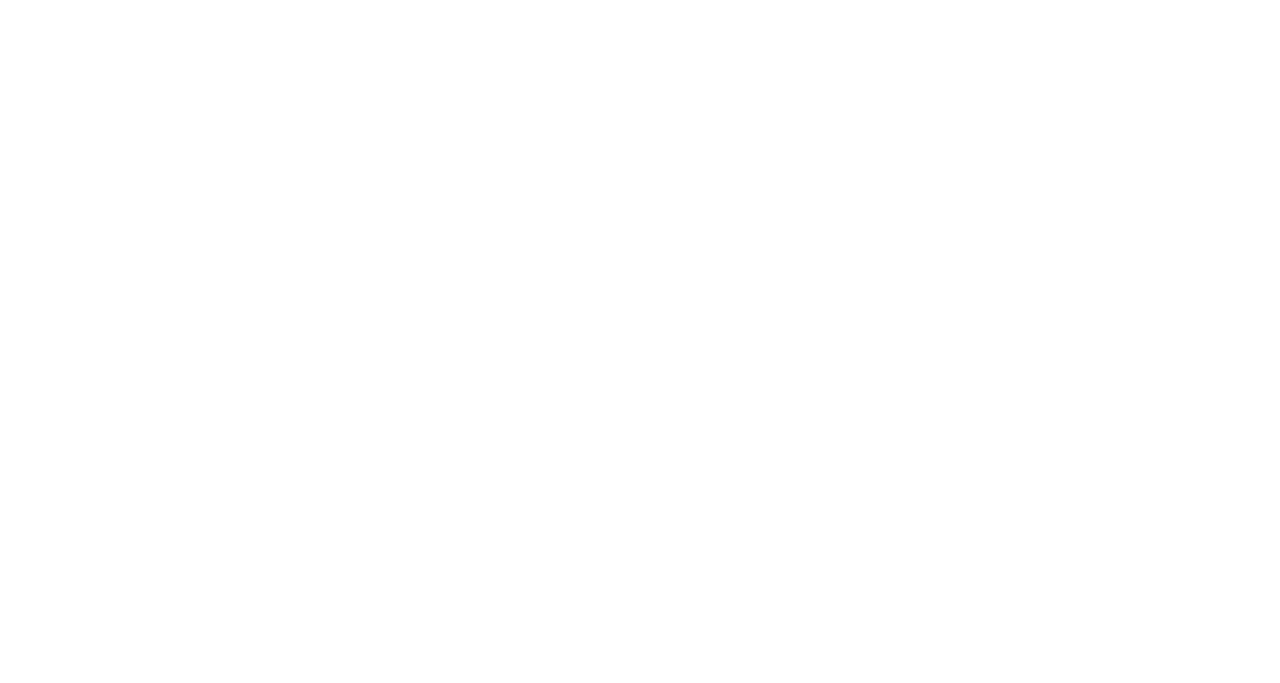scroll, scrollTop: 0, scrollLeft: 0, axis: both 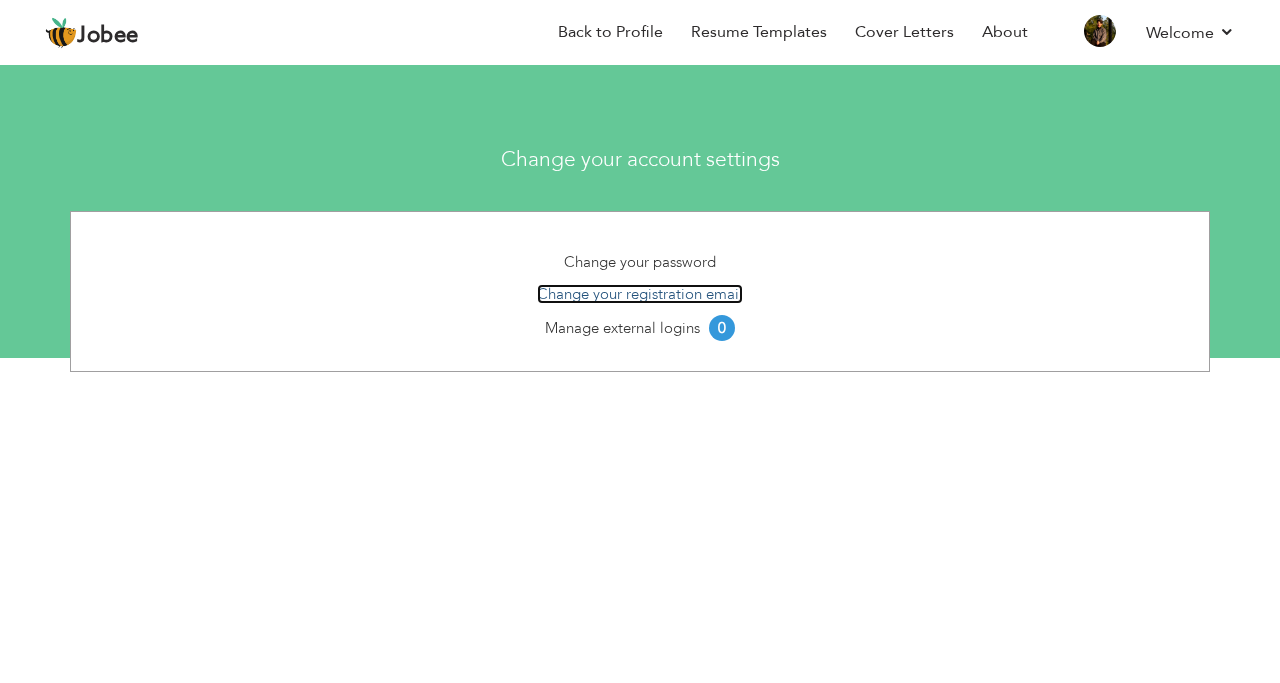 click on "Change your registration email" at bounding box center (640, 294) 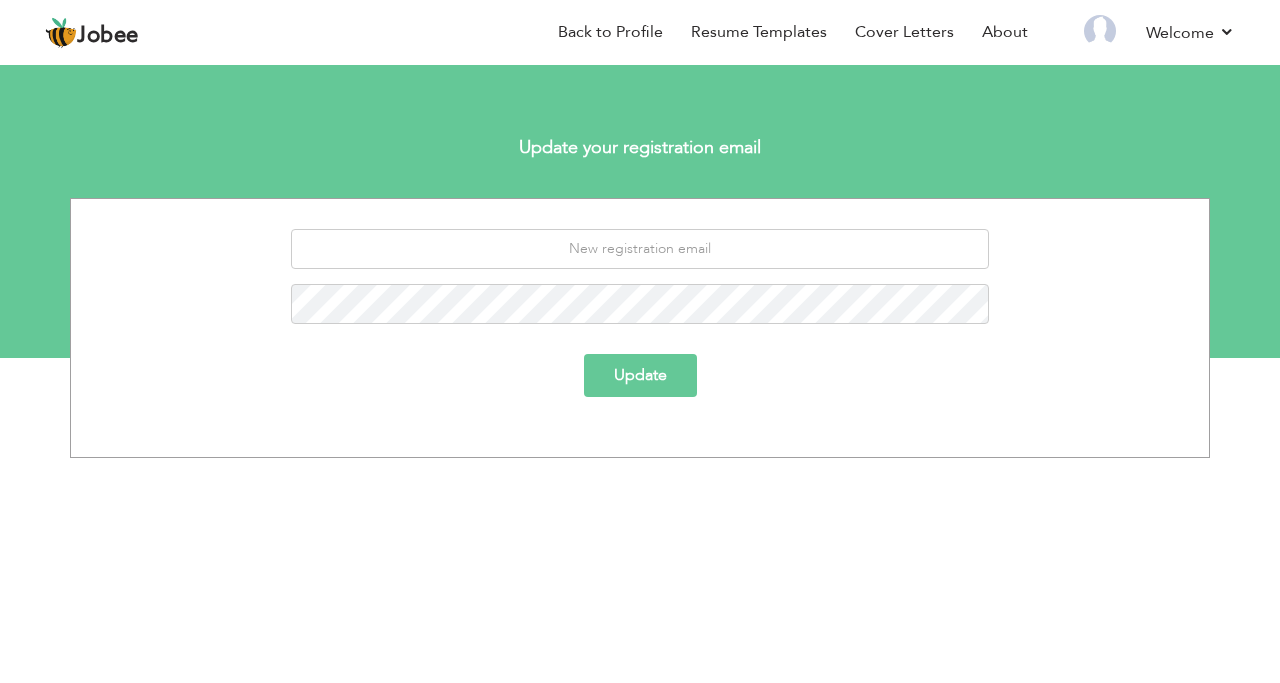 scroll, scrollTop: 0, scrollLeft: 0, axis: both 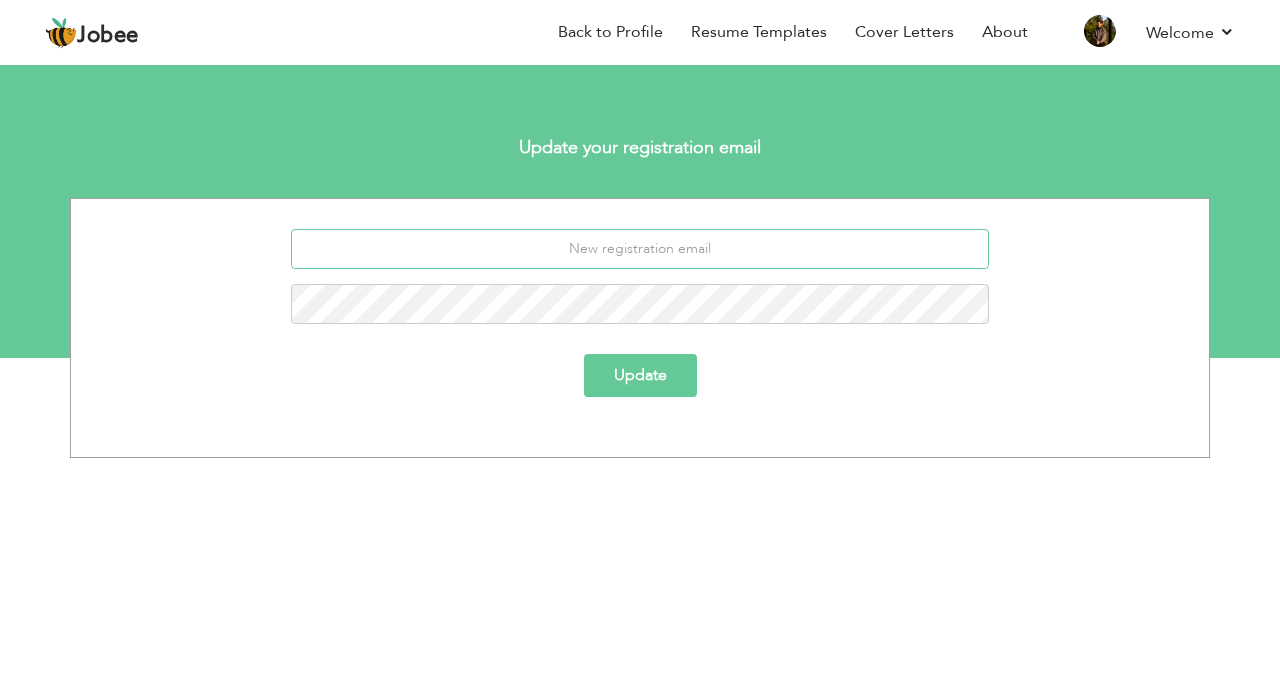click at bounding box center (640, 249) 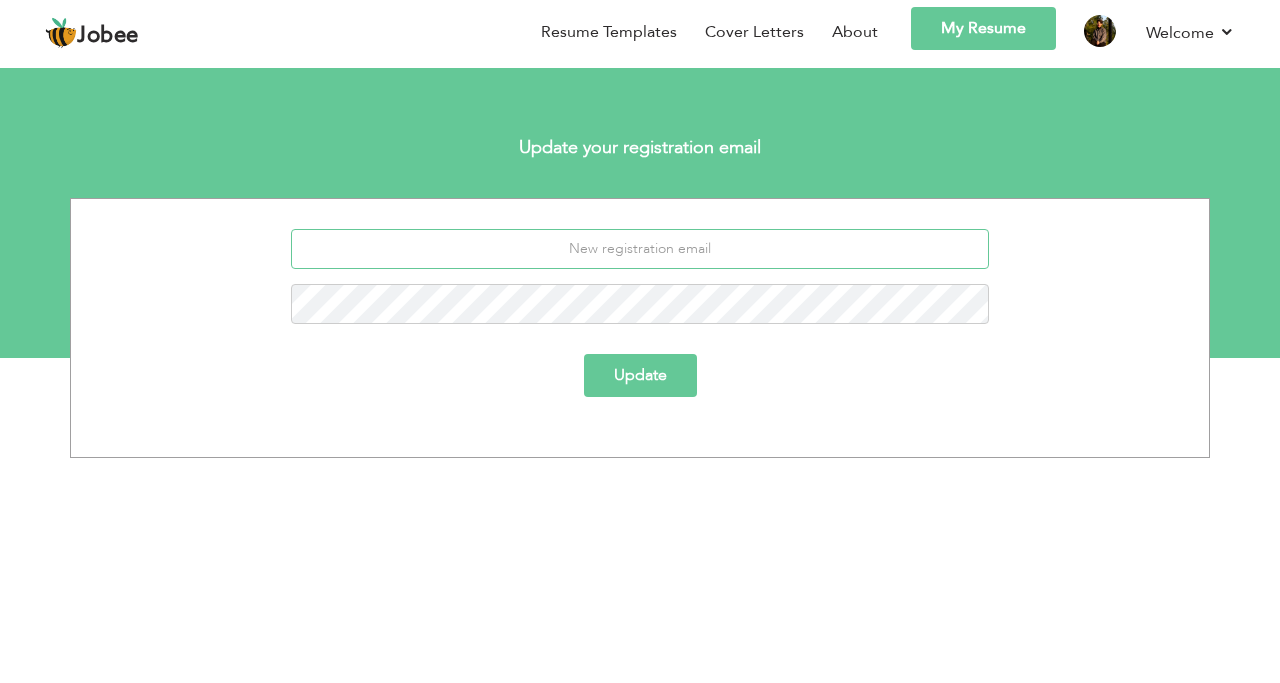 click at bounding box center [640, 249] 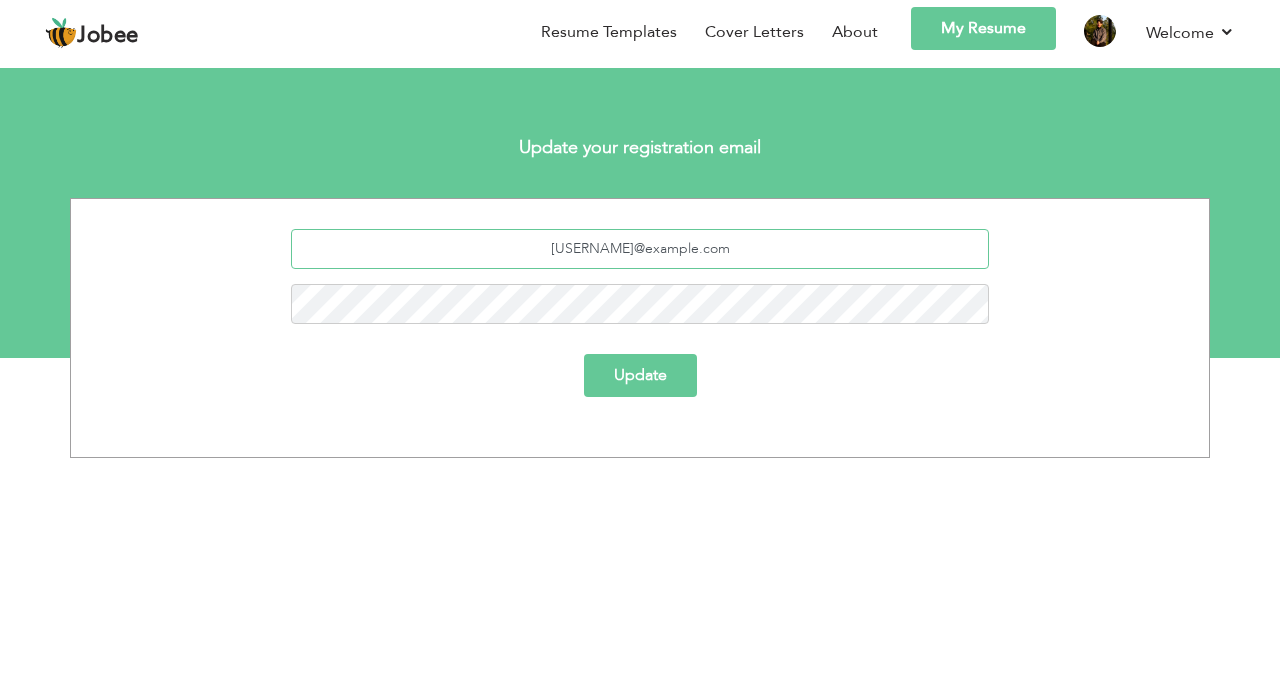 type on "[USERNAME]@example.com" 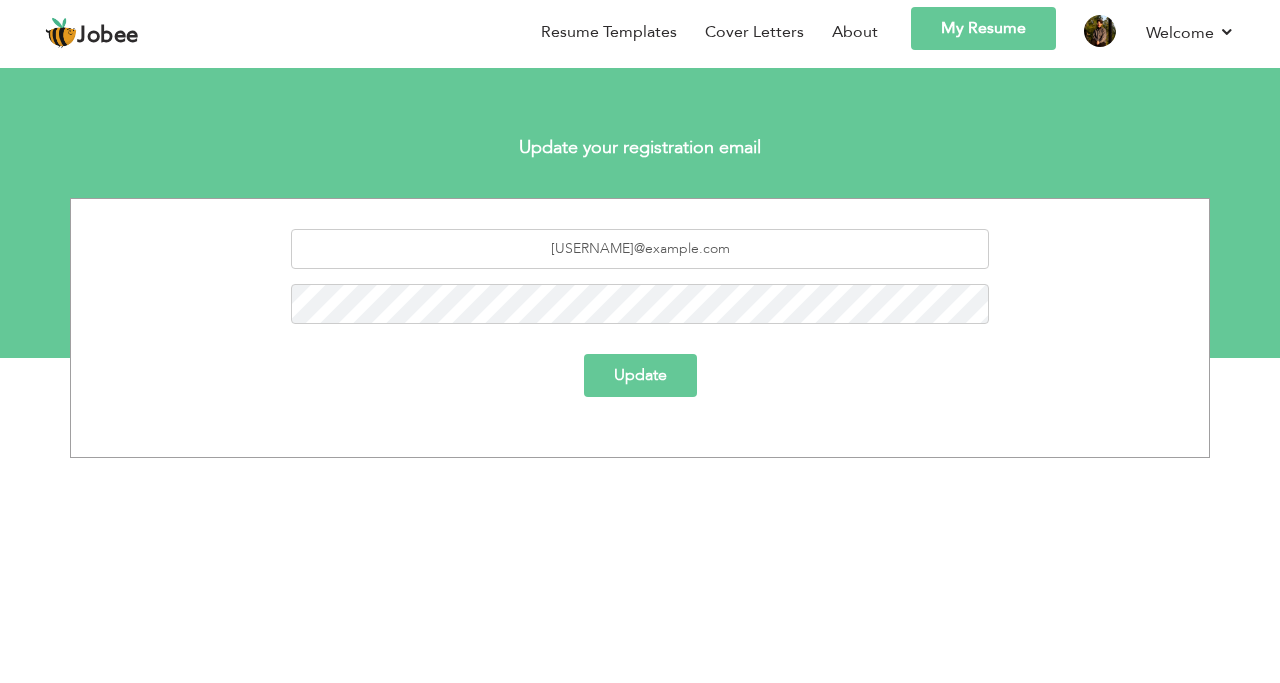 click on "Update" at bounding box center (640, 375) 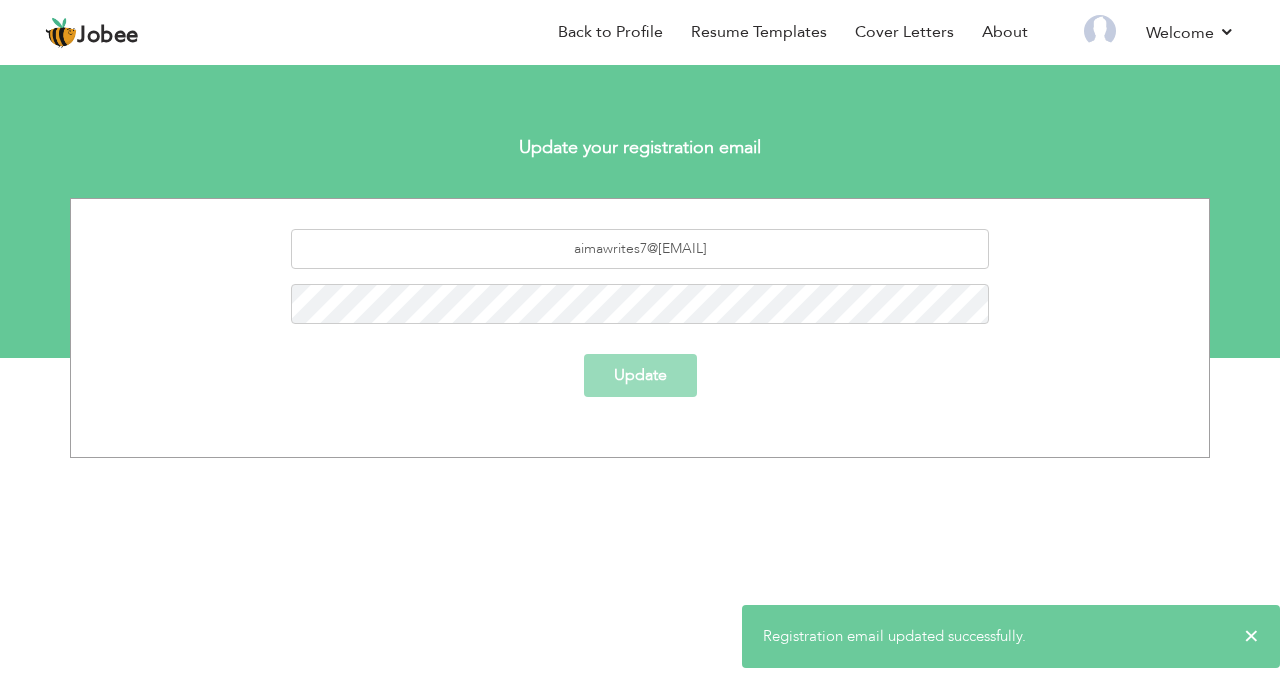 scroll, scrollTop: 0, scrollLeft: 0, axis: both 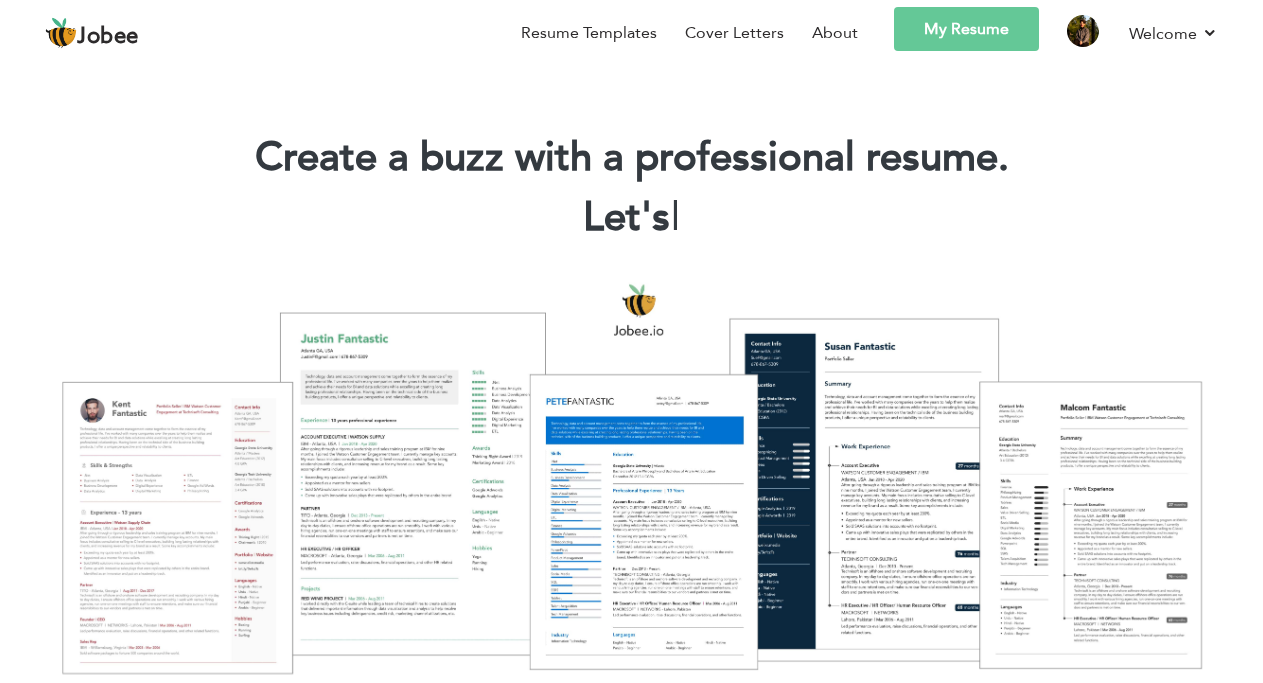 click on "My Resume" at bounding box center (966, 29) 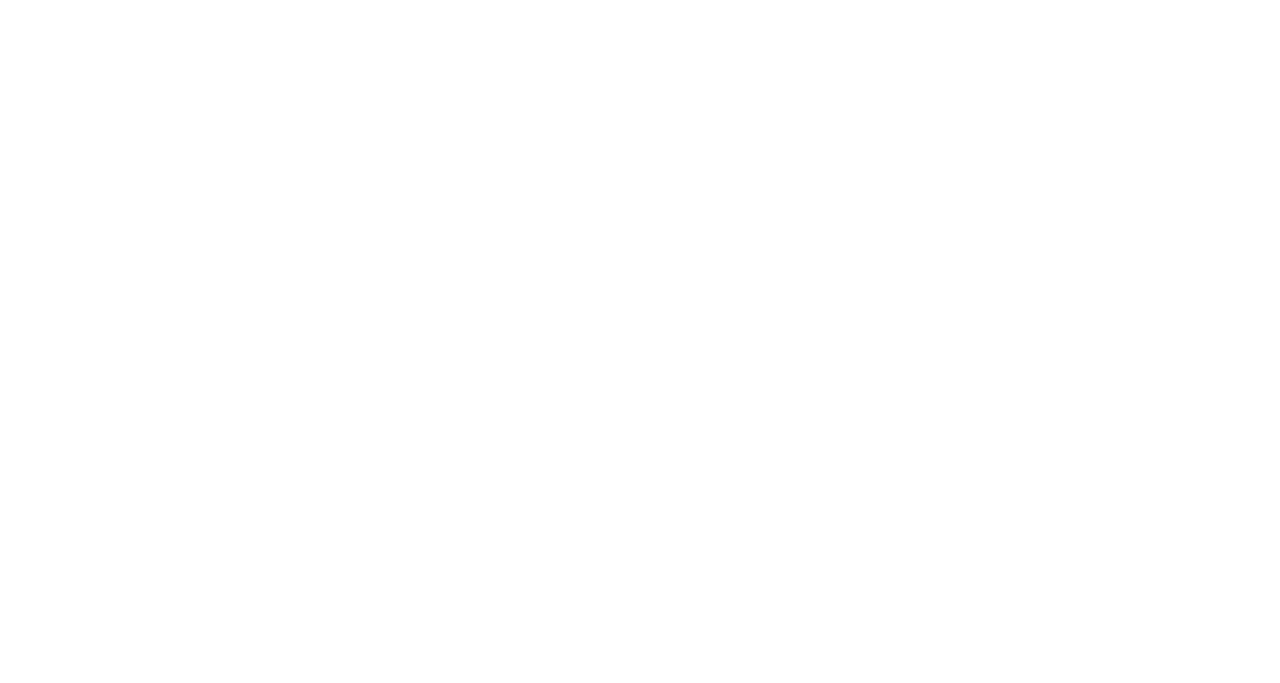 scroll, scrollTop: 0, scrollLeft: 0, axis: both 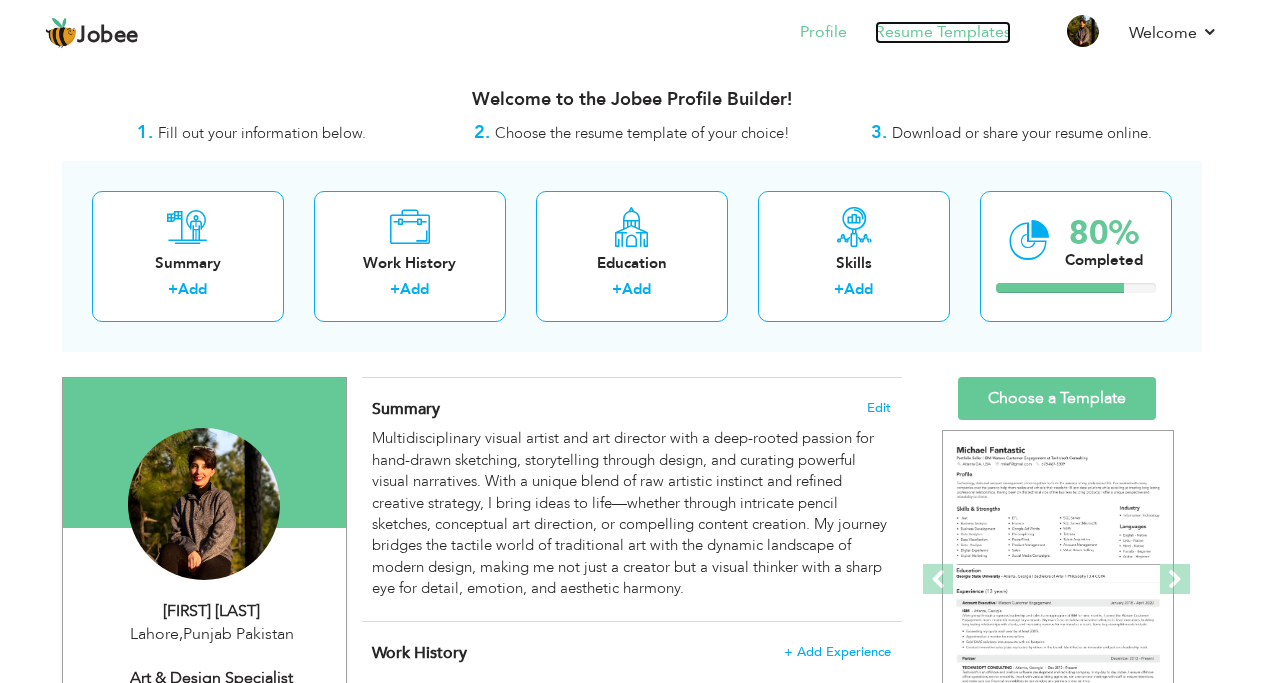 click on "Resume Templates" at bounding box center (943, 32) 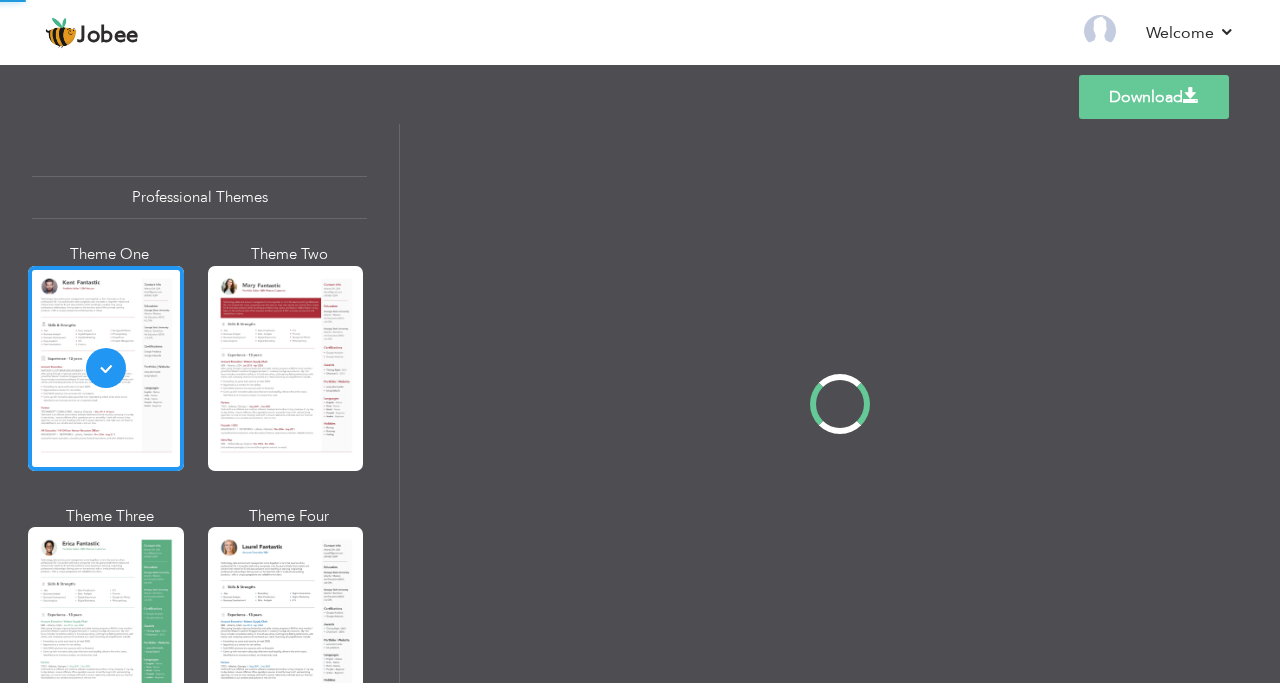 scroll, scrollTop: 0, scrollLeft: 0, axis: both 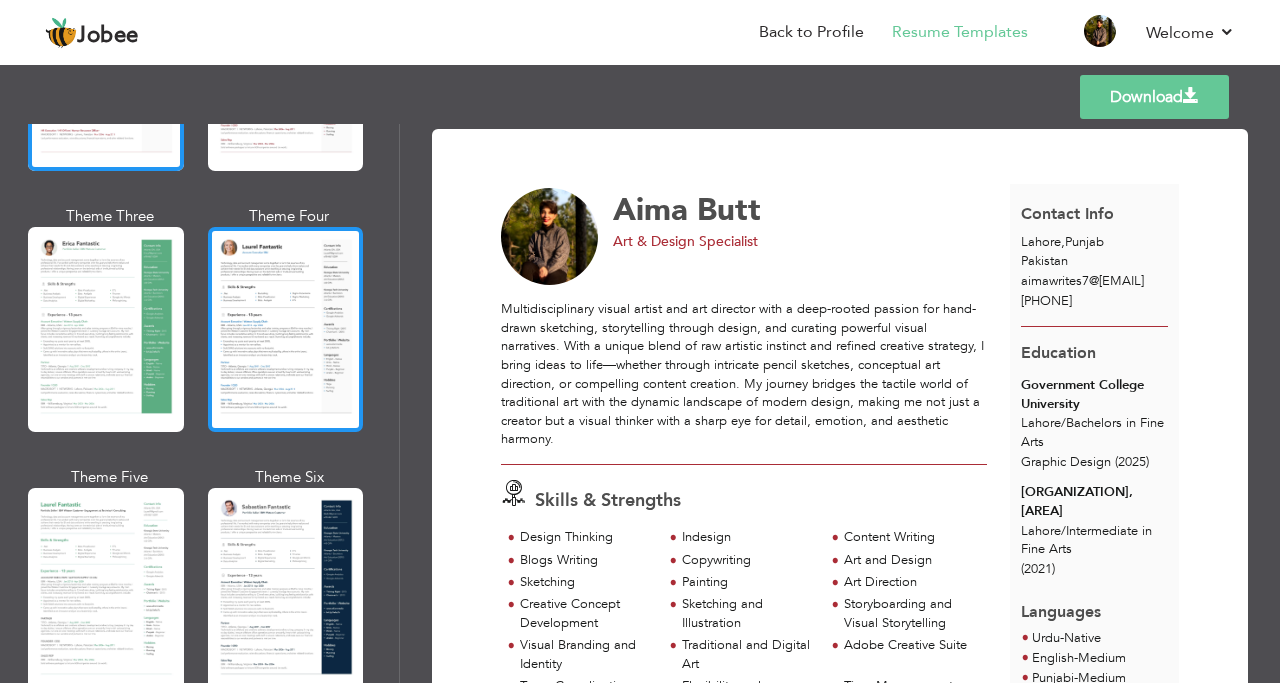 click at bounding box center (286, 329) 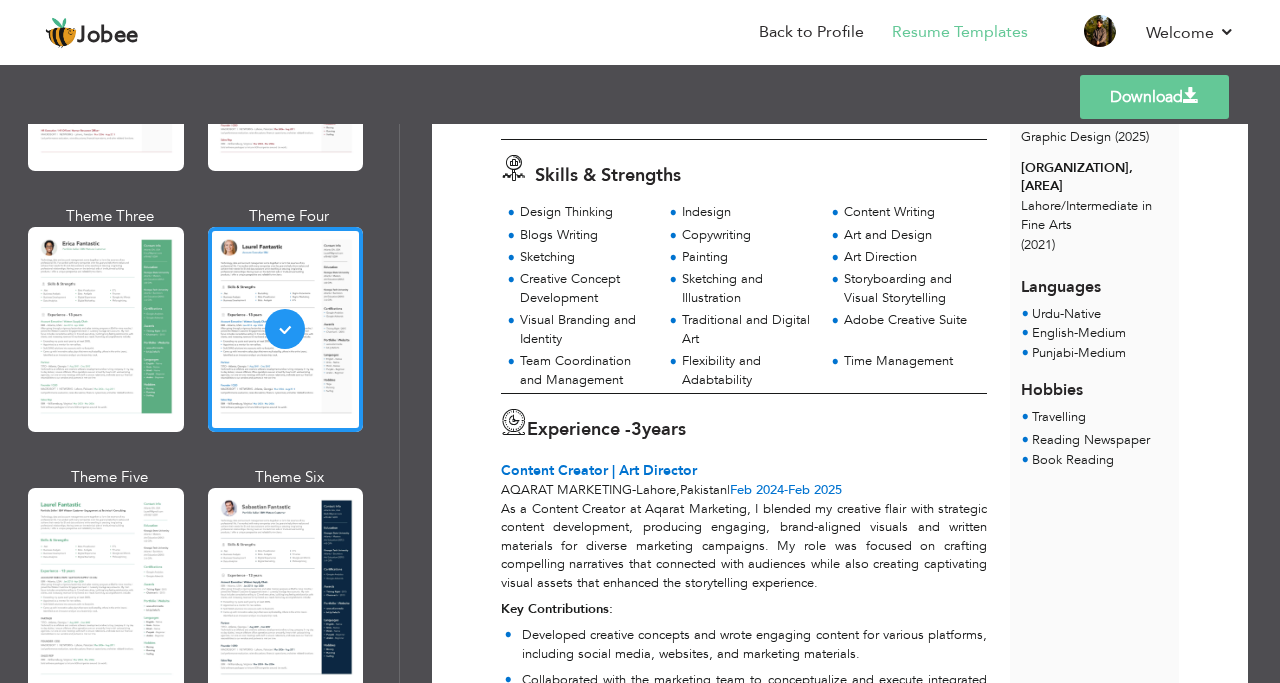 scroll, scrollTop: 366, scrollLeft: 0, axis: vertical 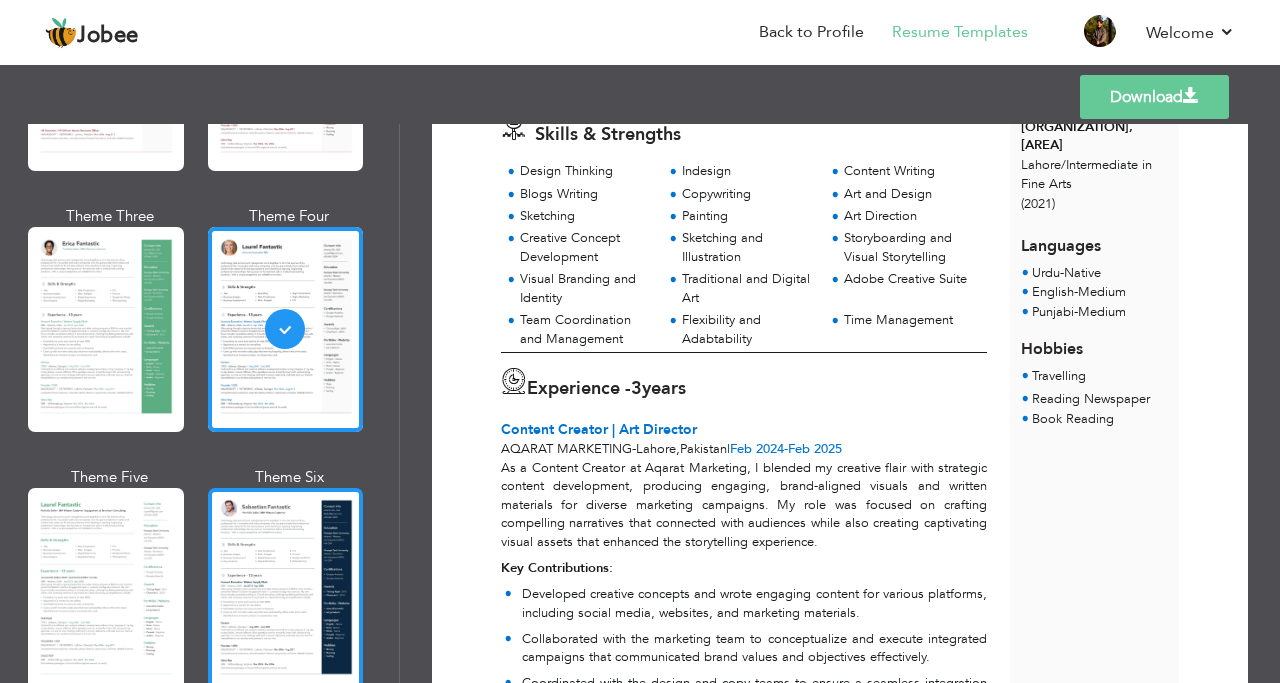 click at bounding box center (286, 590) 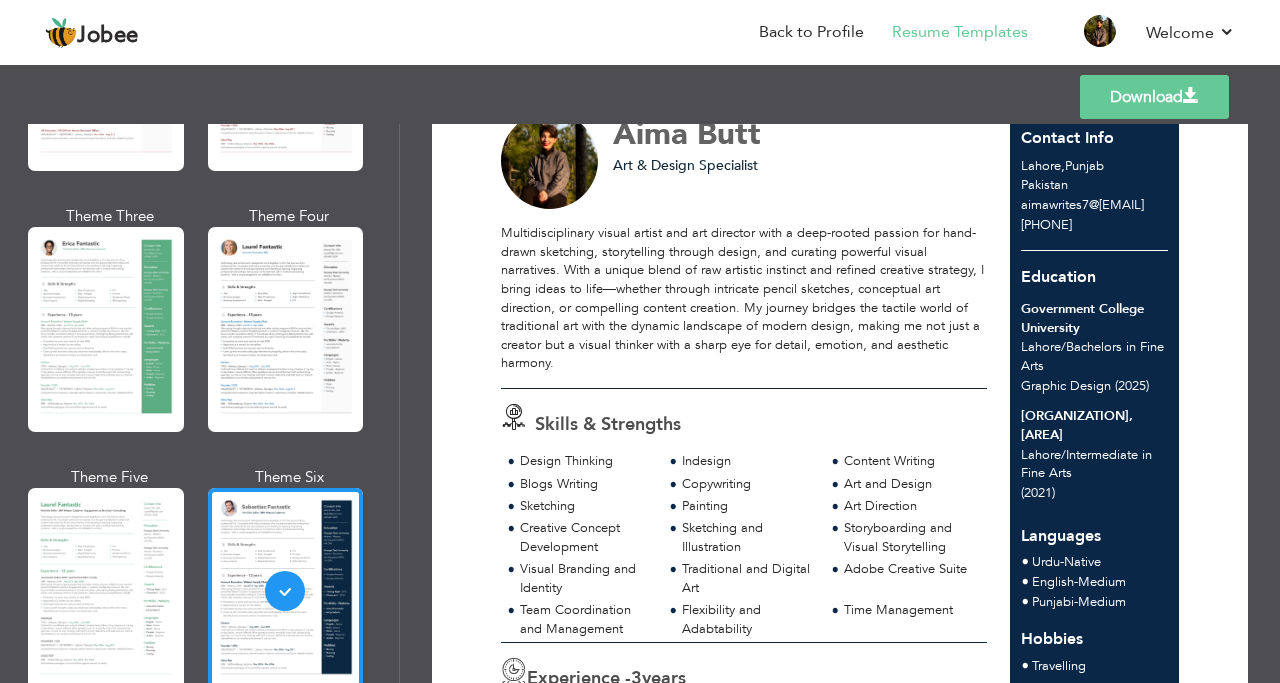 scroll, scrollTop: 0, scrollLeft: 0, axis: both 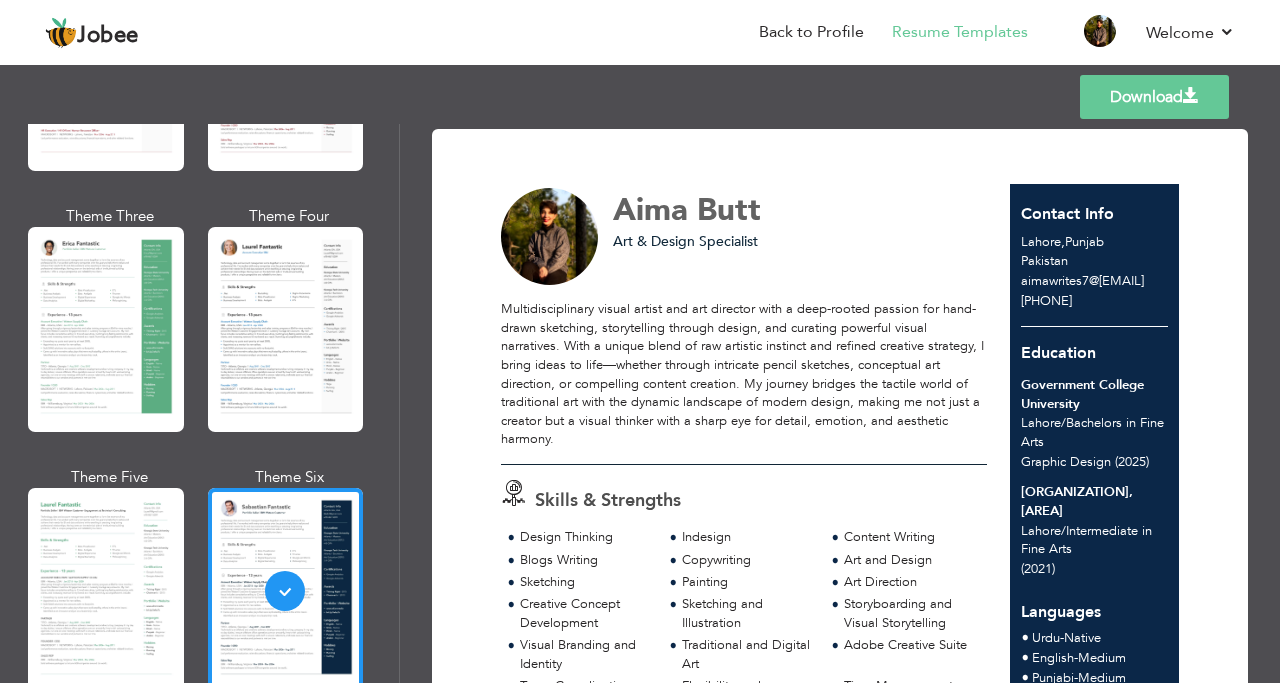 click on "Download" at bounding box center (1154, 97) 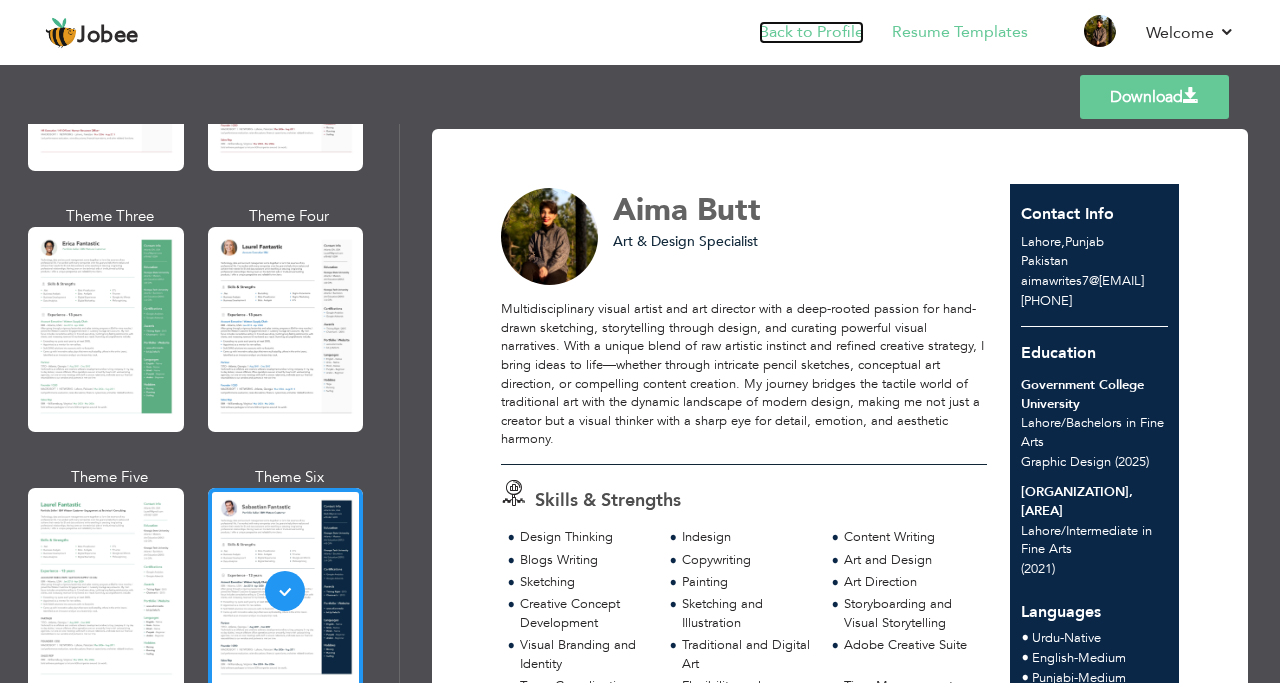 click on "Back to Profile" at bounding box center [811, 32] 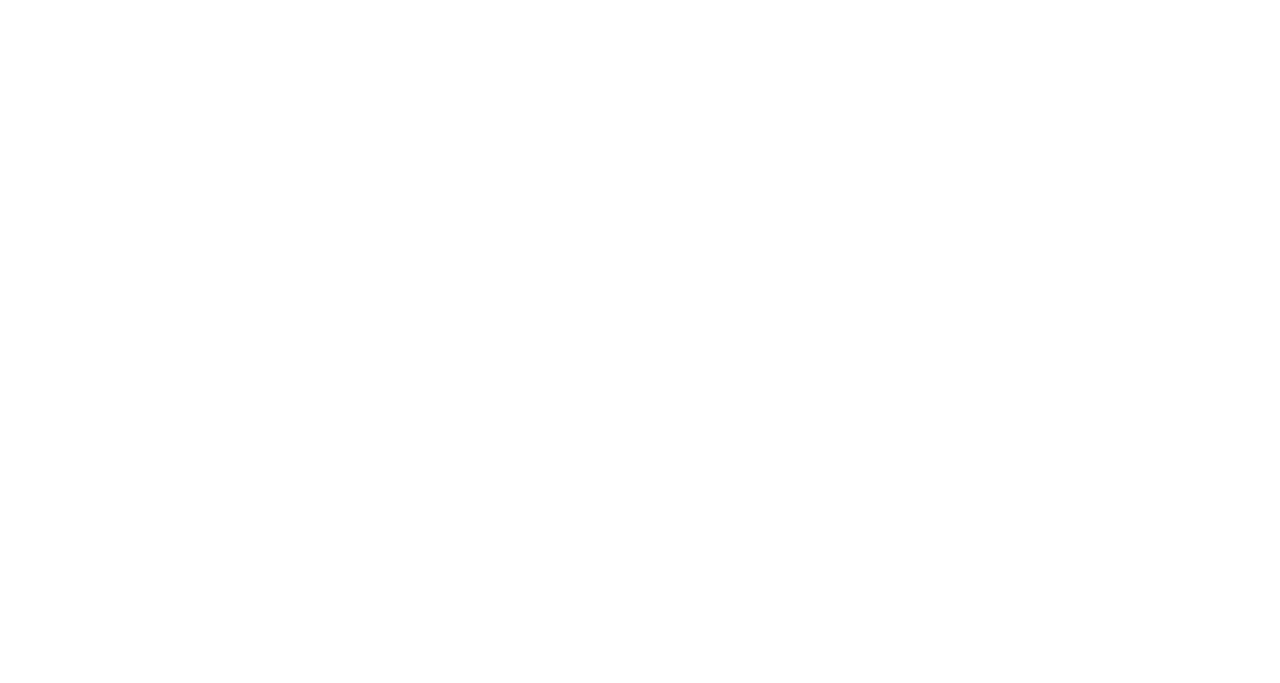 scroll, scrollTop: 0, scrollLeft: 0, axis: both 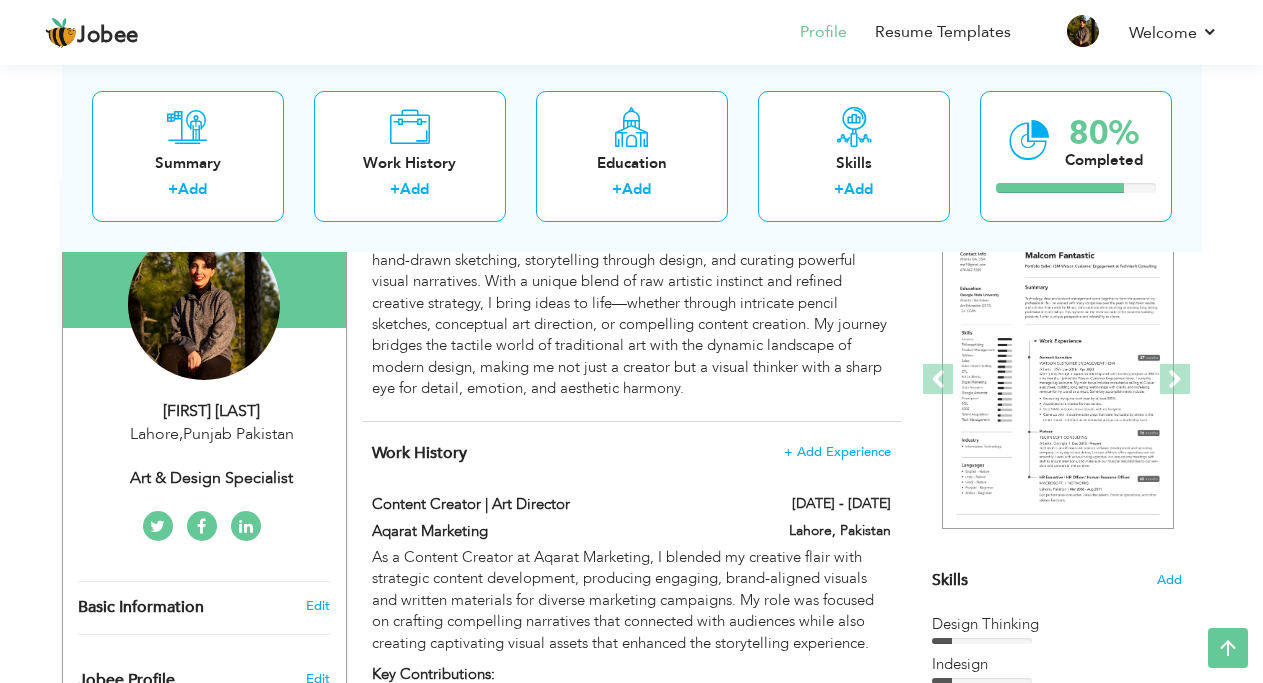click on "Art & Design Specialist" at bounding box center (212, 478) 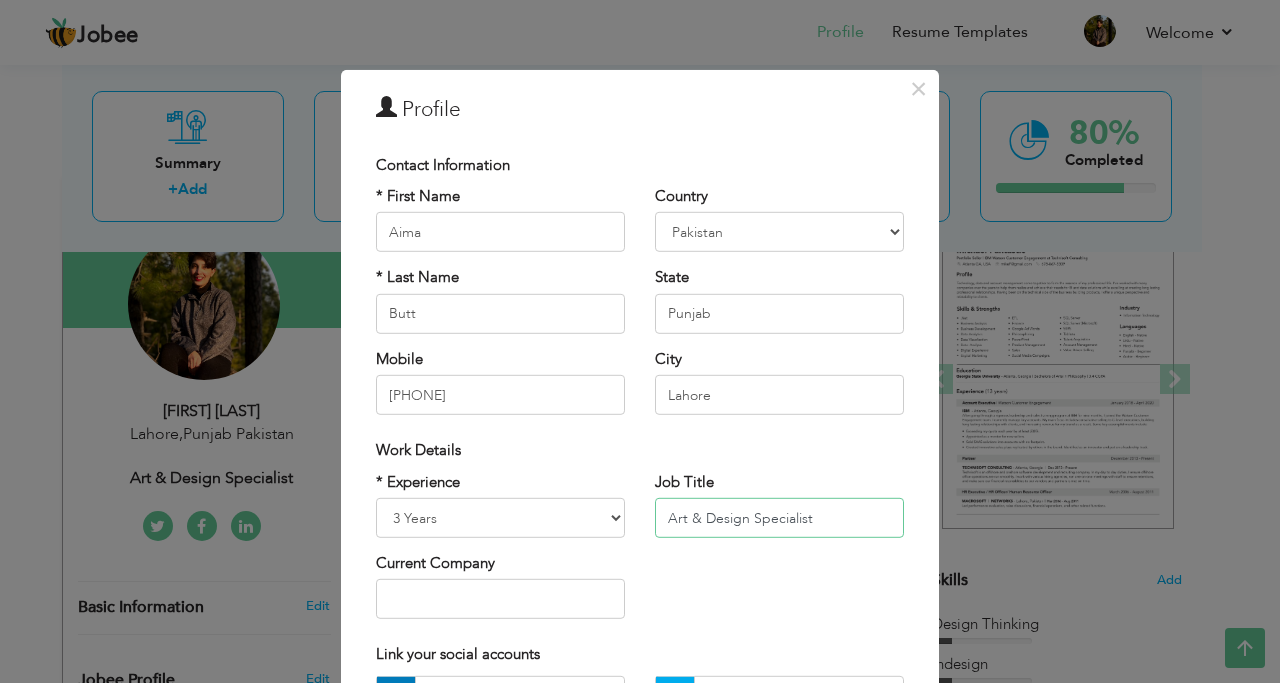 click on "Art & Design Specialist" at bounding box center [779, 518] 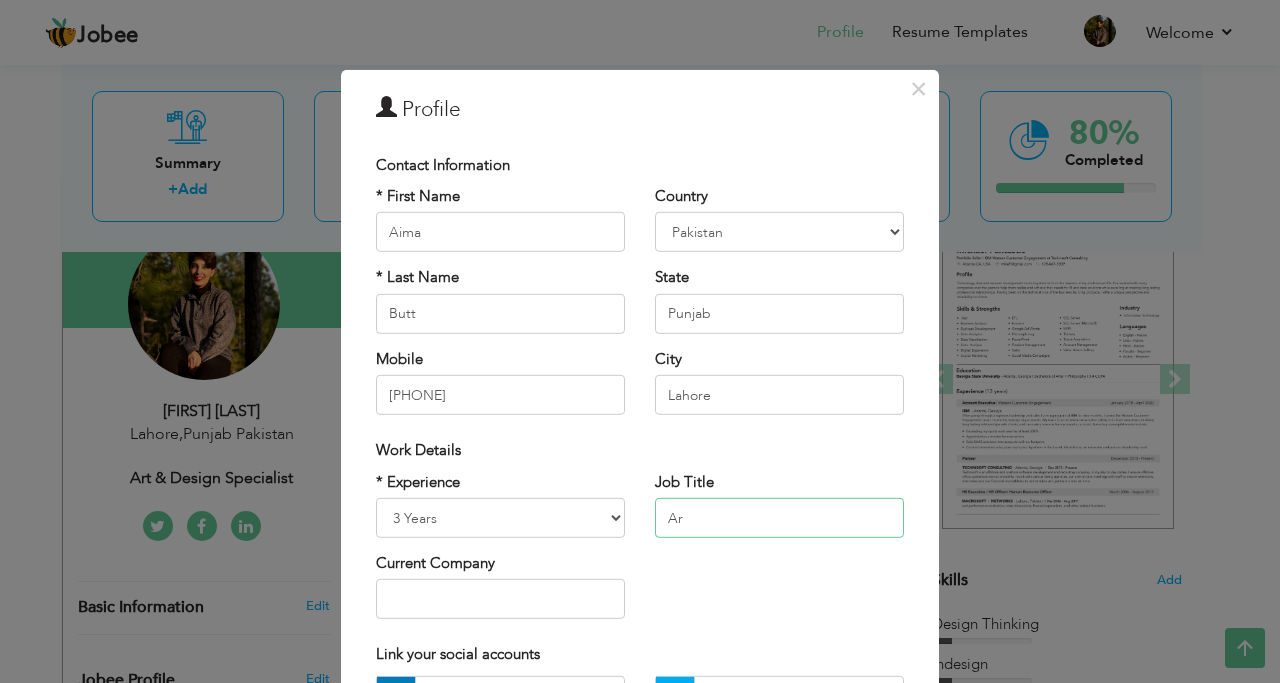 type on "A" 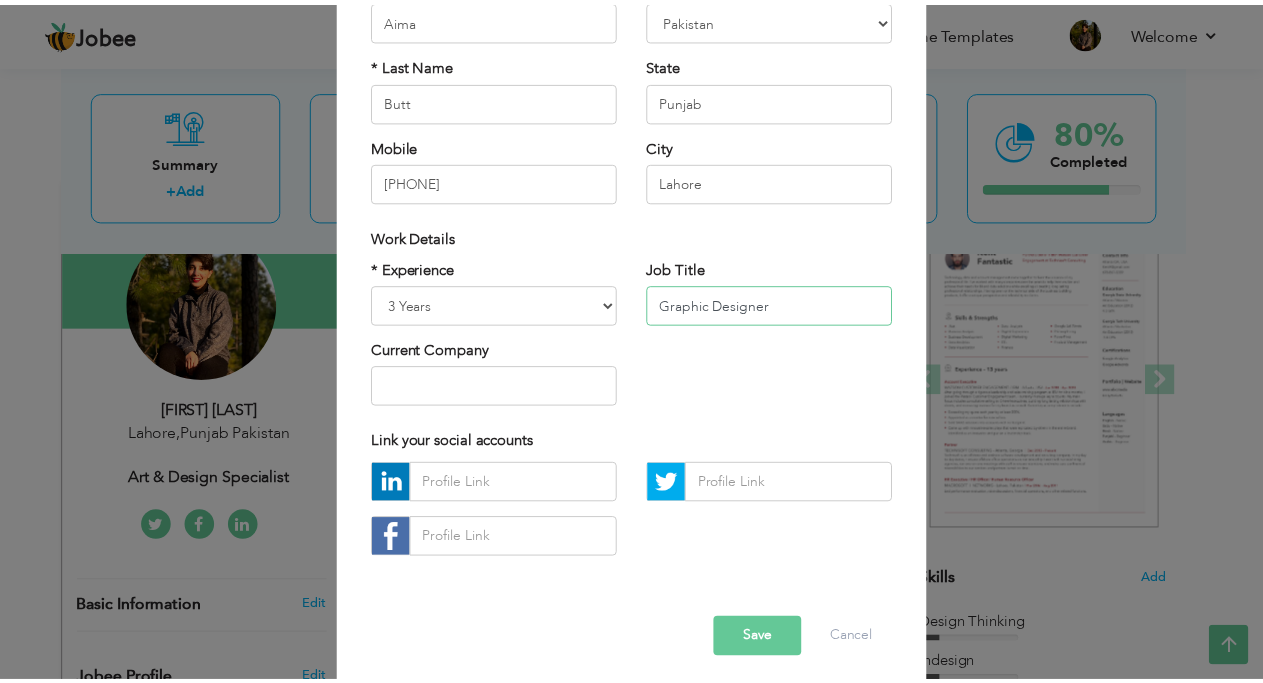 scroll, scrollTop: 224, scrollLeft: 0, axis: vertical 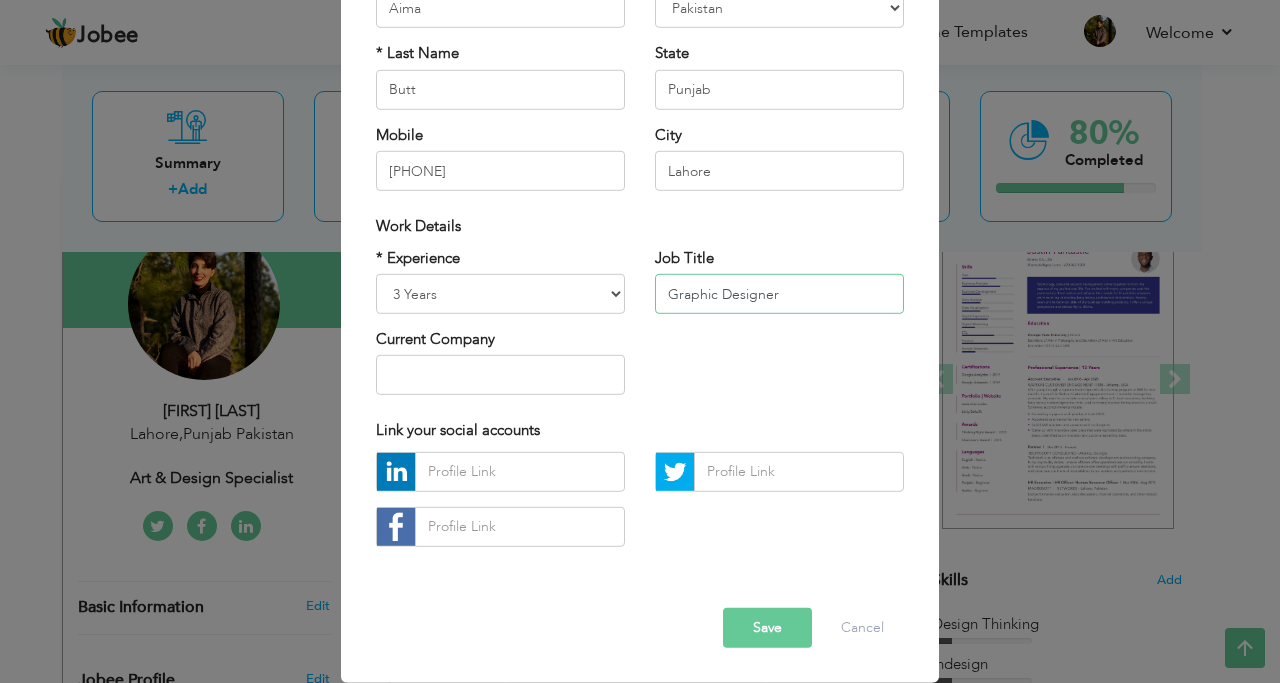 type on "Graphic Designer" 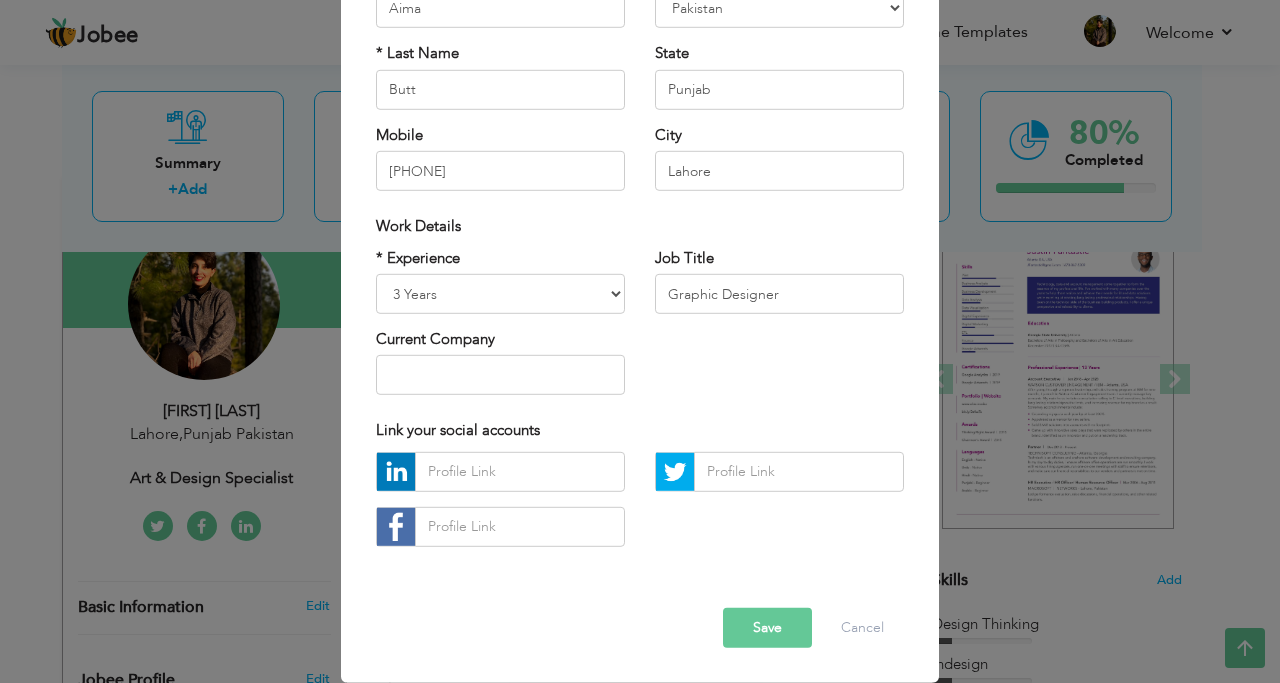 click on "Save" at bounding box center [767, 628] 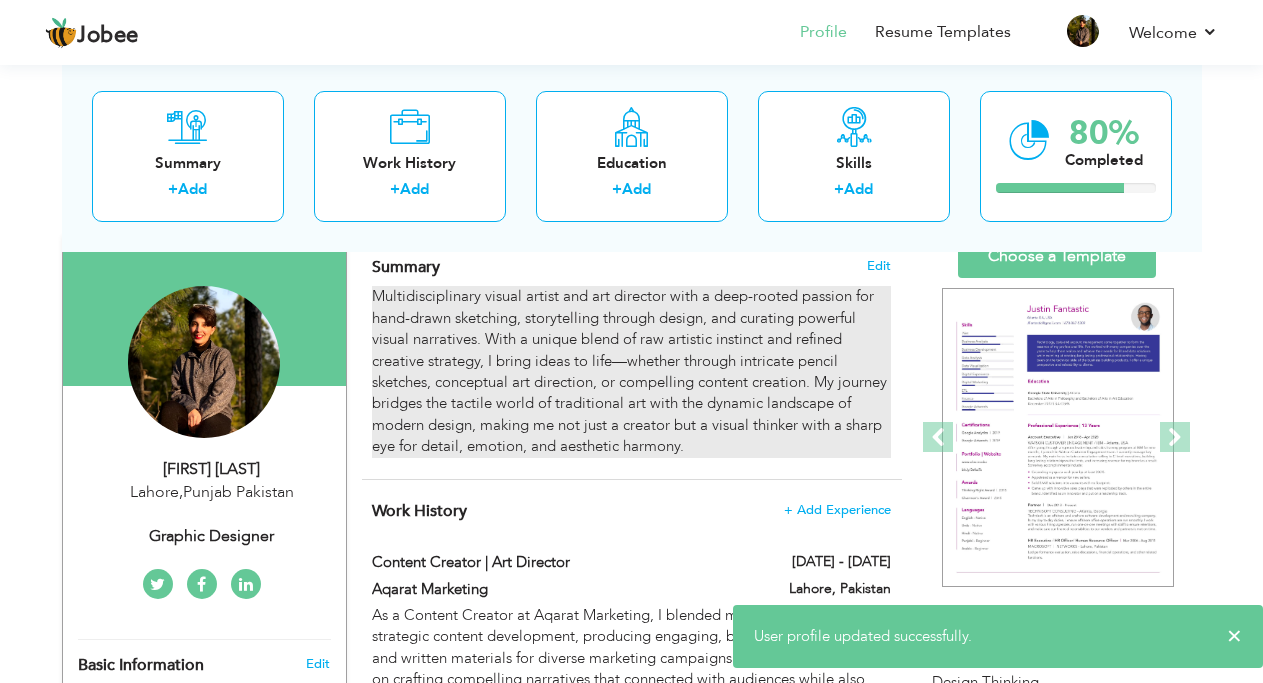 scroll, scrollTop: 100, scrollLeft: 0, axis: vertical 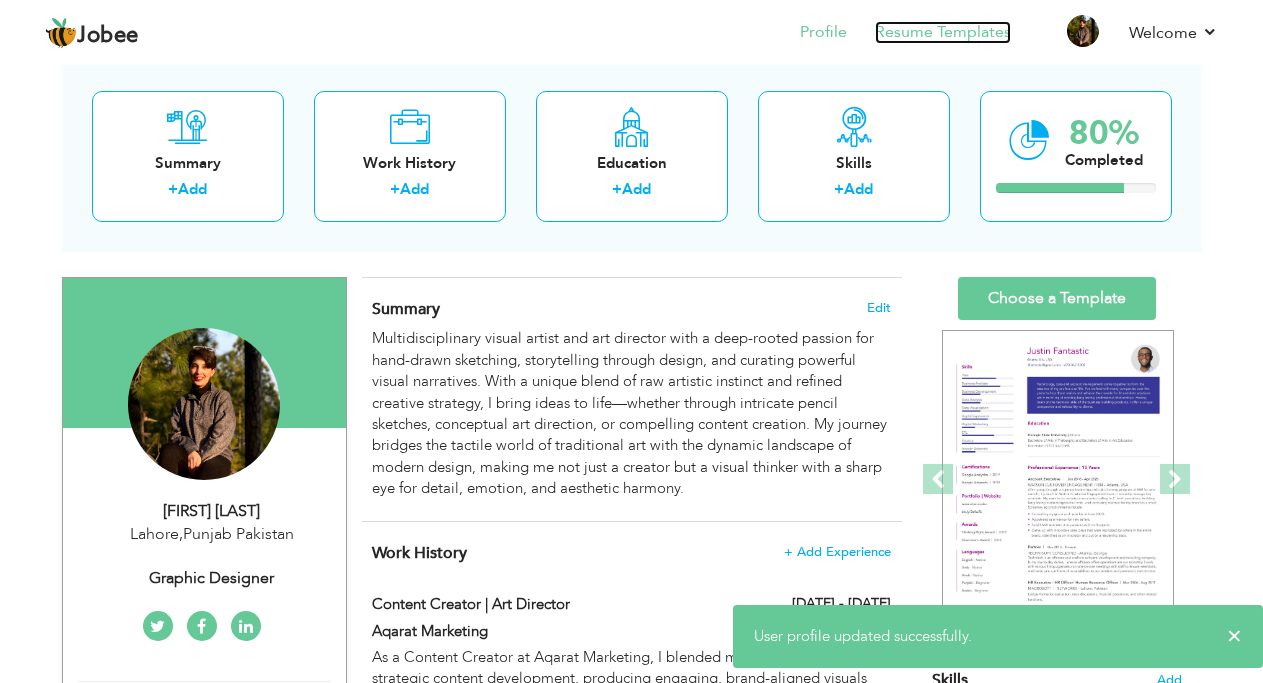 click on "Resume Templates" at bounding box center [943, 32] 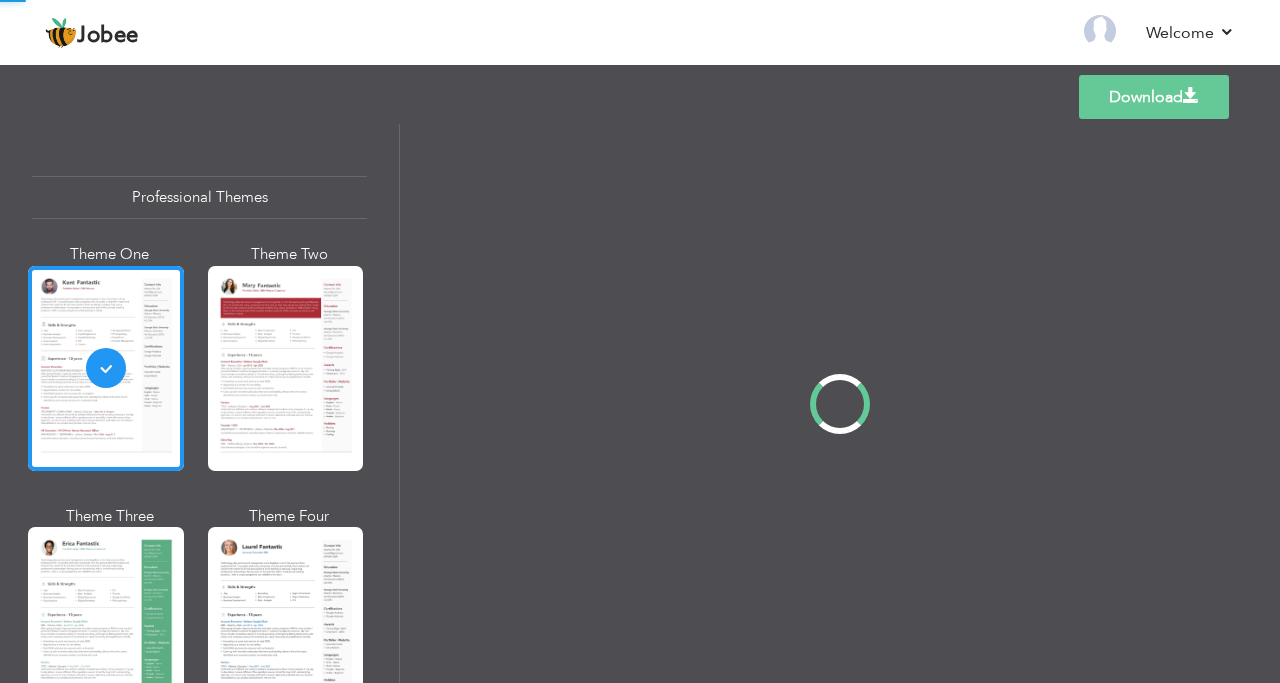 scroll, scrollTop: 0, scrollLeft: 0, axis: both 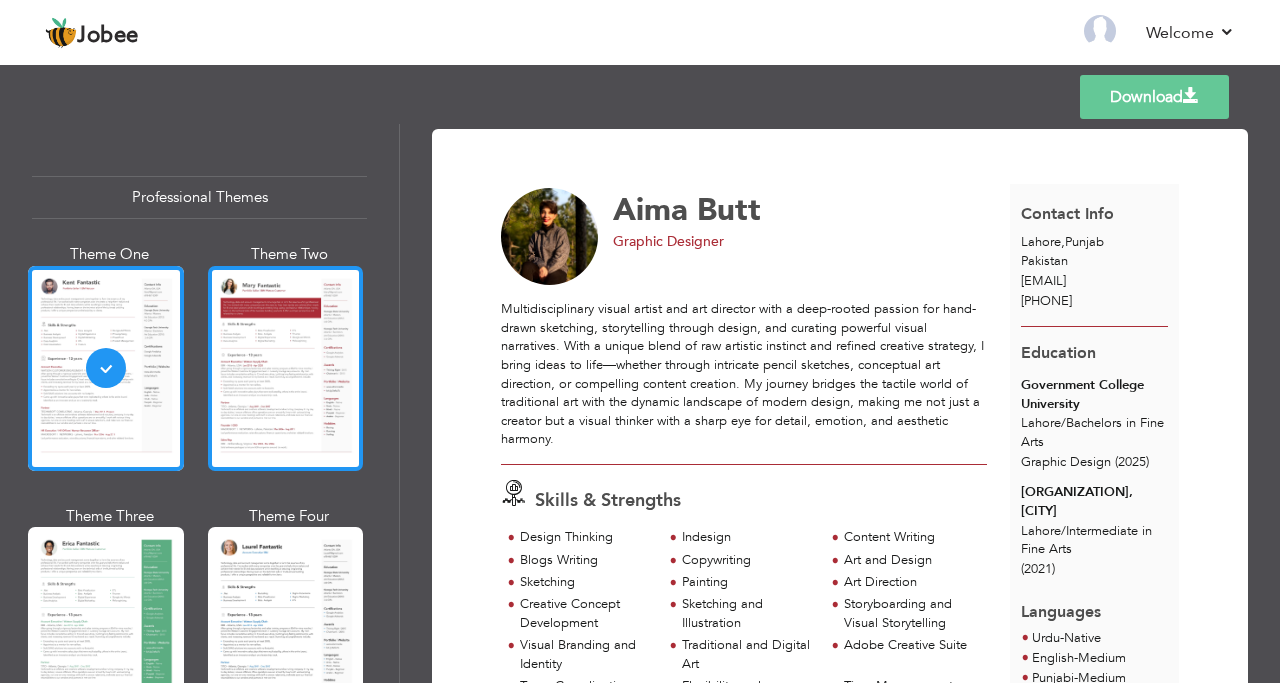 click at bounding box center (286, 368) 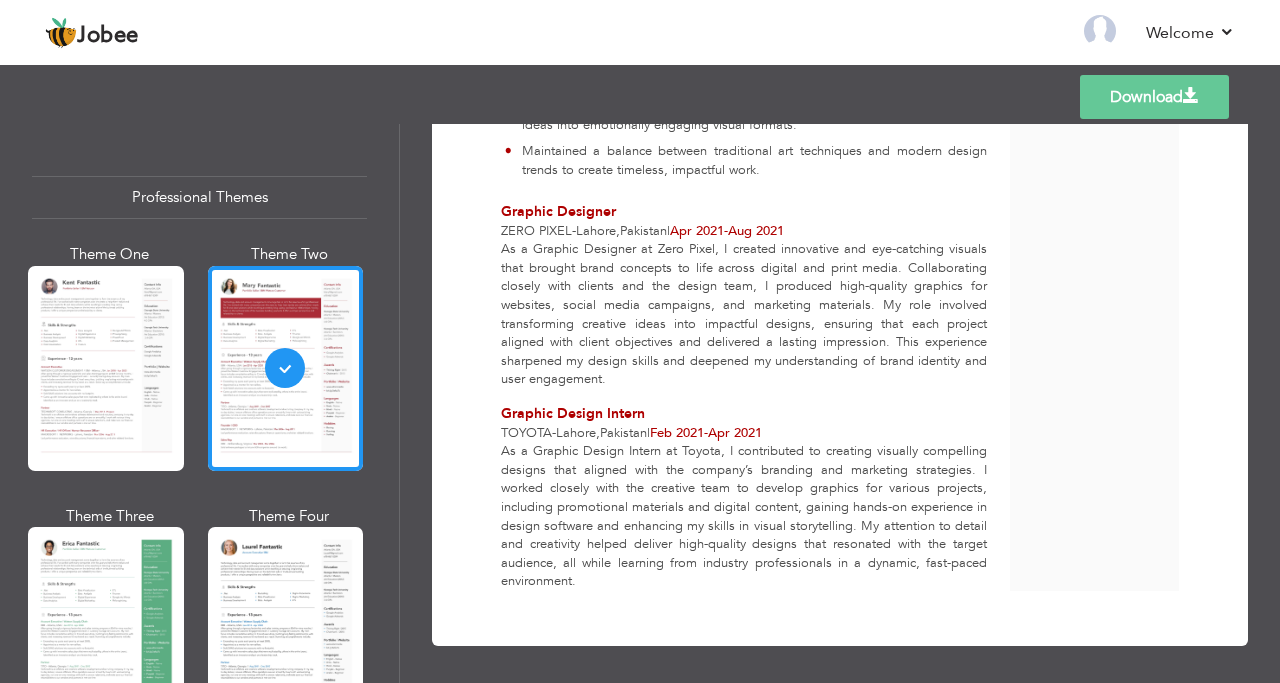scroll, scrollTop: 1365, scrollLeft: 0, axis: vertical 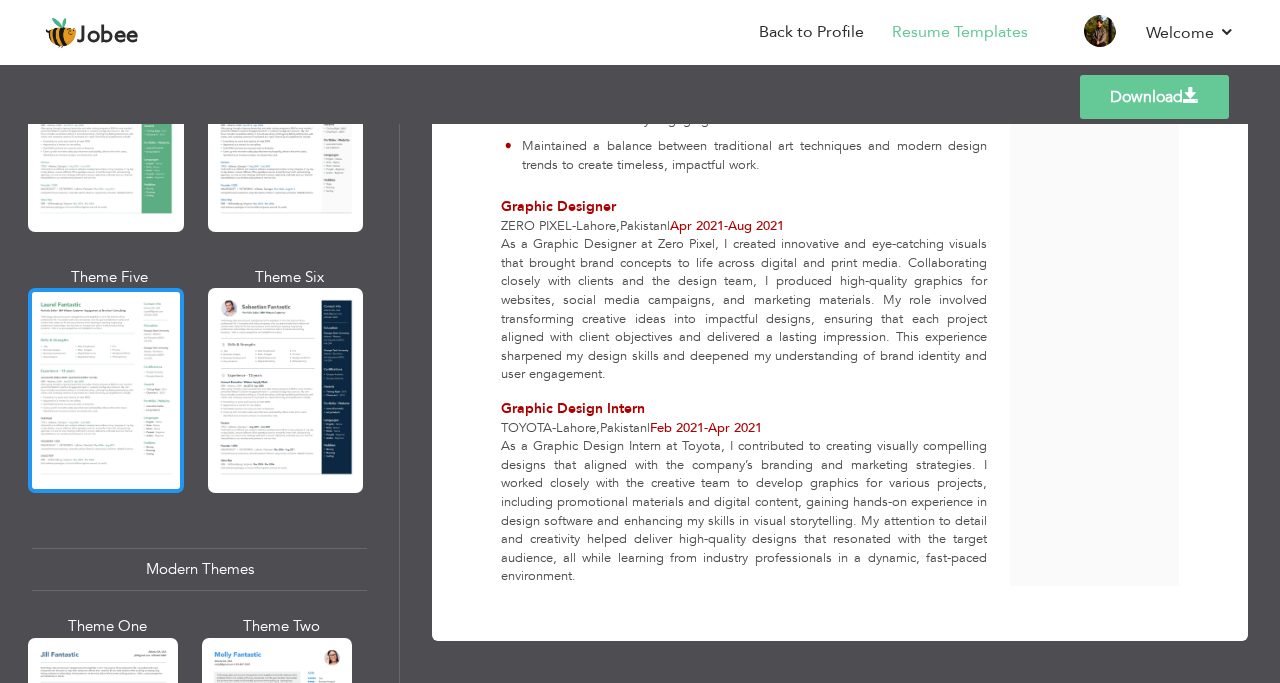 click at bounding box center [106, 390] 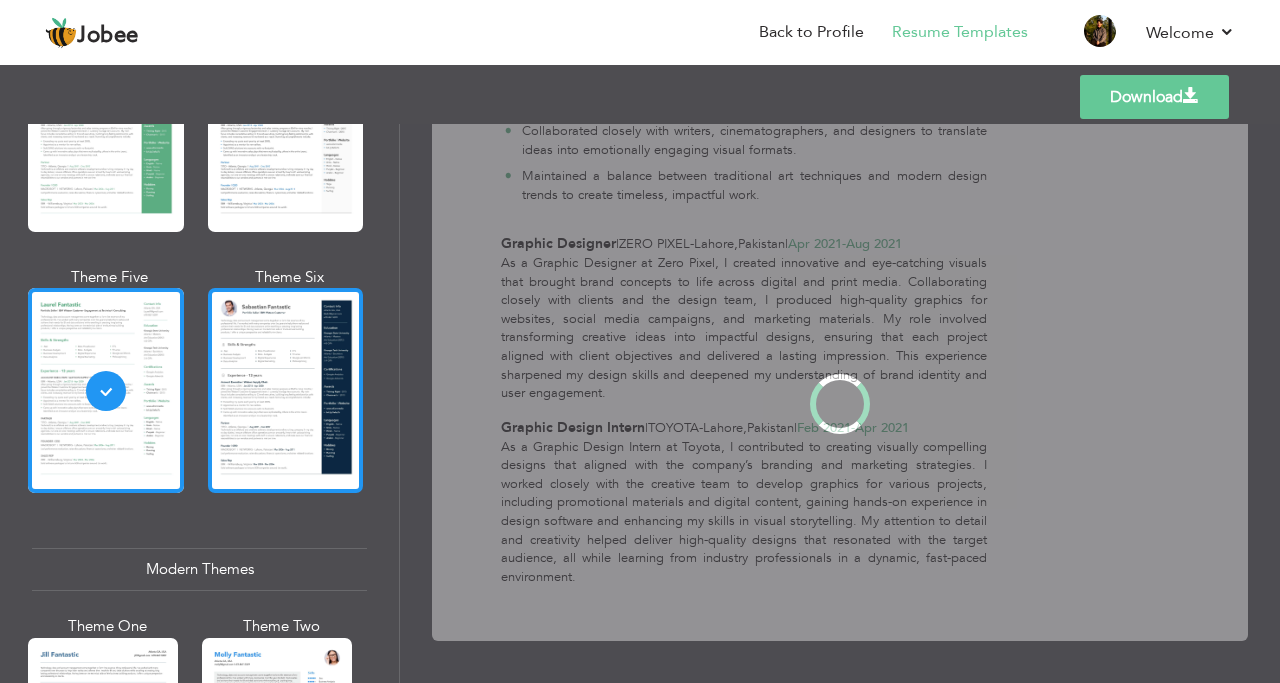scroll, scrollTop: 0, scrollLeft: 0, axis: both 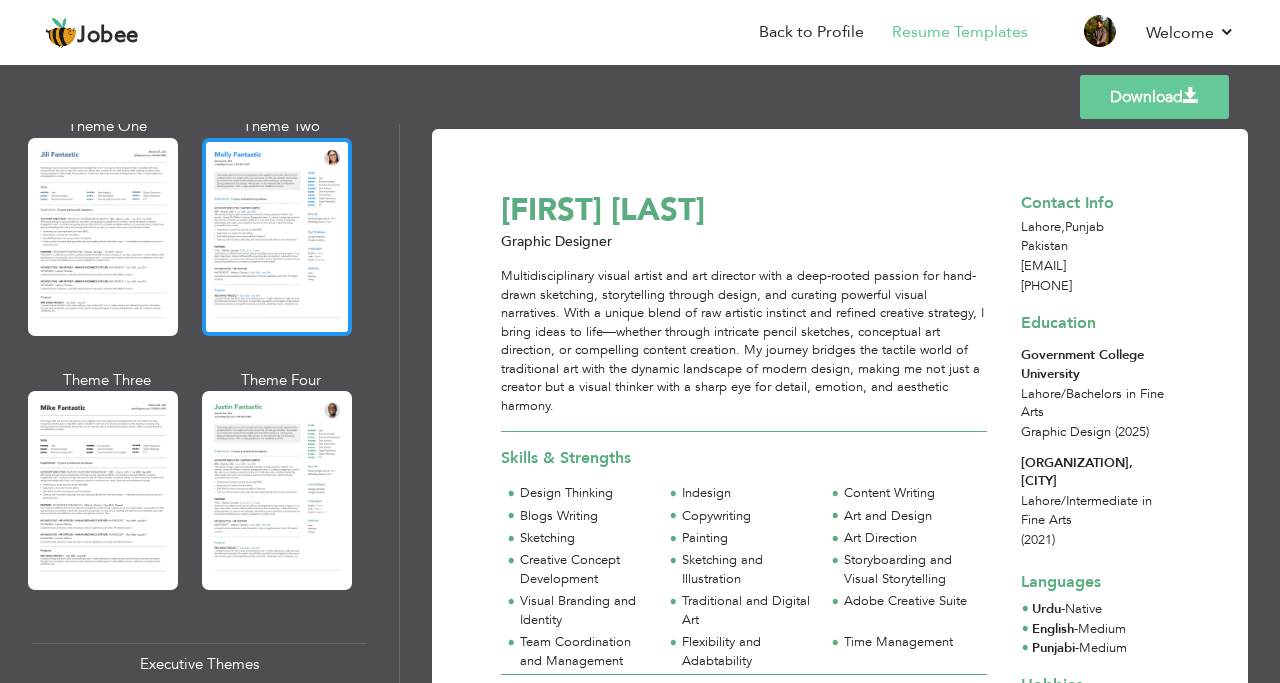 click at bounding box center [277, 237] 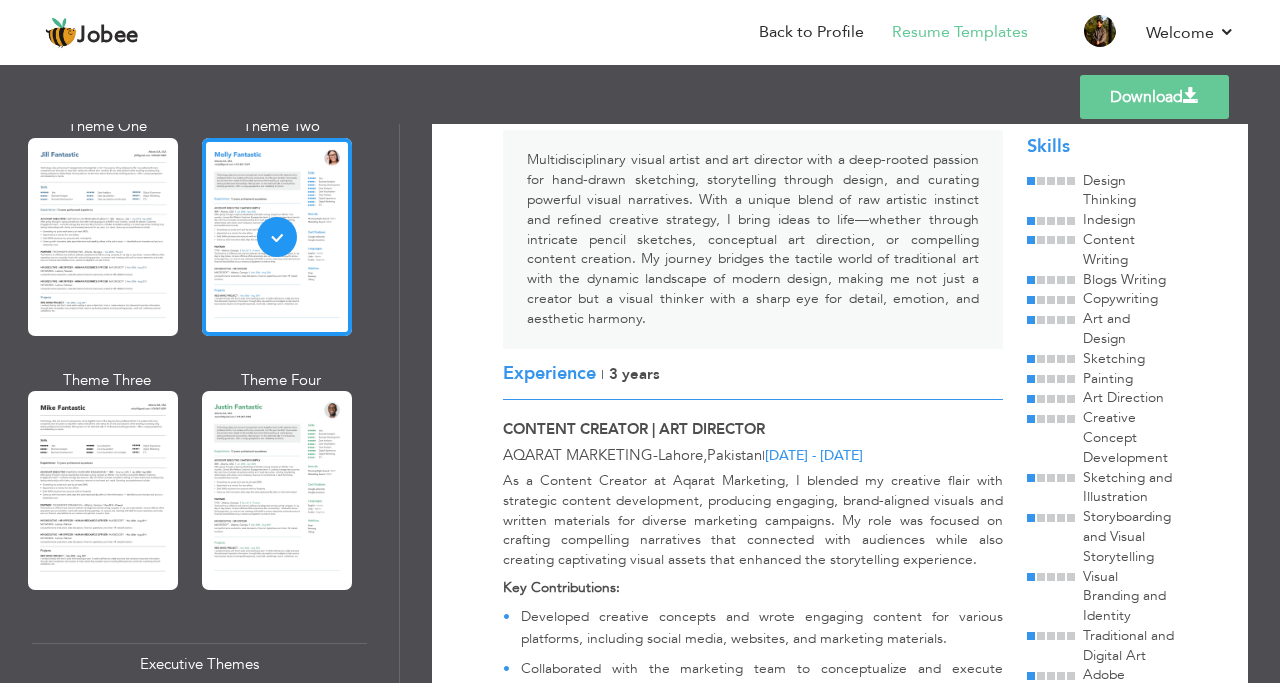 scroll, scrollTop: 0, scrollLeft: 0, axis: both 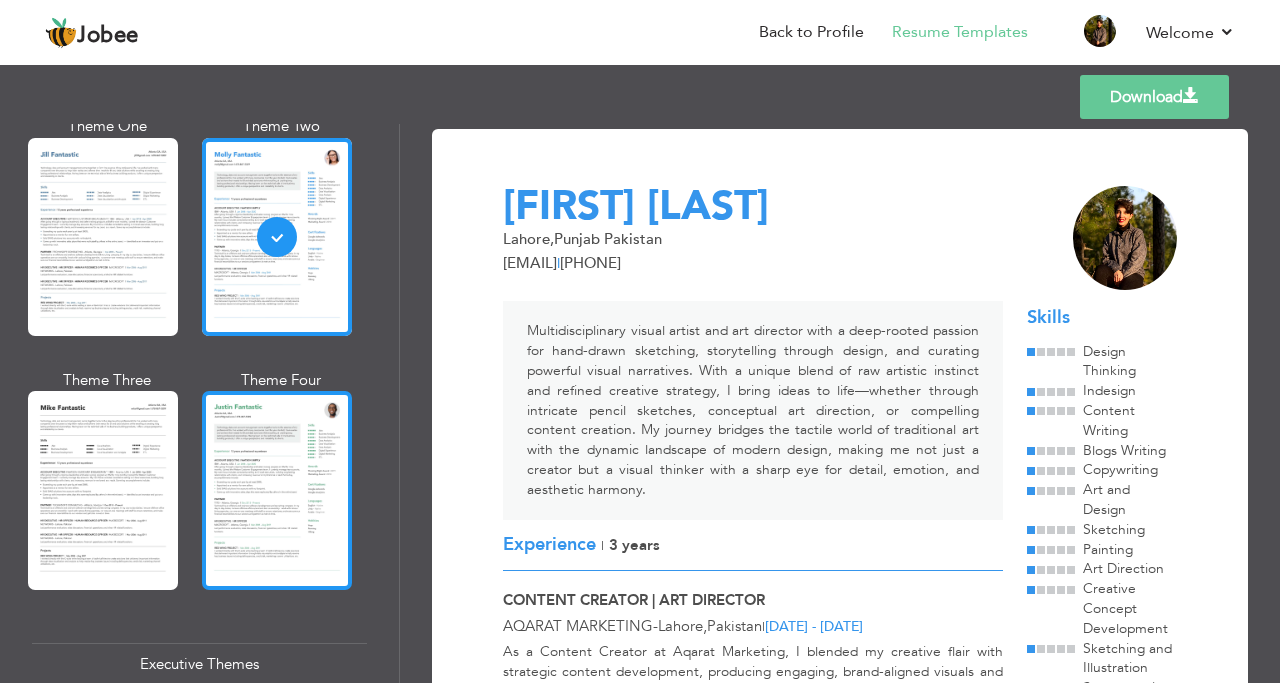 click at bounding box center (277, 490) 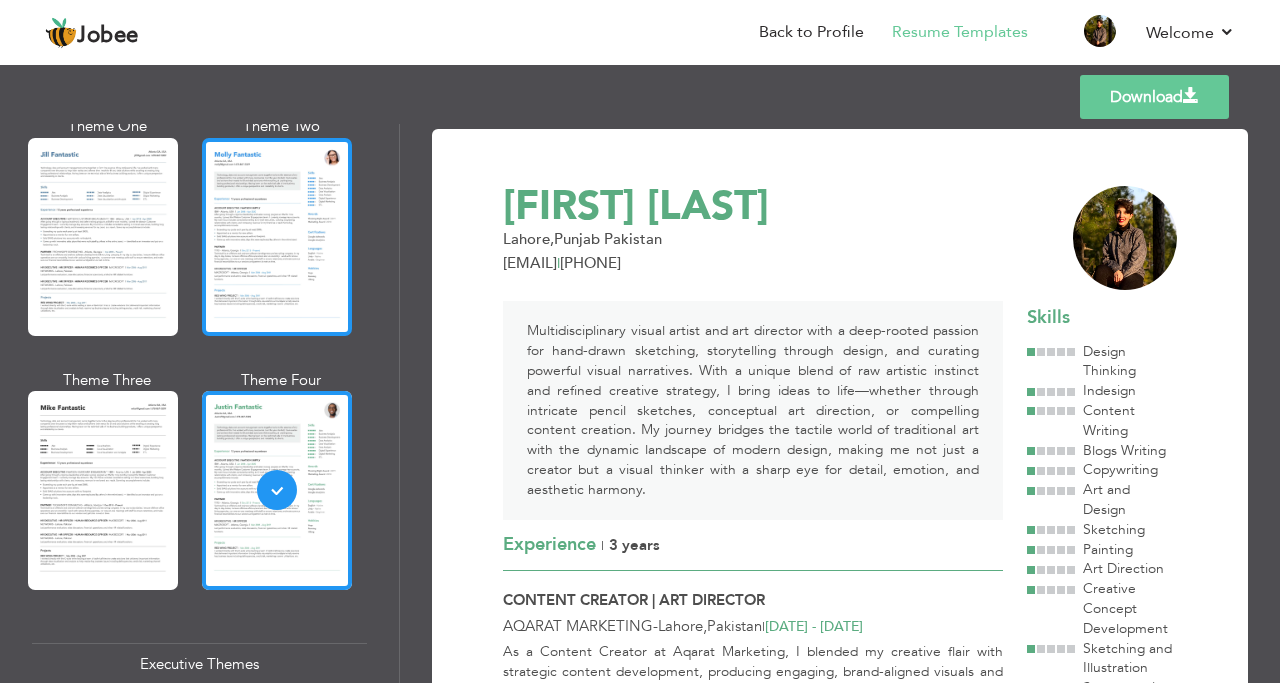 click at bounding box center [277, 237] 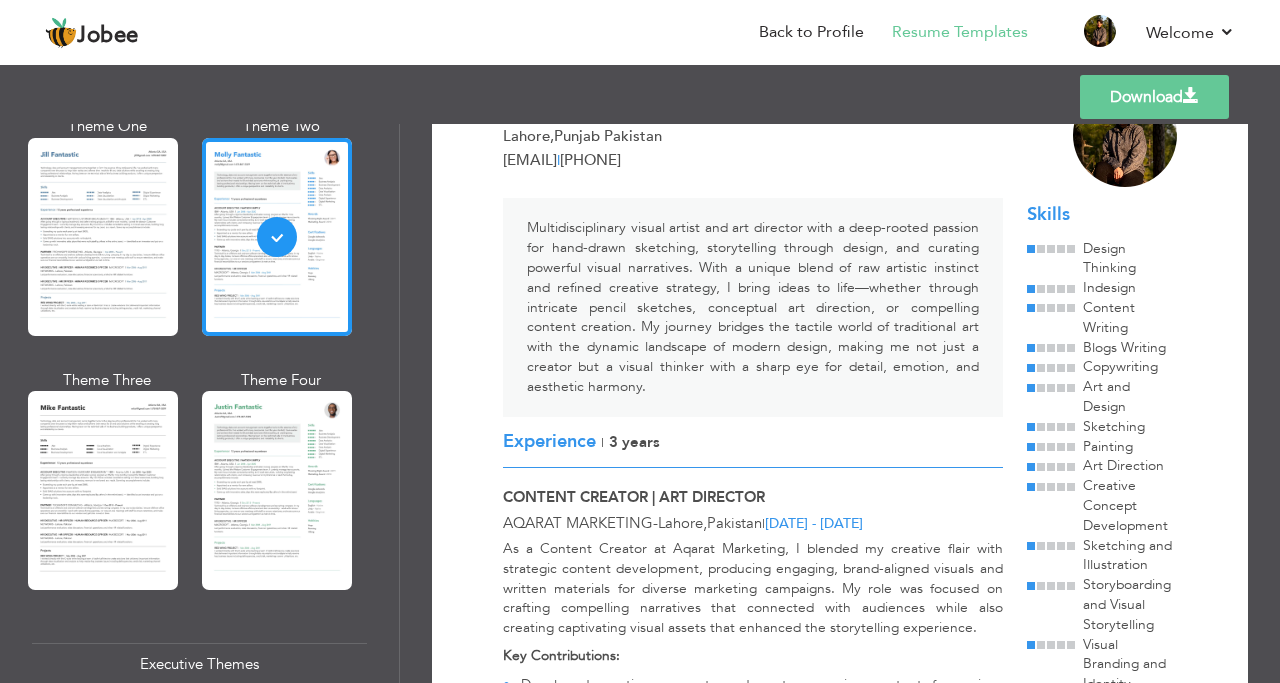 scroll, scrollTop: 0, scrollLeft: 0, axis: both 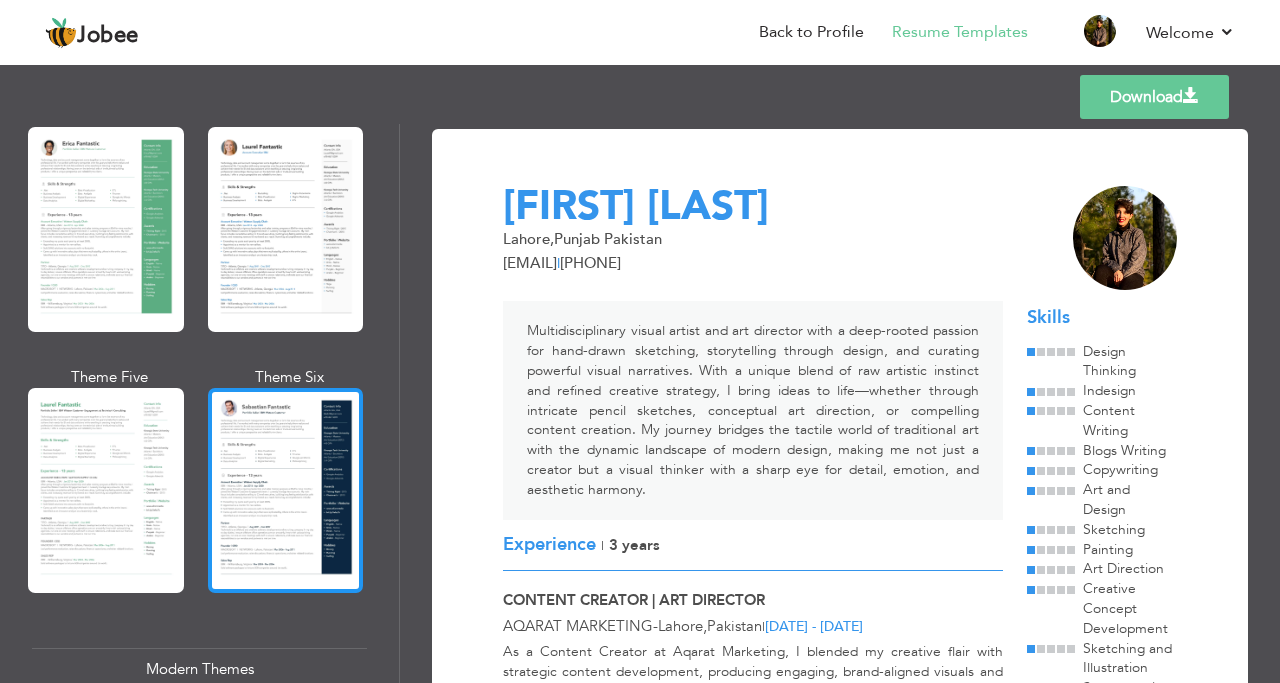 click at bounding box center [286, 490] 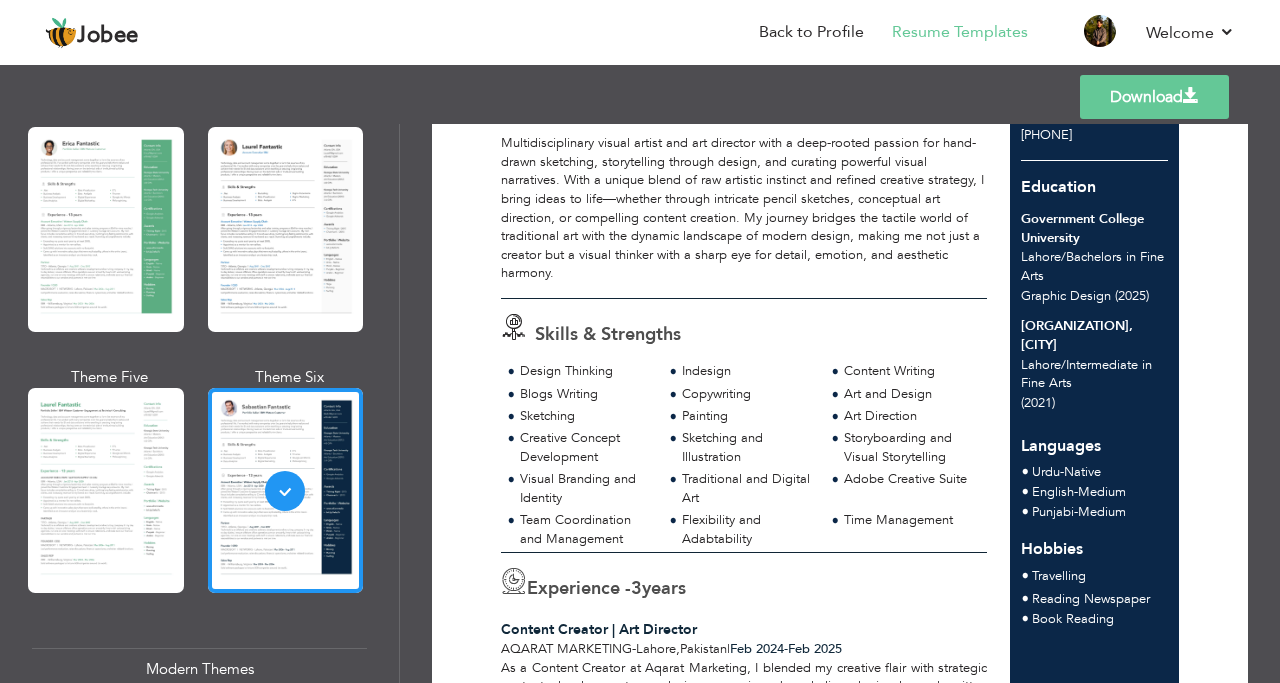 scroll, scrollTop: 0, scrollLeft: 0, axis: both 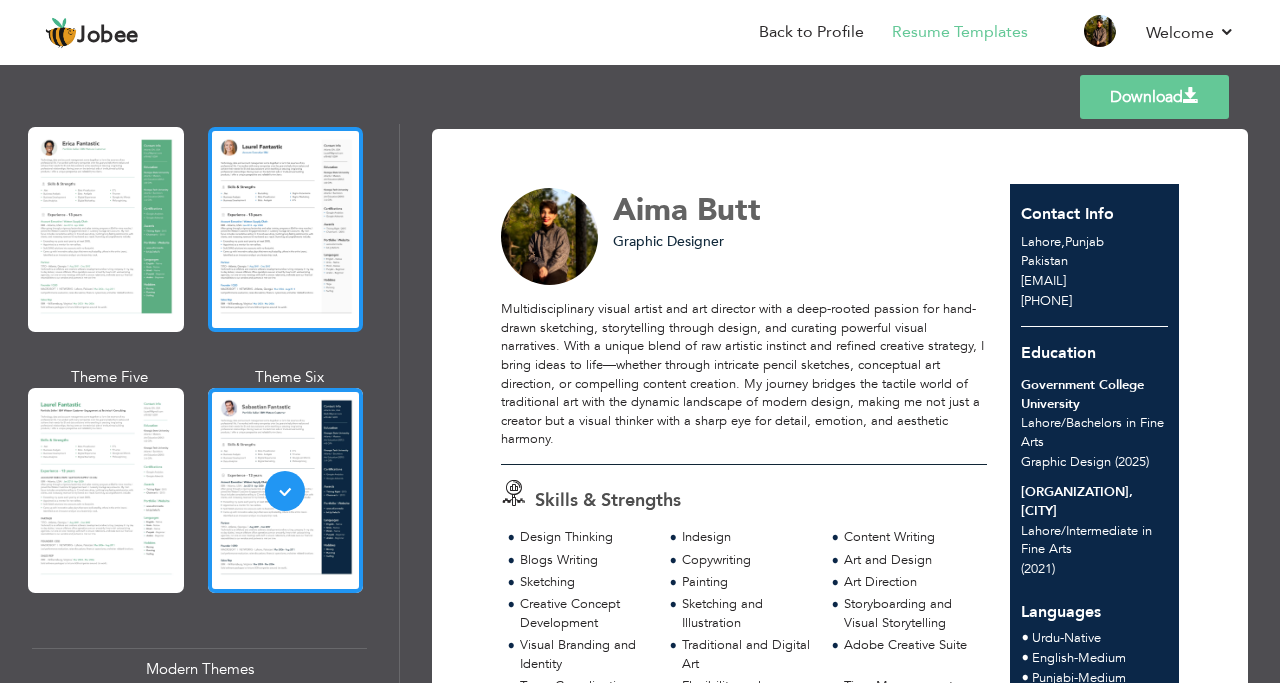 click at bounding box center [286, 229] 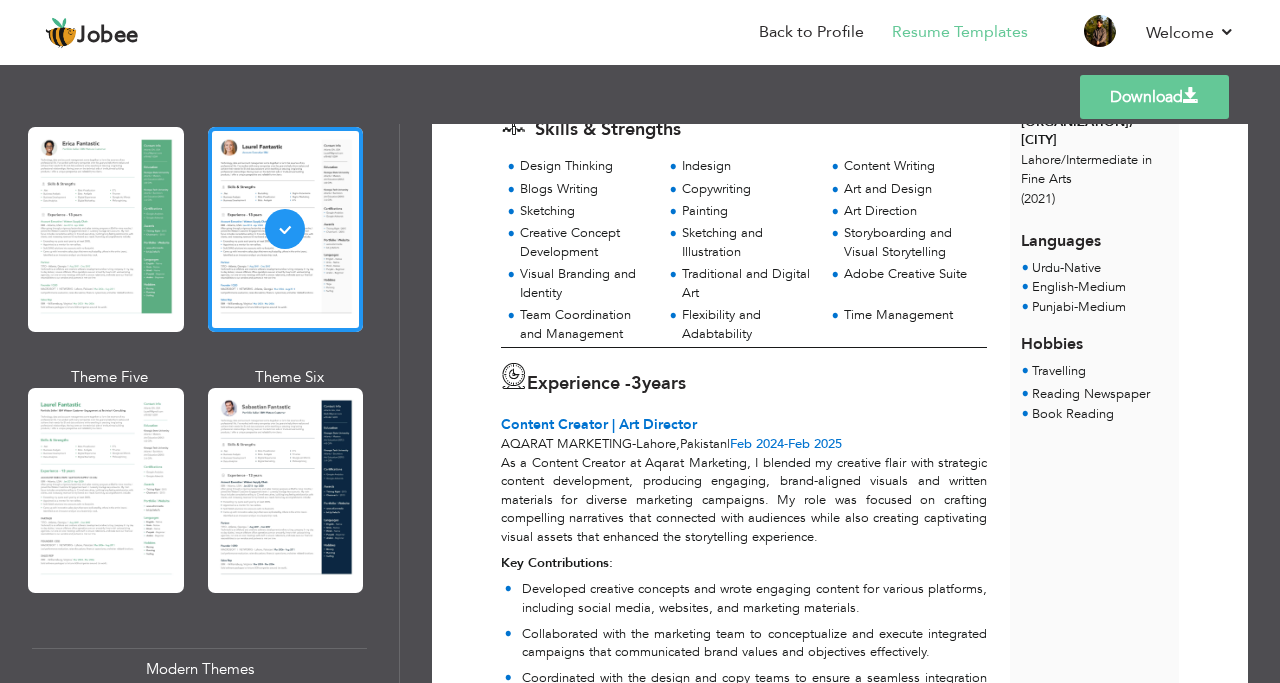 scroll, scrollTop: 500, scrollLeft: 0, axis: vertical 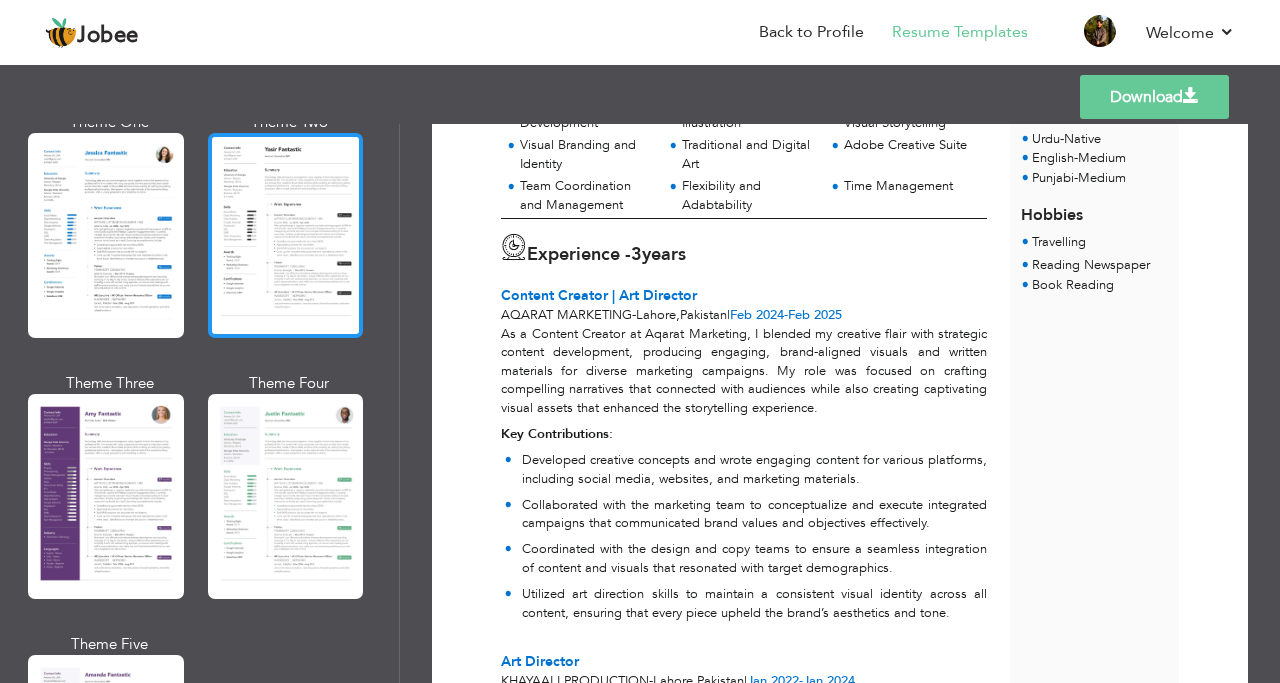 click at bounding box center [286, 235] 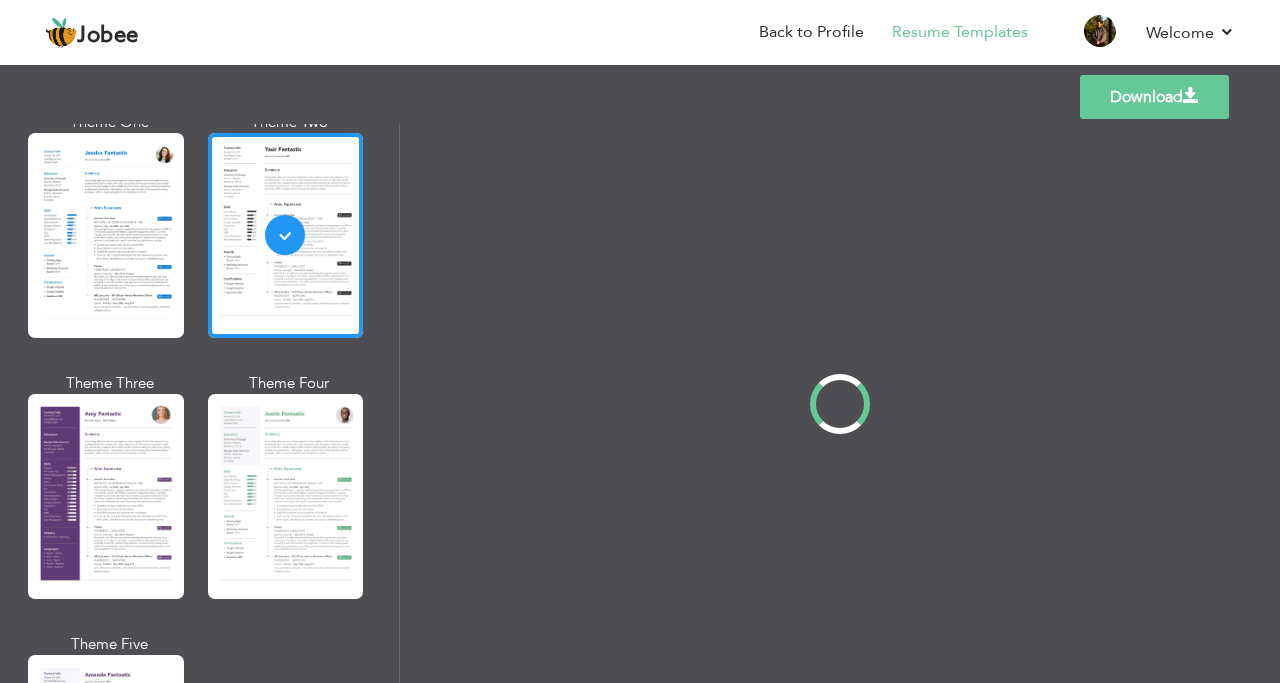 scroll, scrollTop: 0, scrollLeft: 0, axis: both 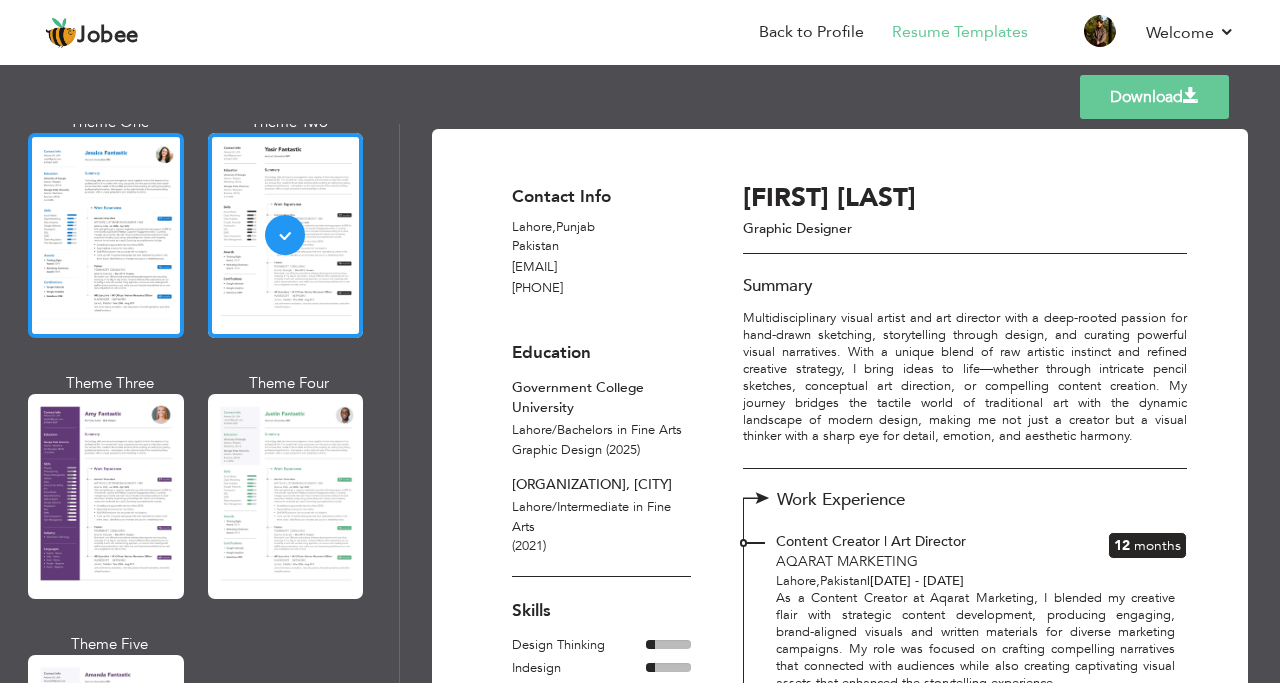 click at bounding box center (106, 235) 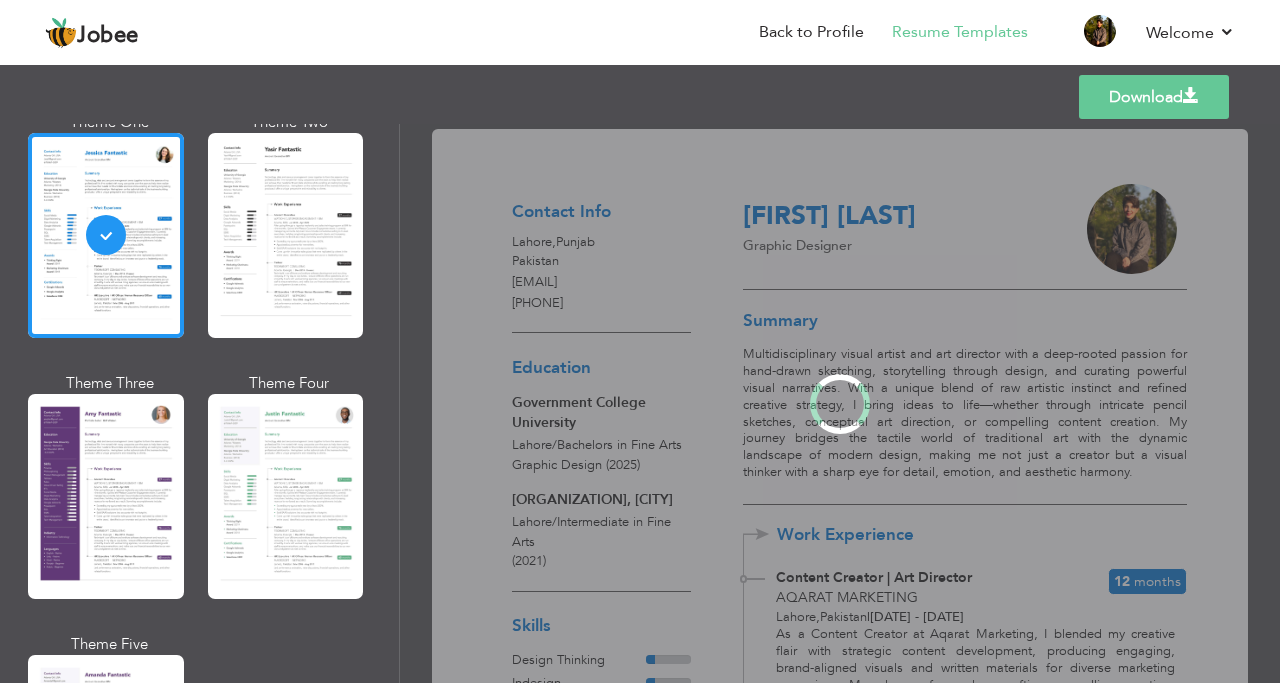 scroll, scrollTop: 1598, scrollLeft: 0, axis: vertical 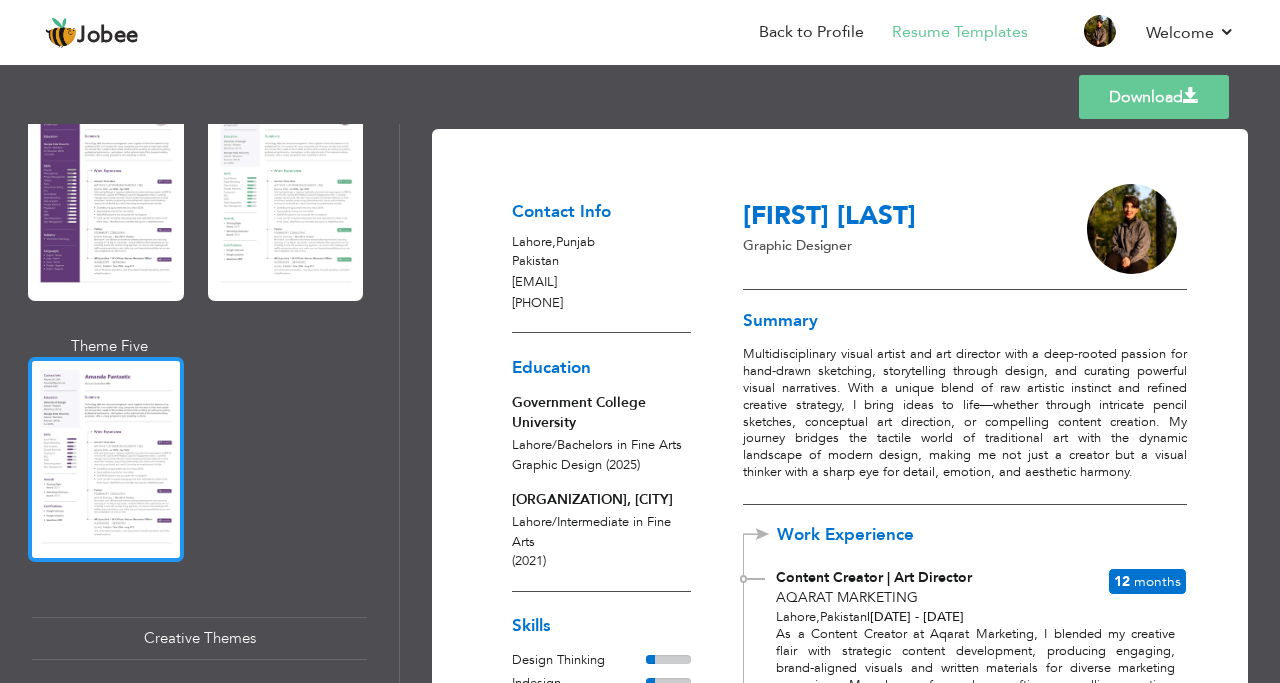 click at bounding box center [106, 459] 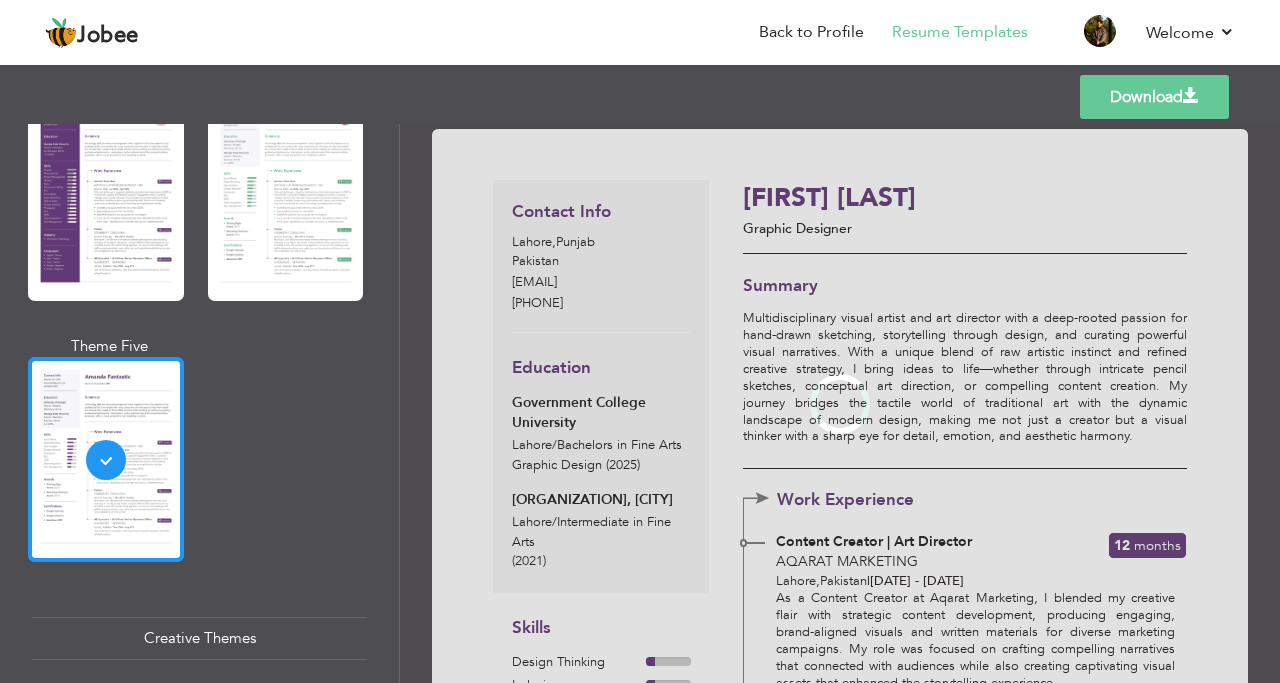 scroll, scrollTop: 1900, scrollLeft: 0, axis: vertical 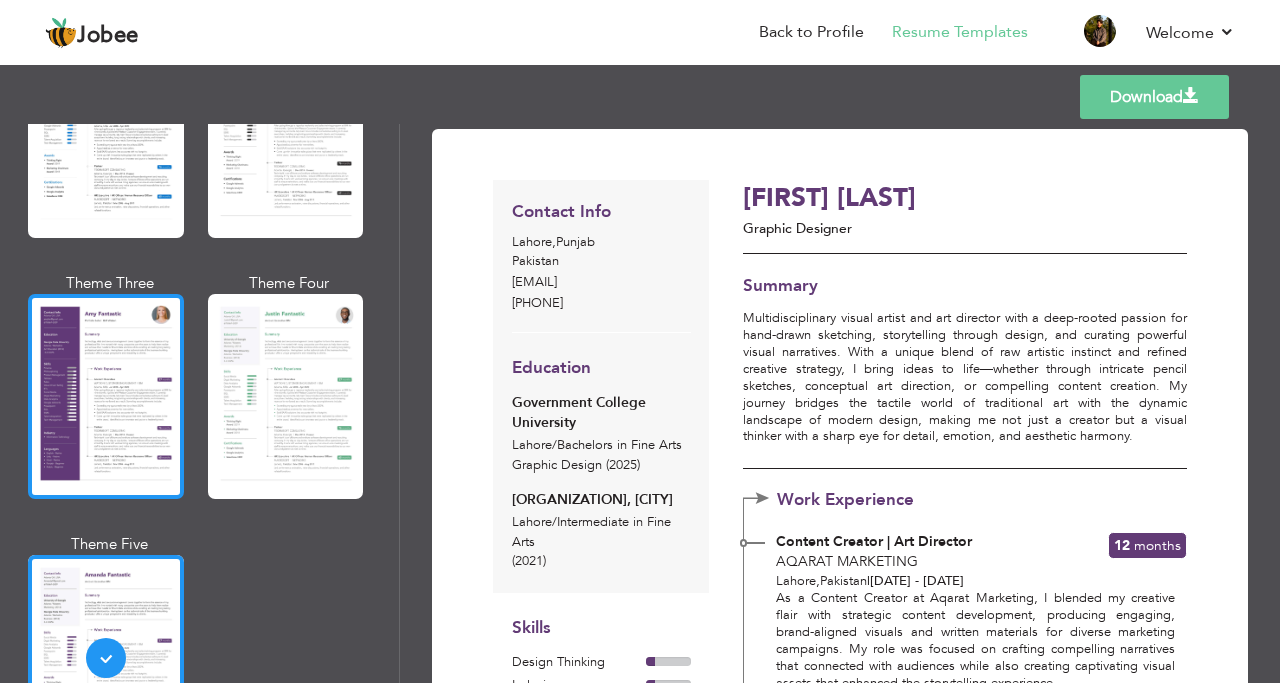 click at bounding box center (106, 396) 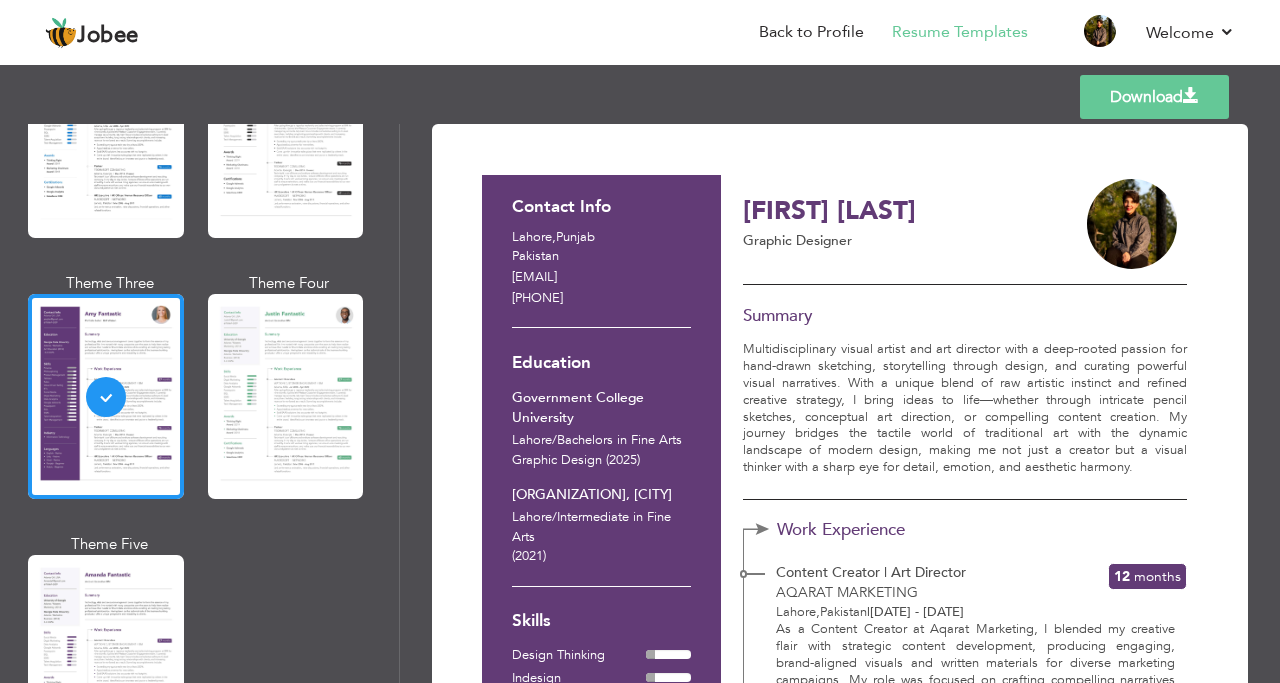 scroll, scrollTop: 0, scrollLeft: 0, axis: both 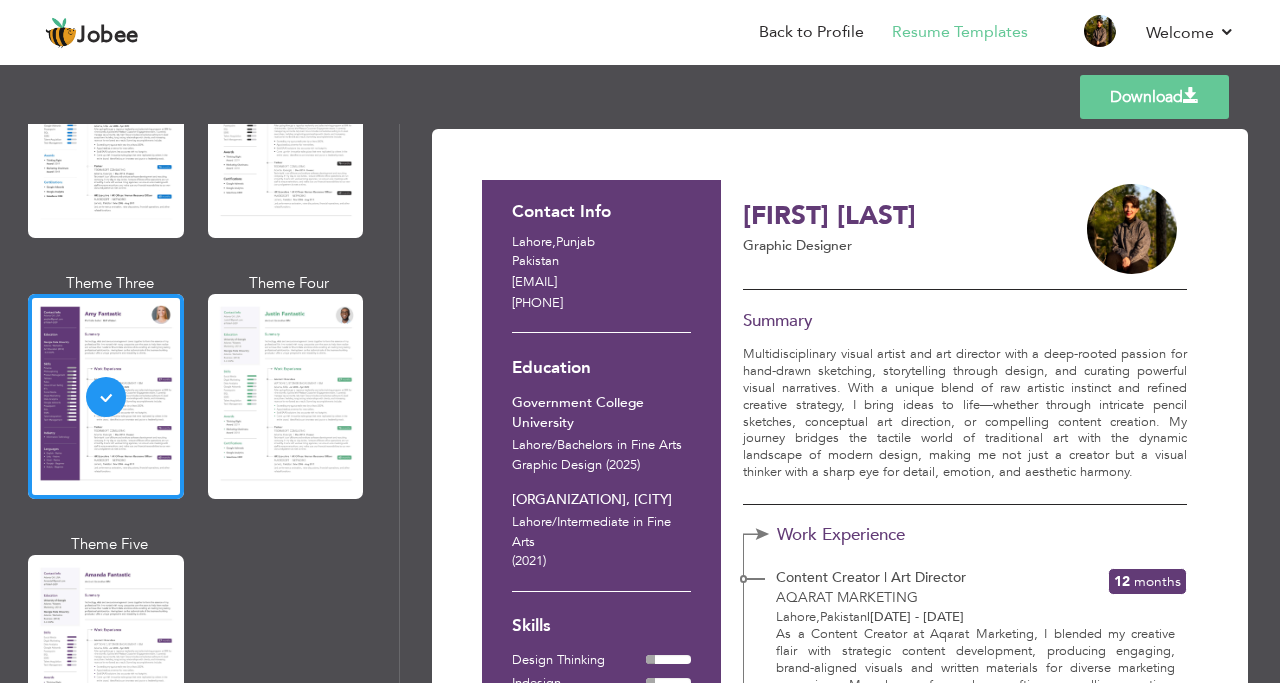 click on "Download" at bounding box center (1154, 97) 